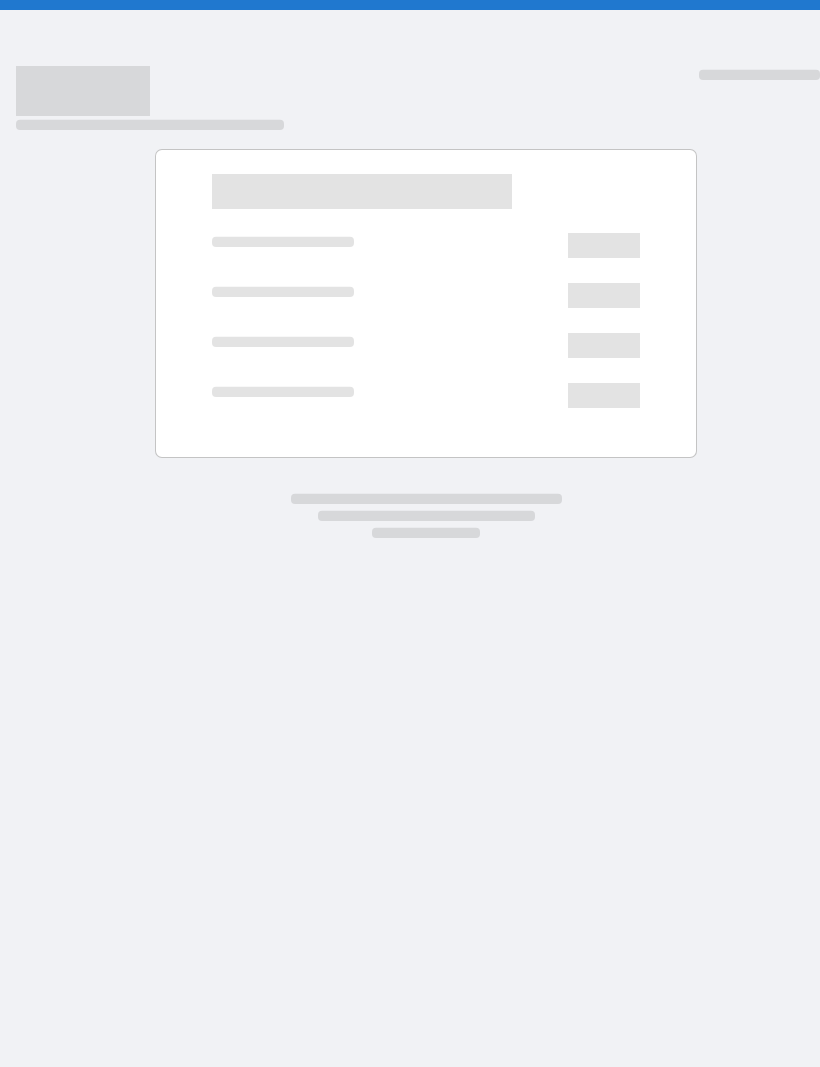 scroll, scrollTop: 0, scrollLeft: 0, axis: both 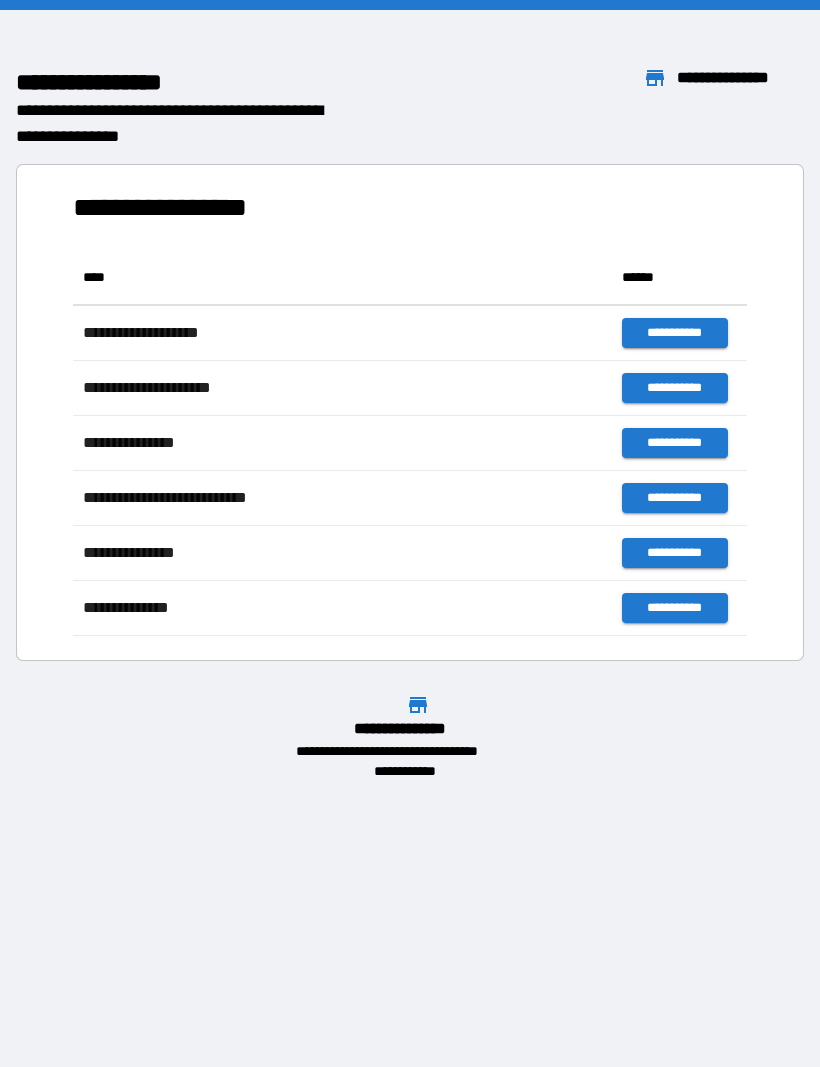 click on "**********" at bounding box center [410, 404] 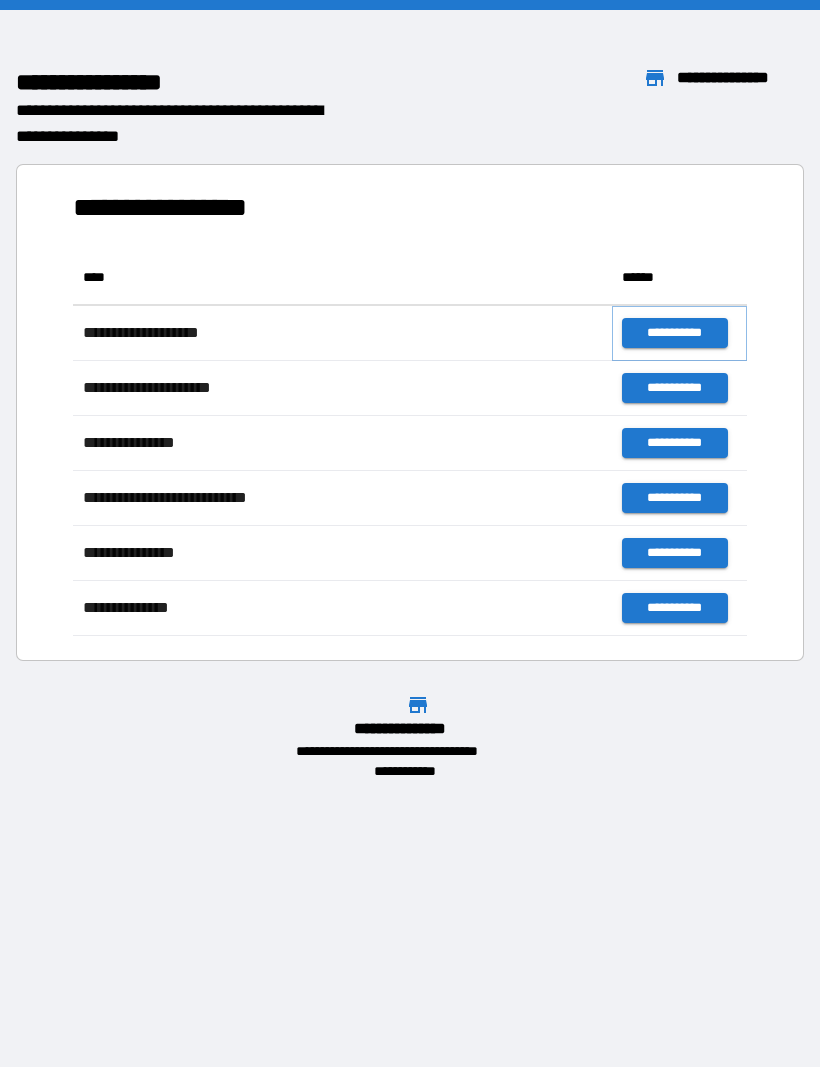 click on "**********" at bounding box center (674, 333) 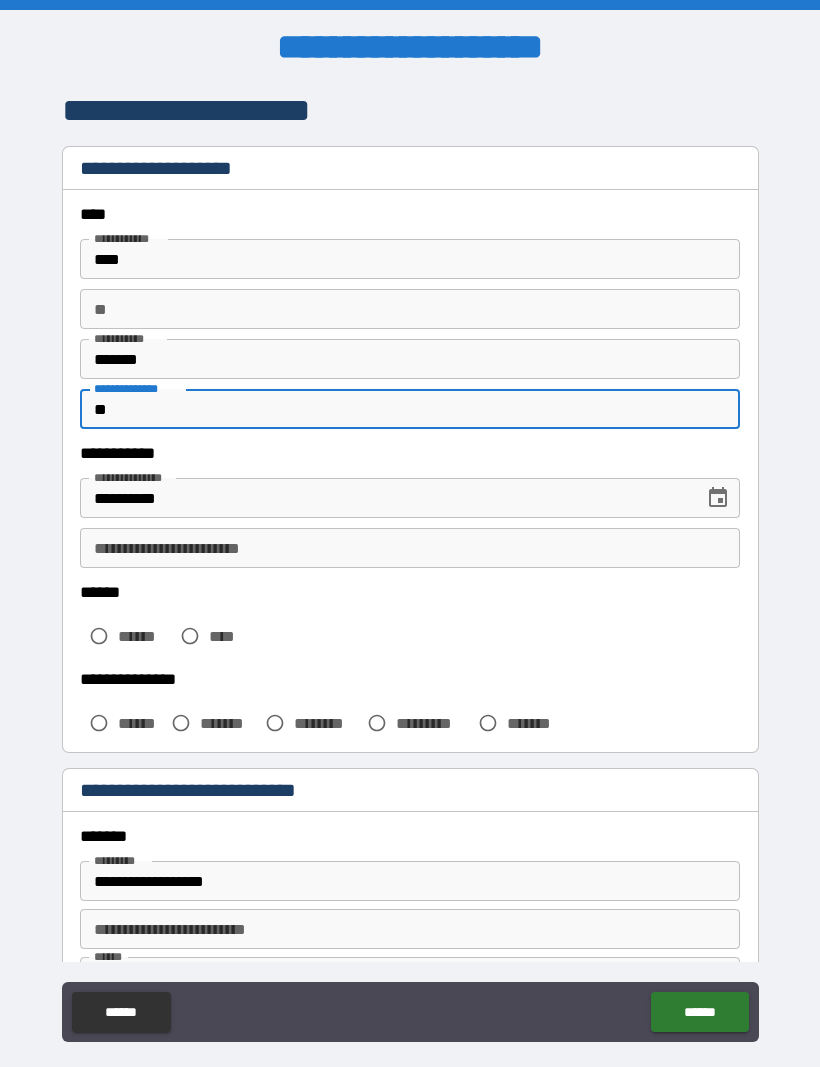 click on "**" at bounding box center (410, 409) 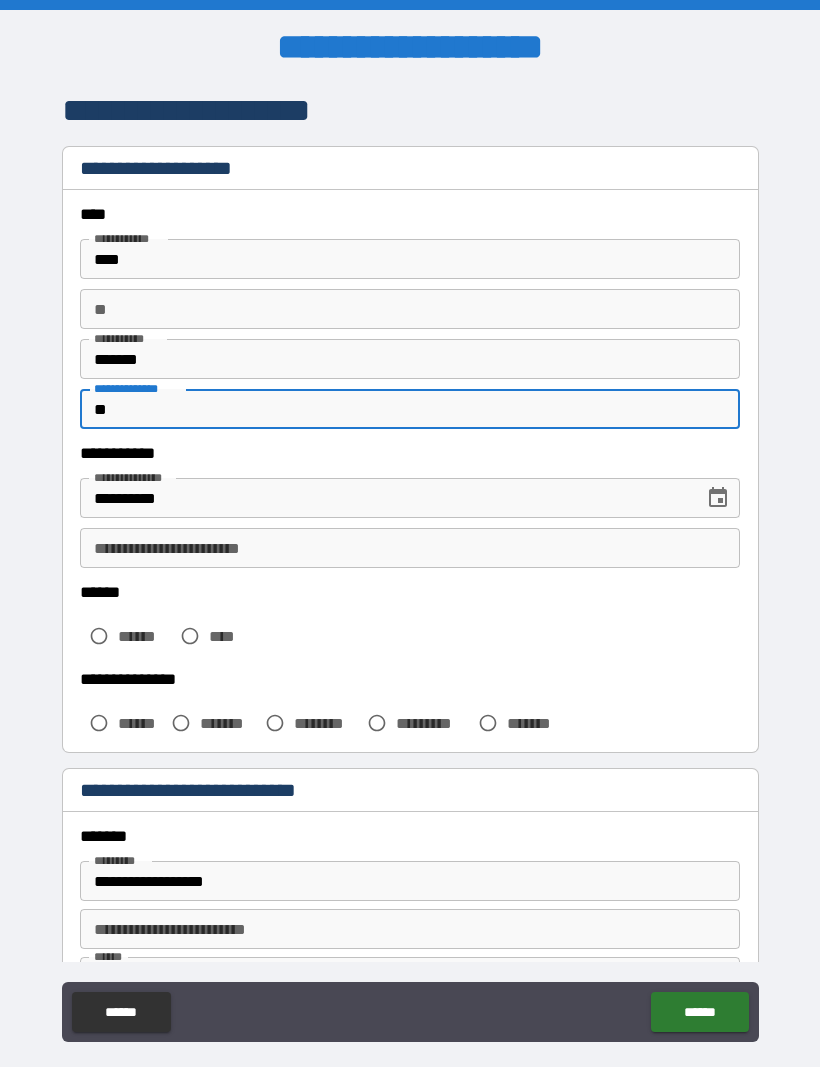 click on "**" at bounding box center [410, 409] 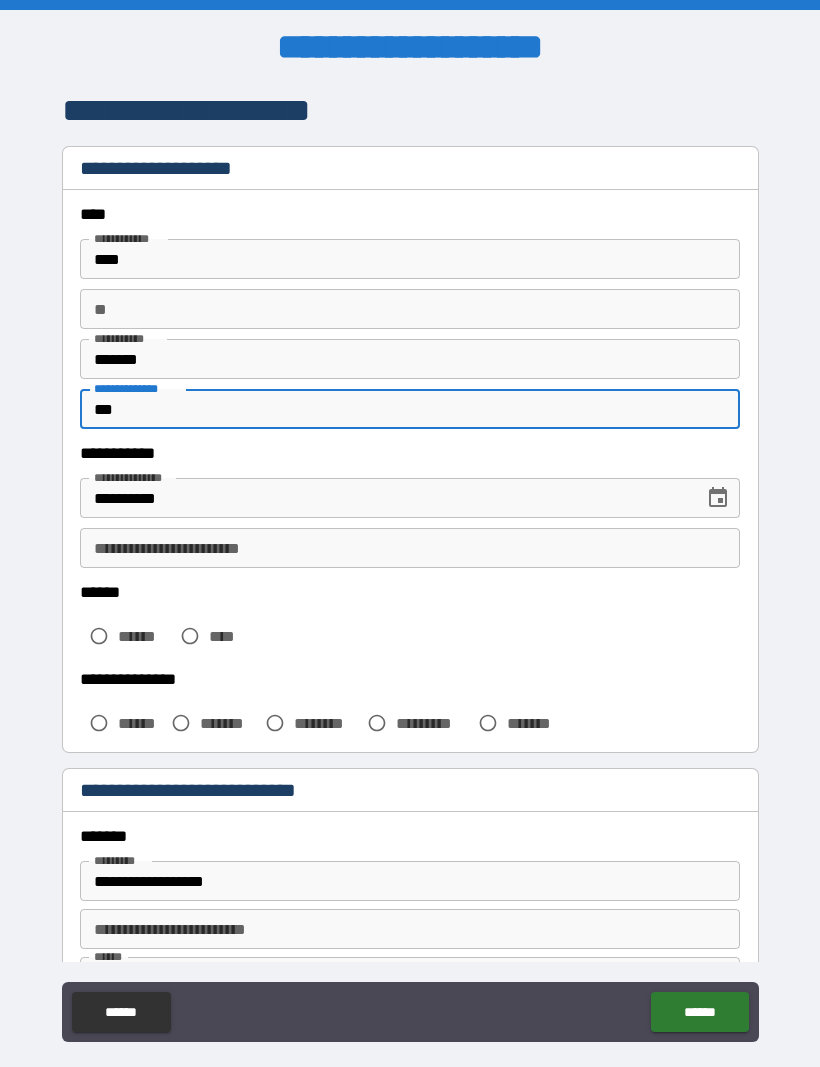 type on "***" 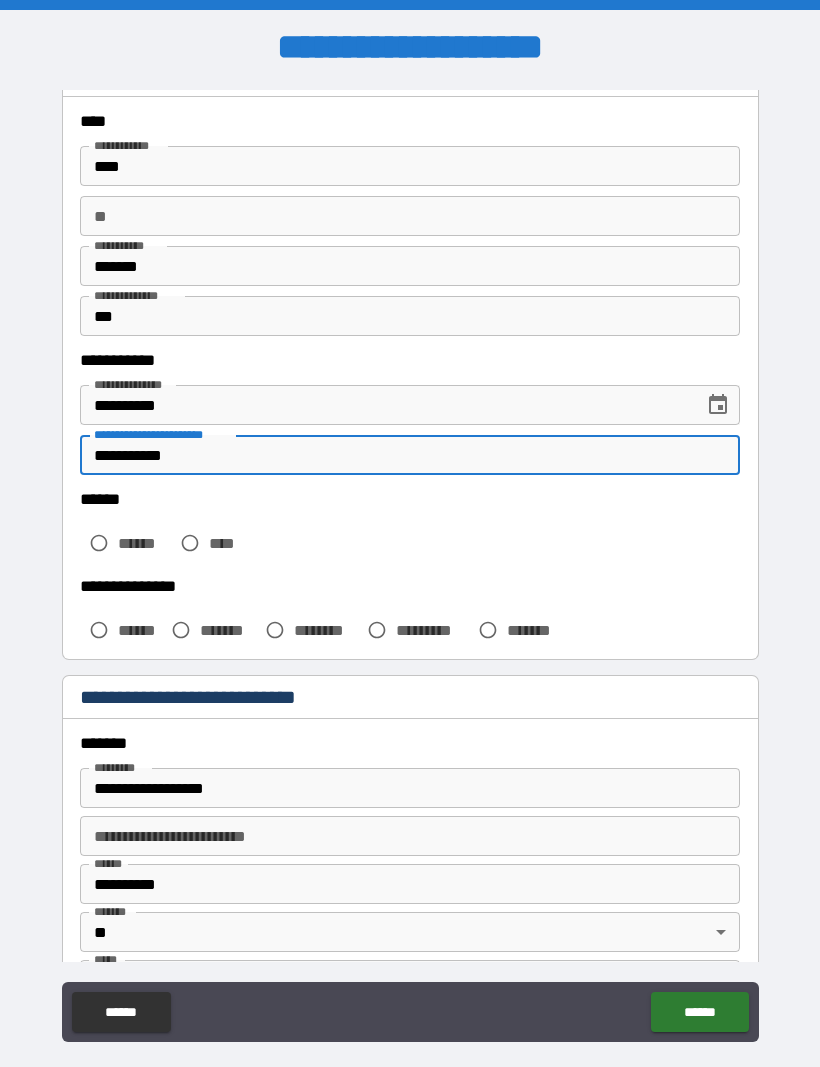 scroll, scrollTop: 96, scrollLeft: 0, axis: vertical 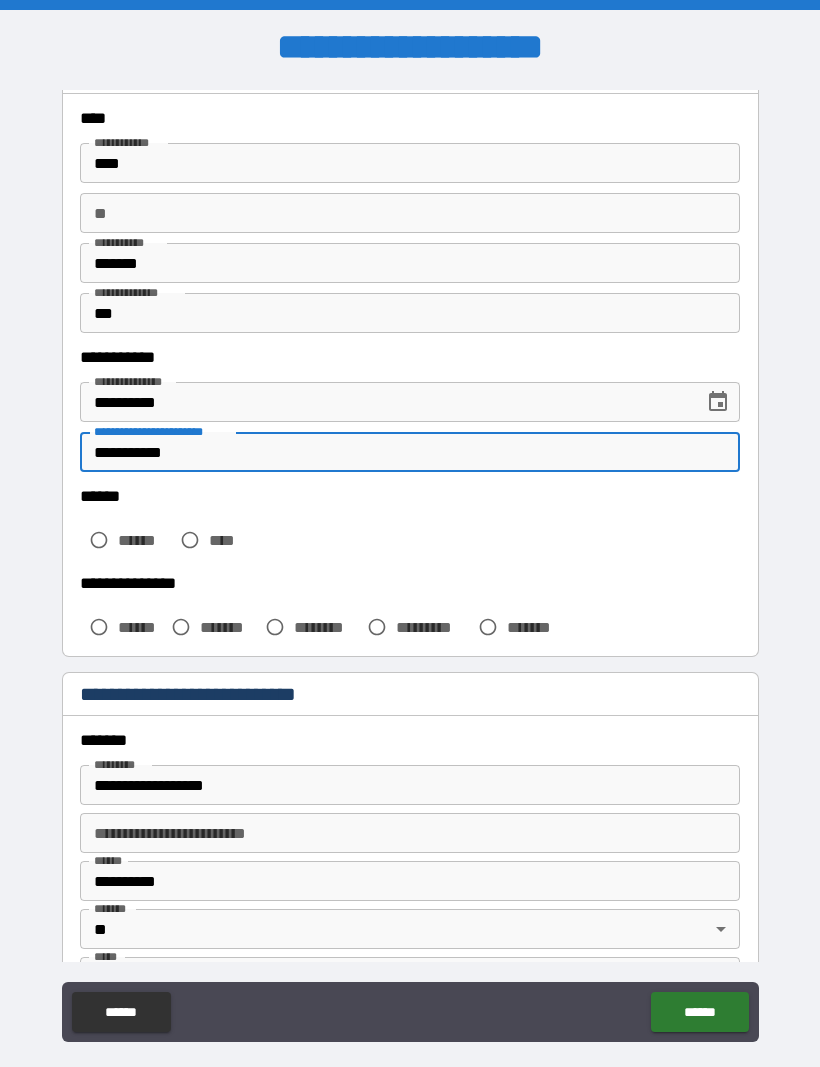 type on "**********" 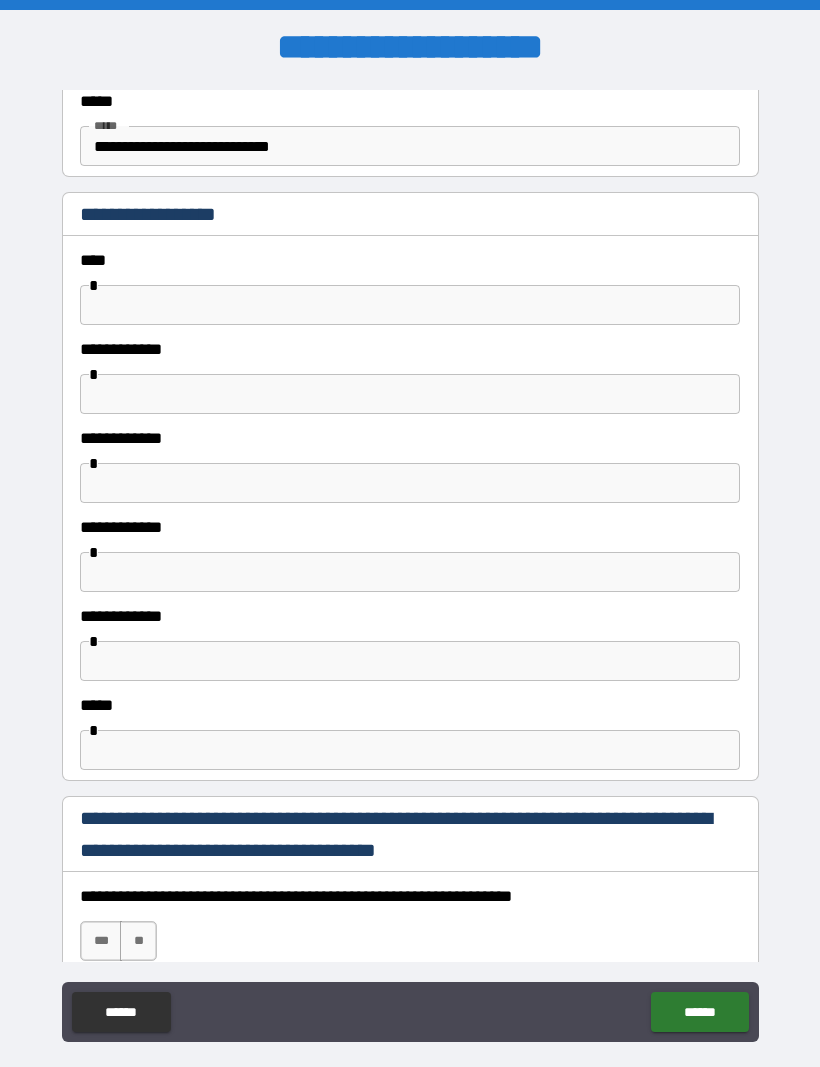 scroll, scrollTop: 1206, scrollLeft: 0, axis: vertical 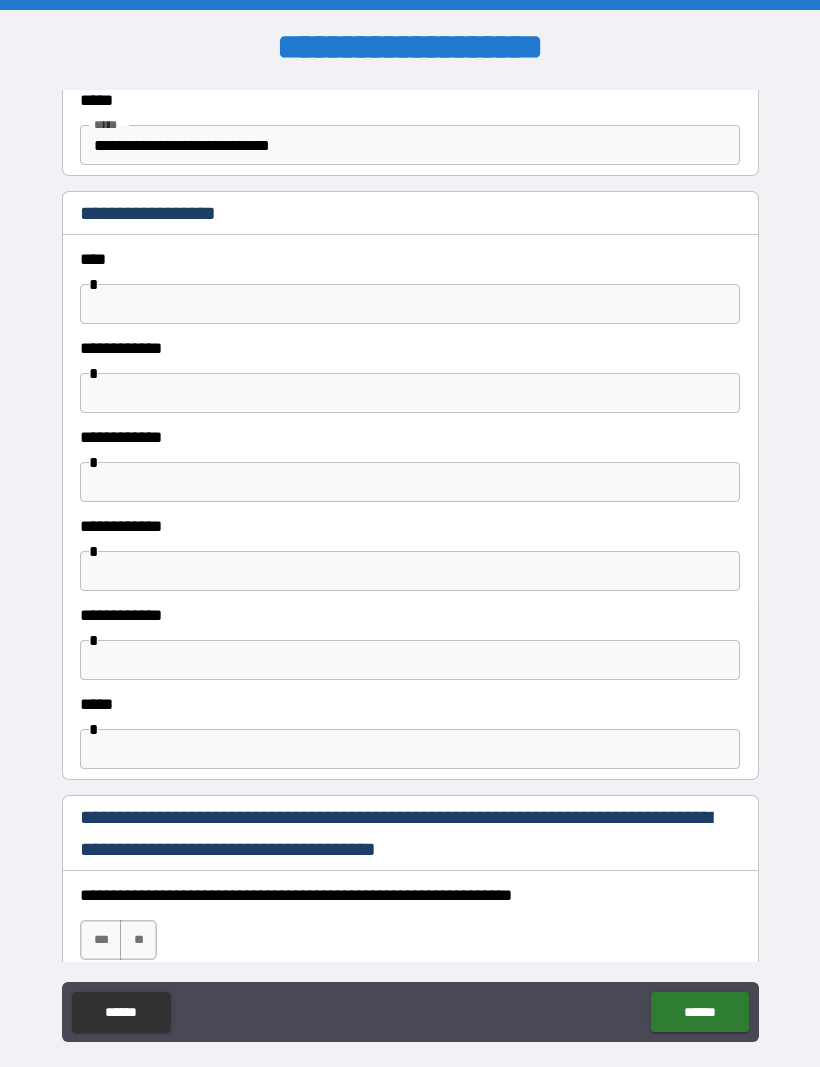 click at bounding box center (410, 304) 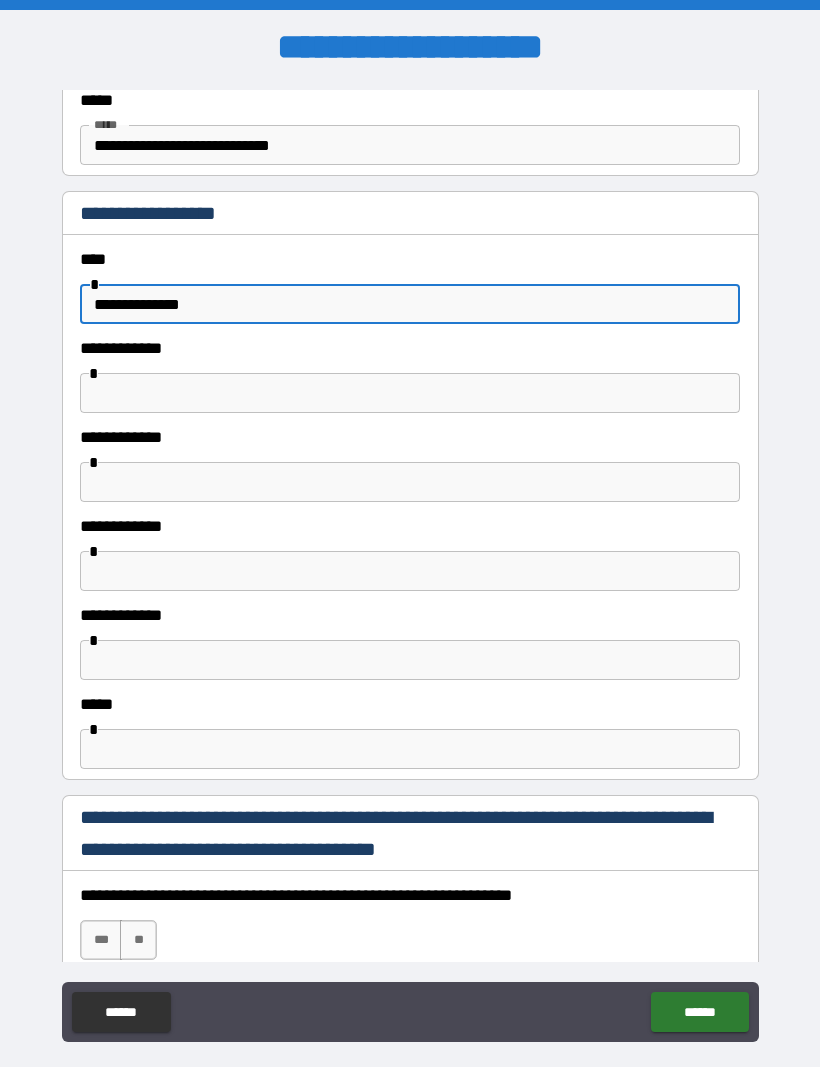 type on "**********" 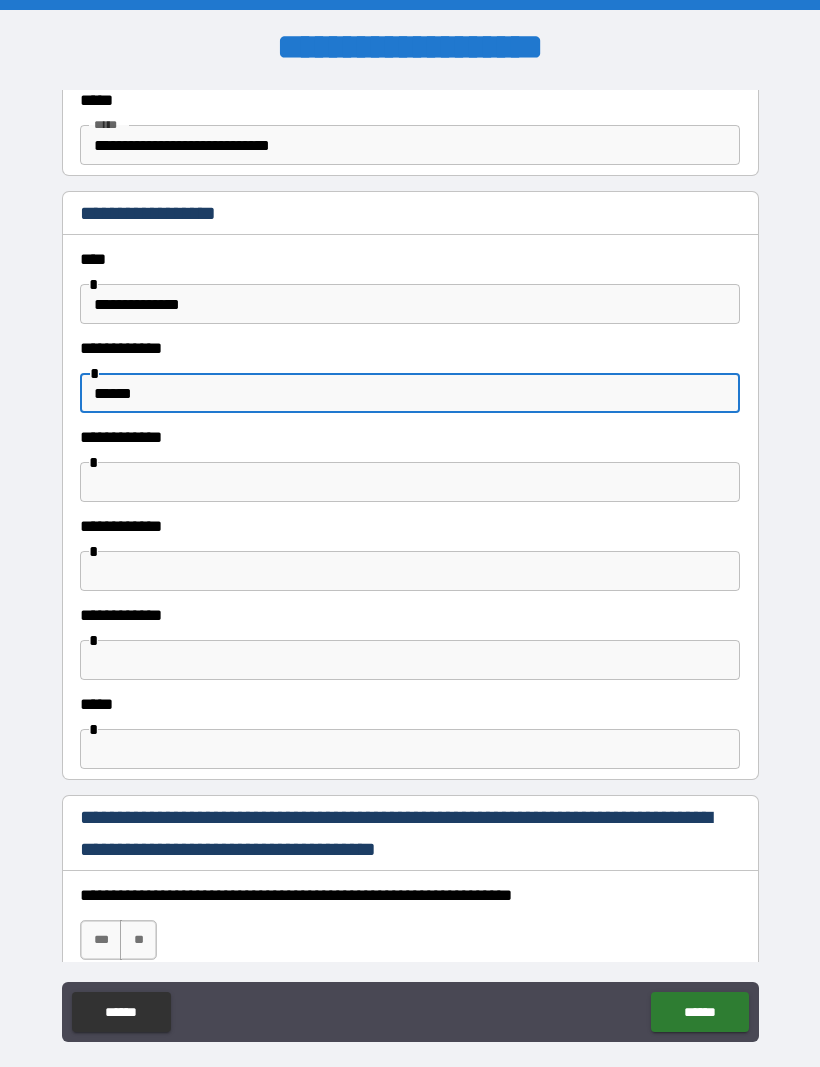 type on "******" 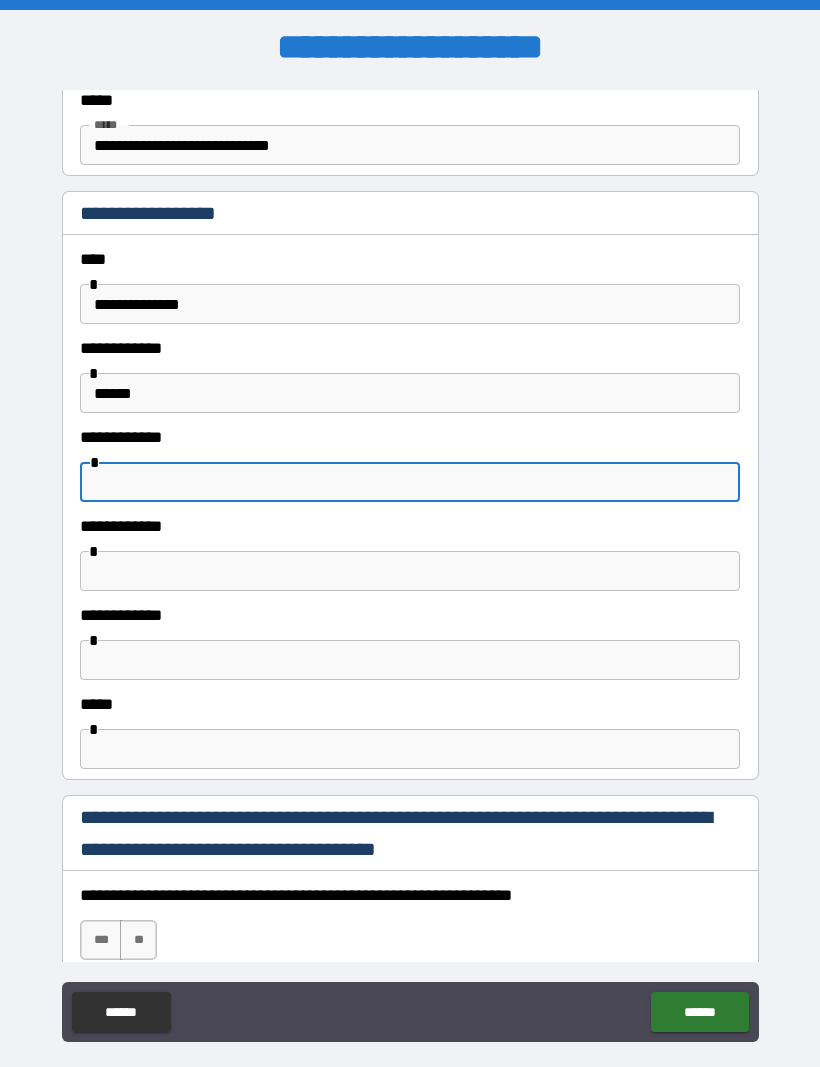 click at bounding box center (410, 571) 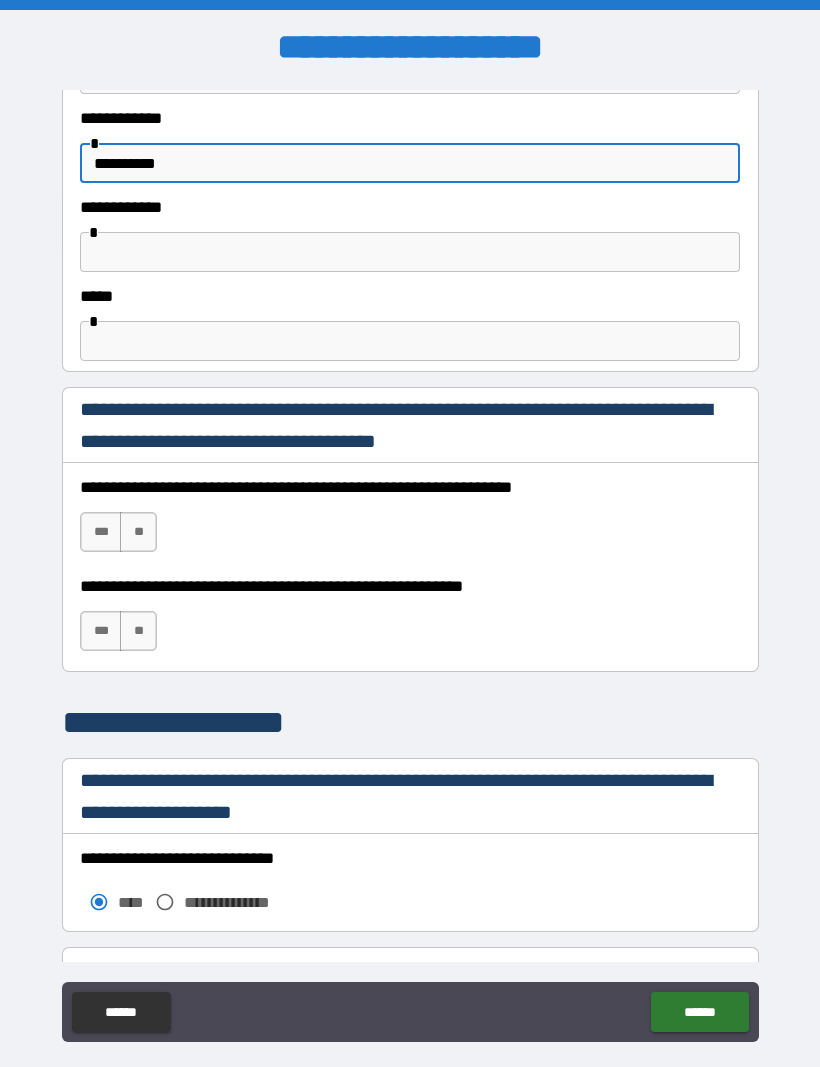 scroll, scrollTop: 1617, scrollLeft: 0, axis: vertical 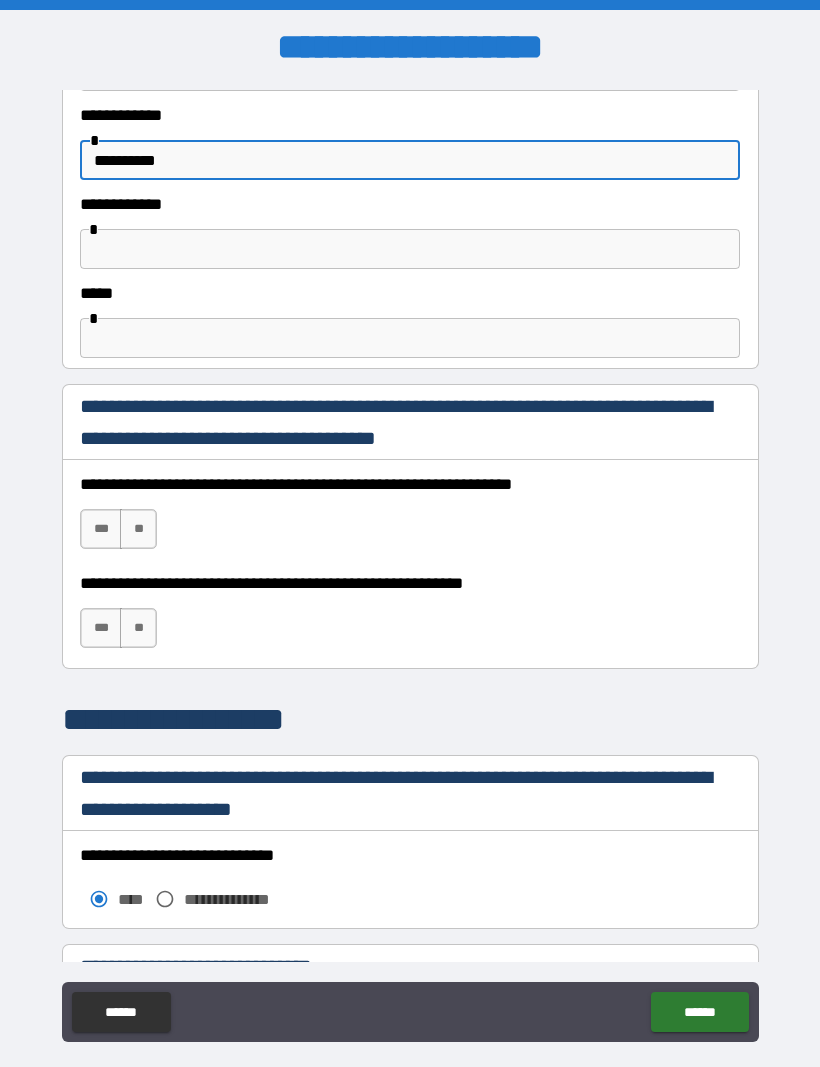 type on "**********" 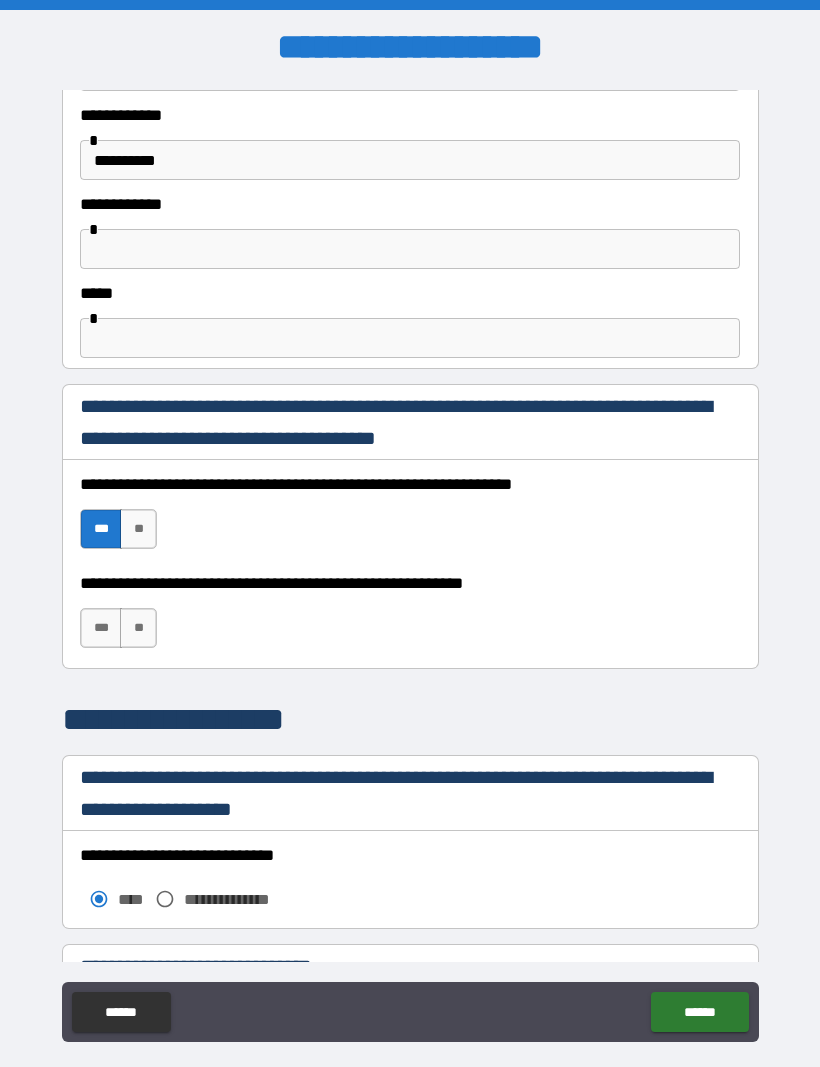 click on "***" at bounding box center (101, 628) 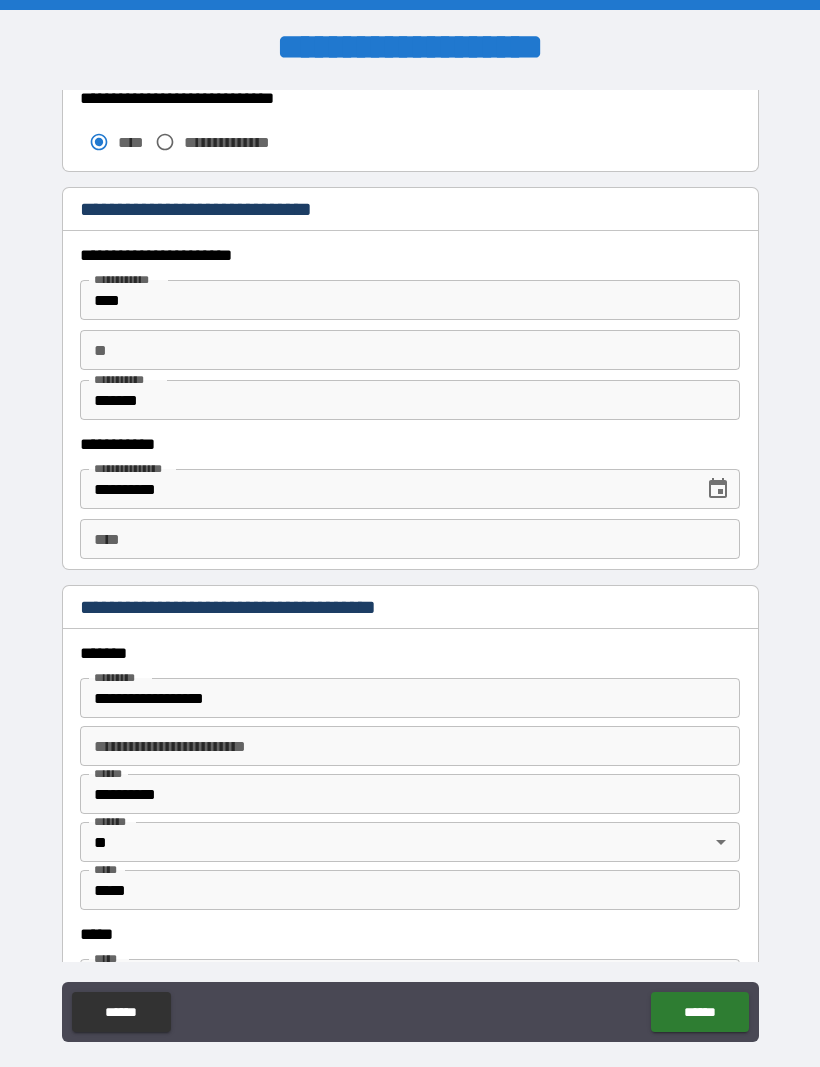 scroll, scrollTop: 2375, scrollLeft: 0, axis: vertical 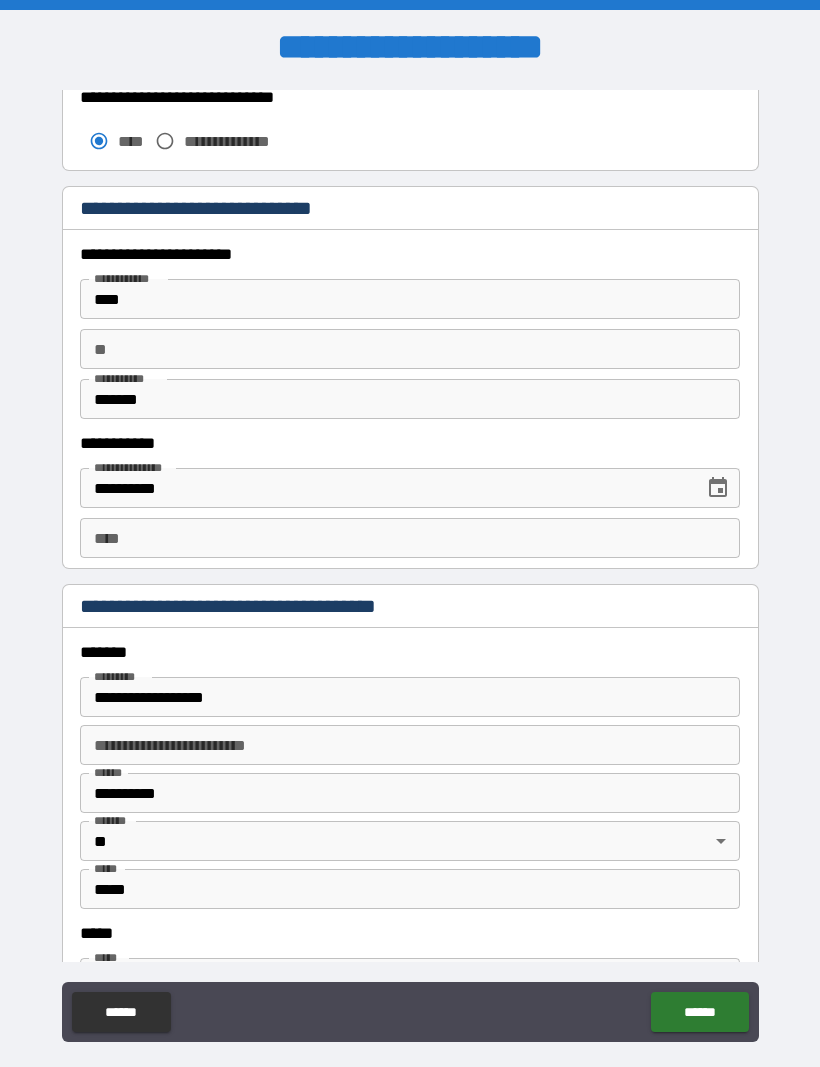 click on "****" at bounding box center [410, 538] 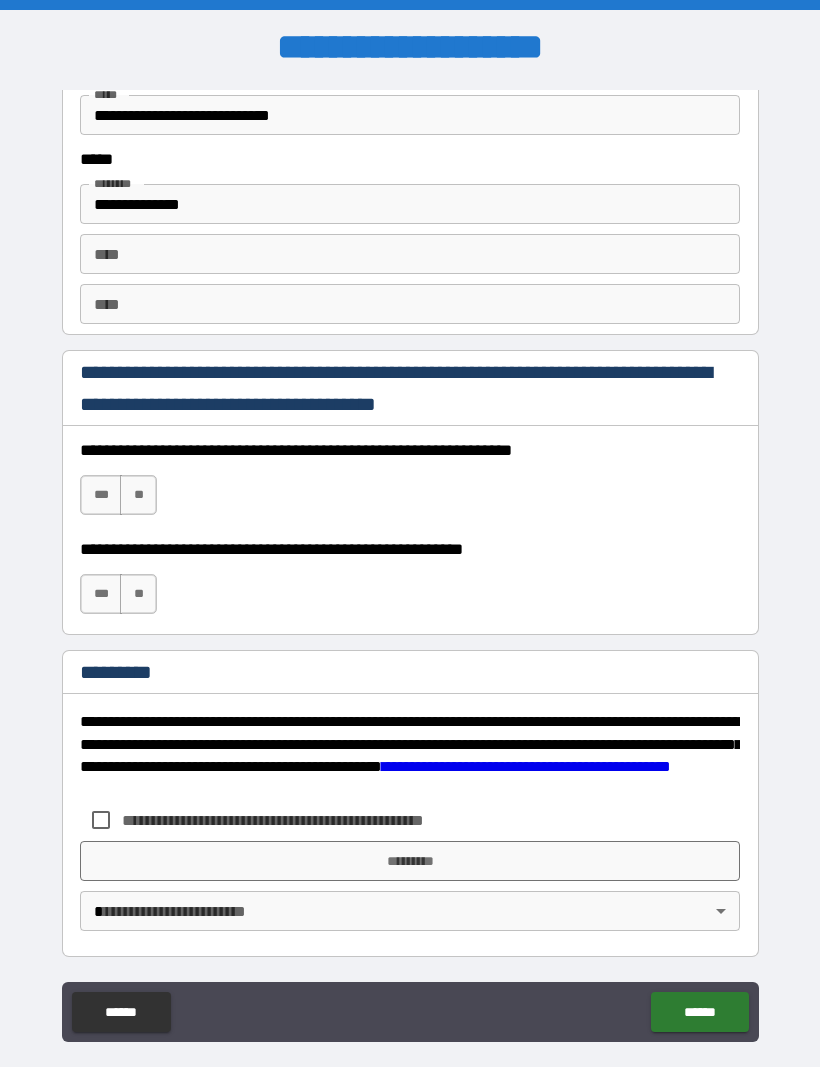 scroll, scrollTop: 3238, scrollLeft: 0, axis: vertical 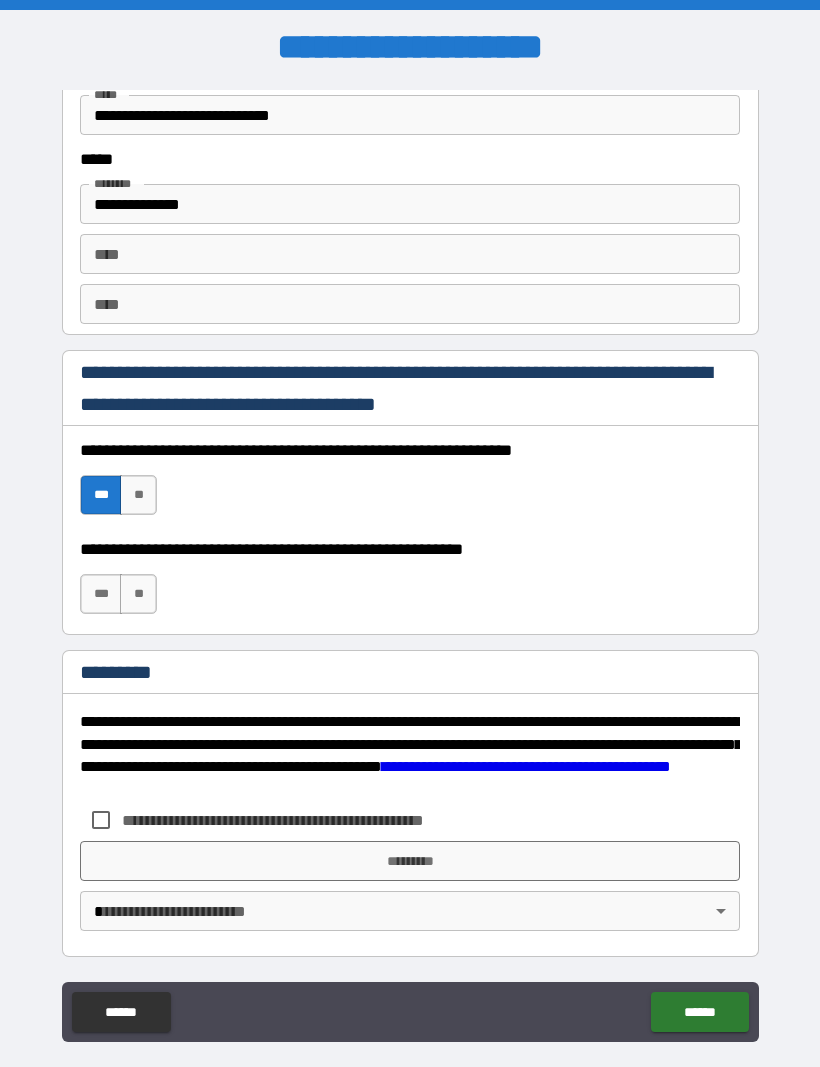 click on "***" at bounding box center (101, 594) 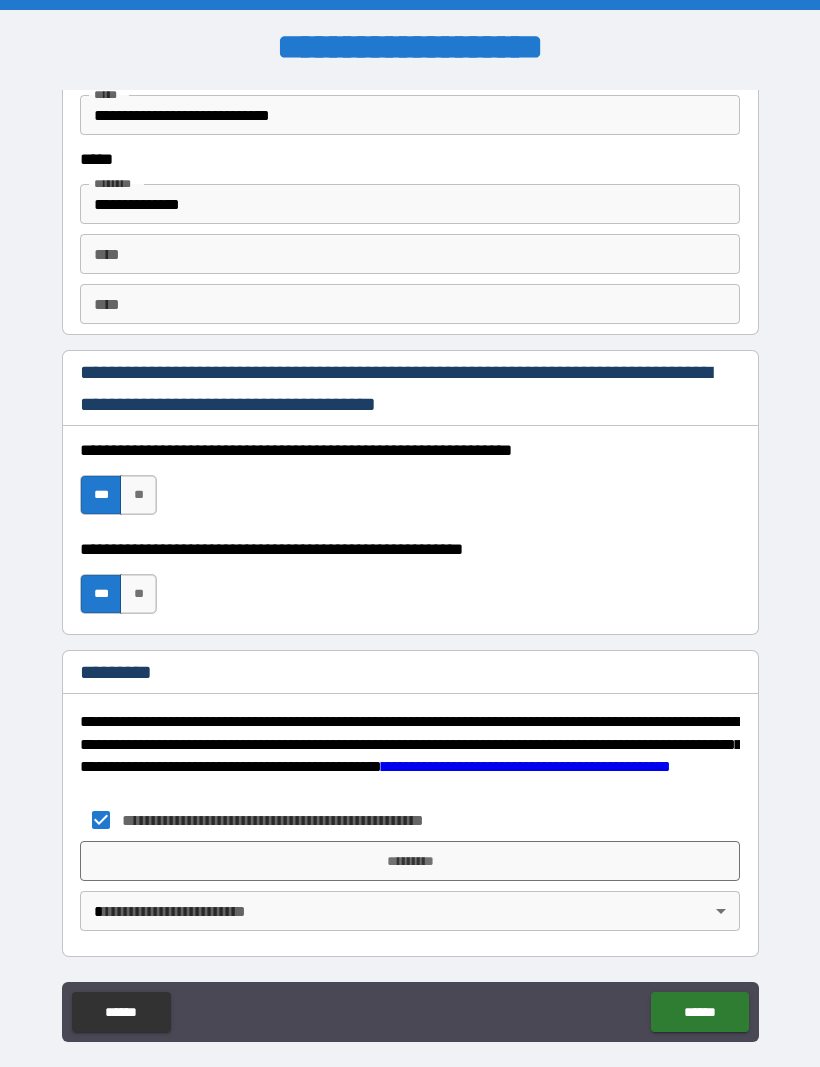 click on "*********" at bounding box center (410, 861) 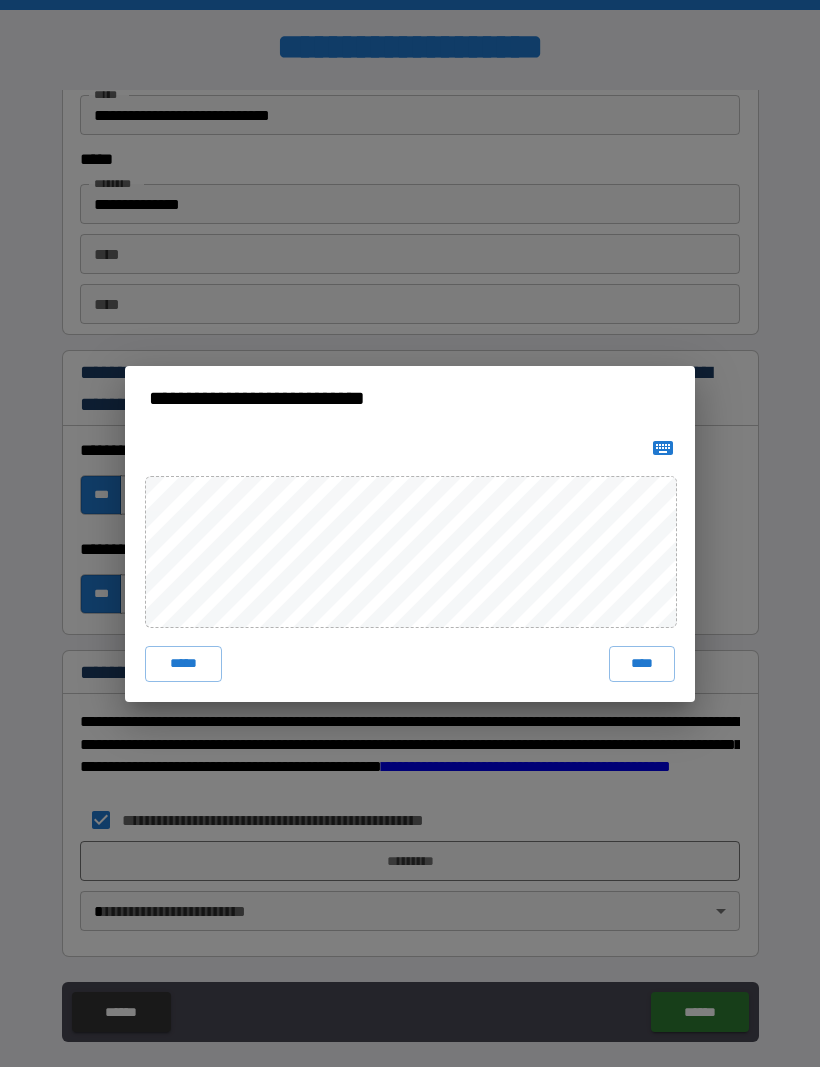click on "****" at bounding box center (642, 664) 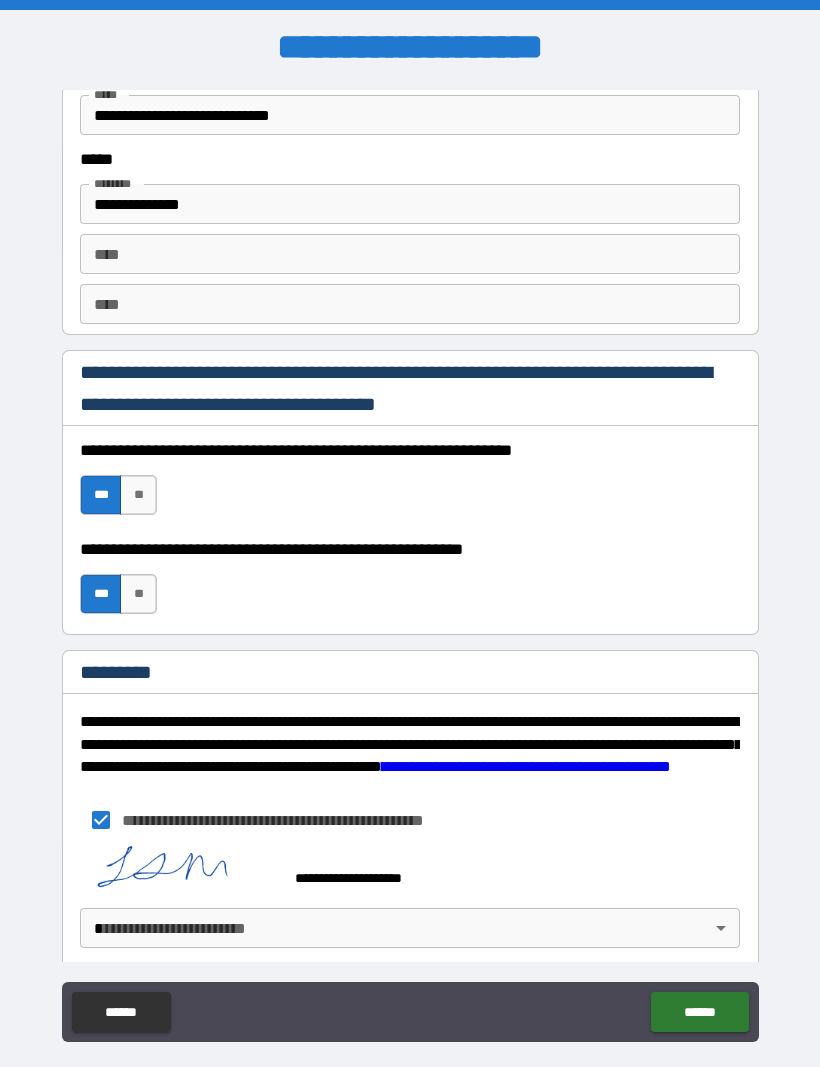 scroll, scrollTop: 3228, scrollLeft: 0, axis: vertical 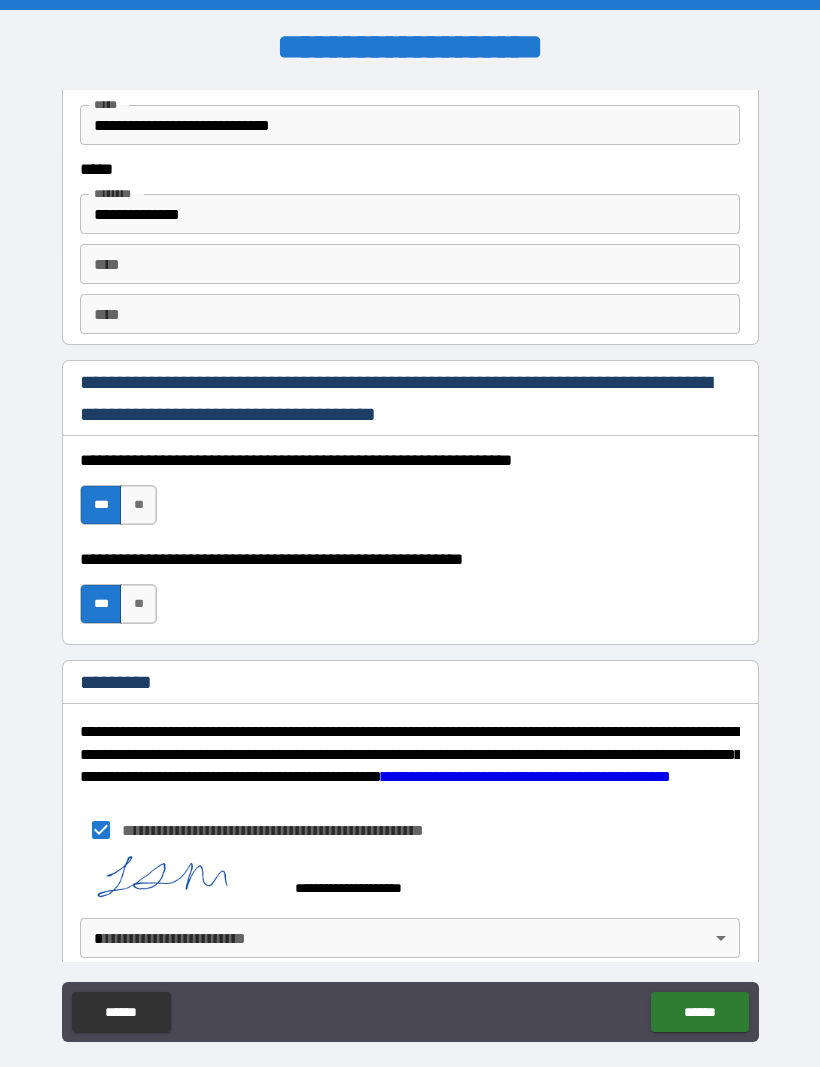 click on "******" at bounding box center (699, 1012) 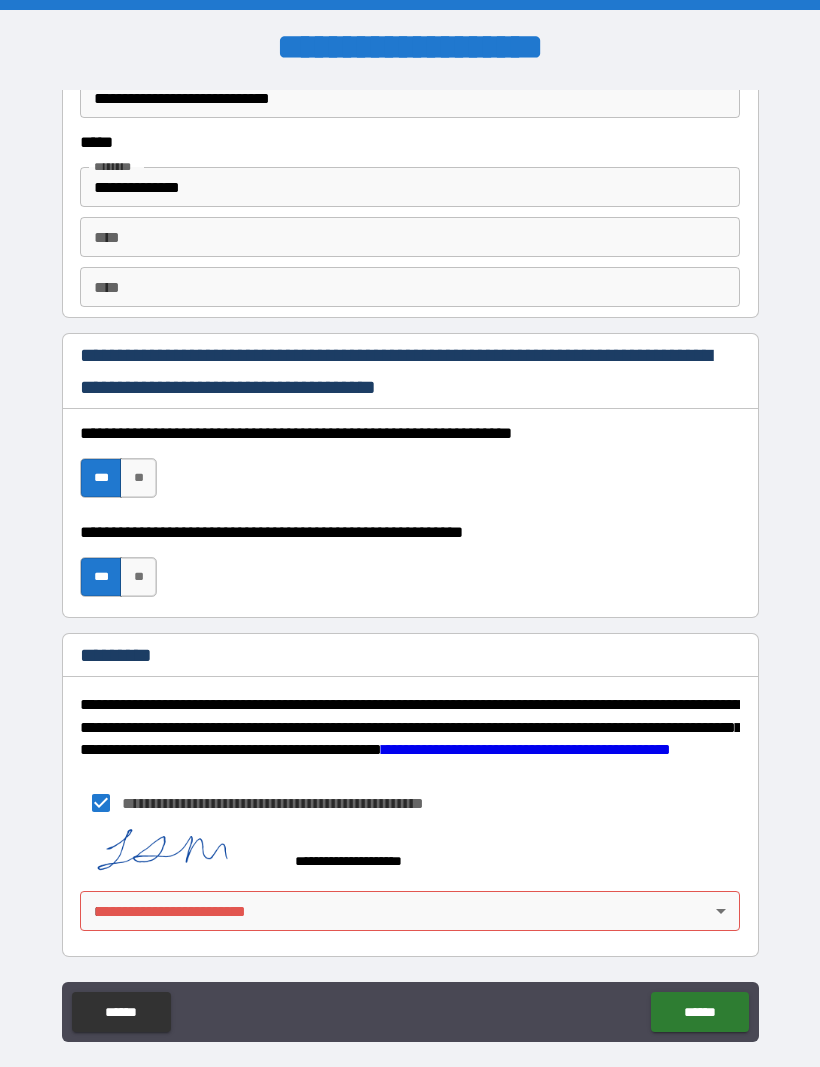 scroll, scrollTop: 3255, scrollLeft: 0, axis: vertical 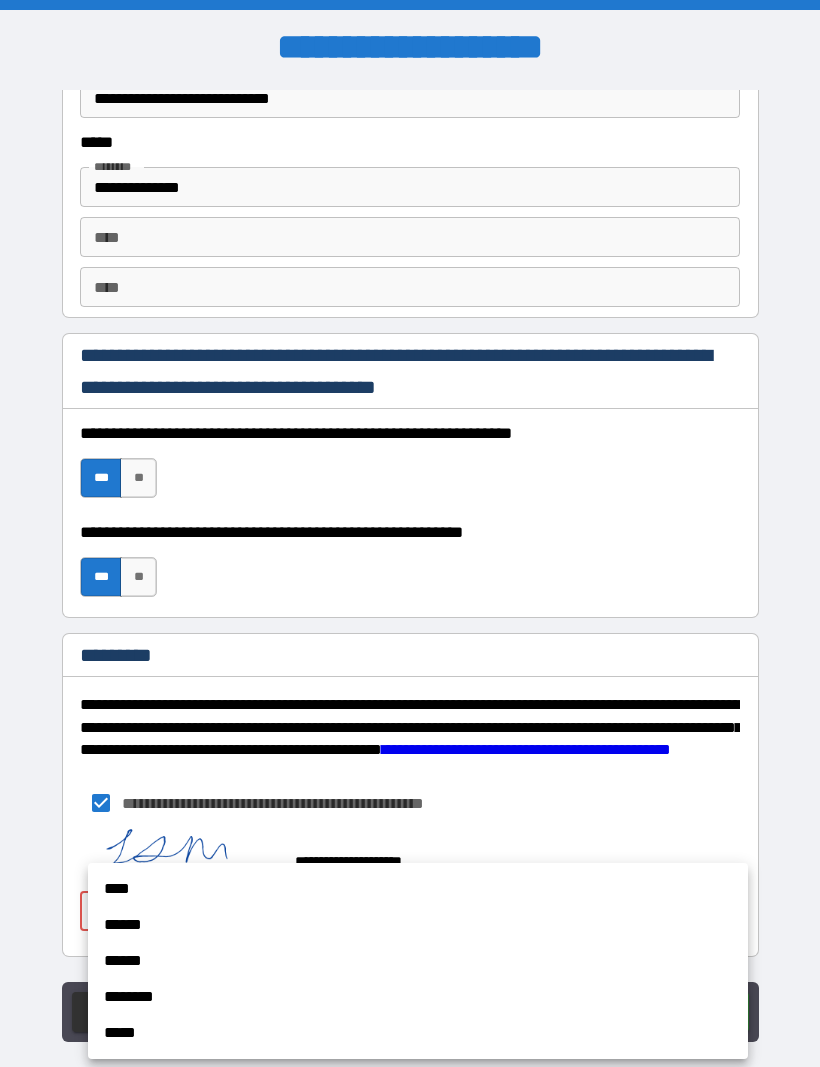 click on "****" at bounding box center (418, 889) 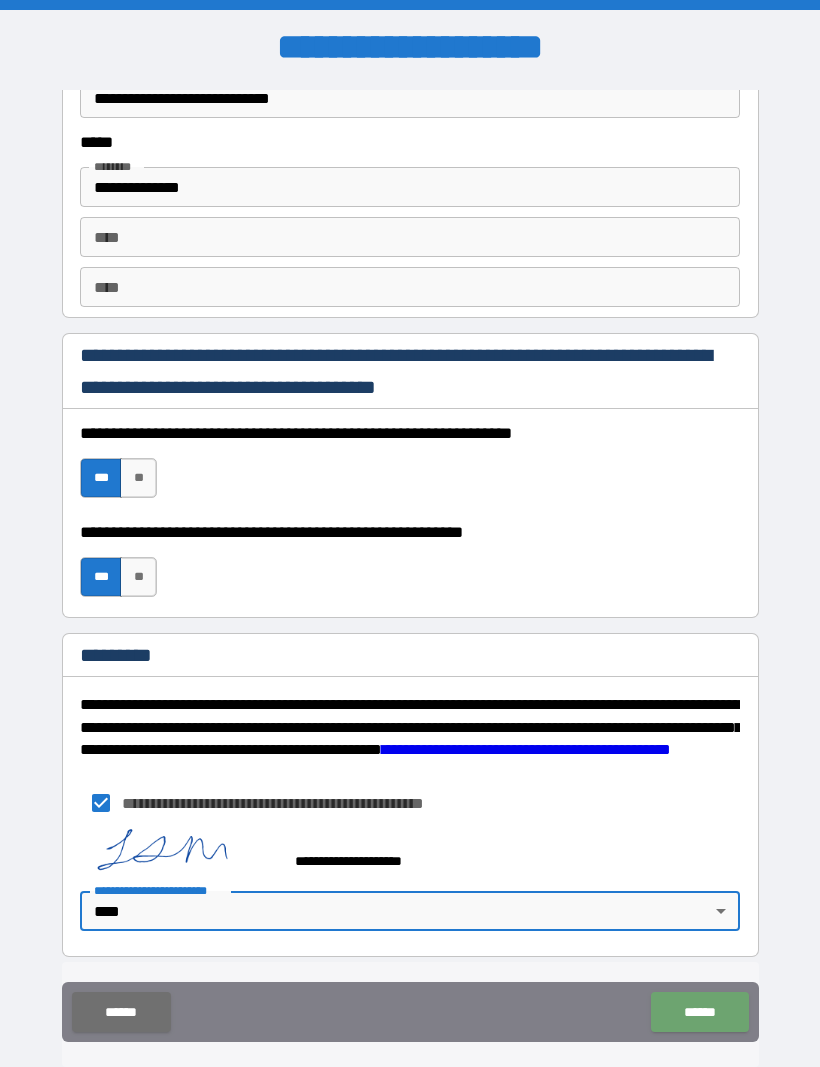 click on "******" at bounding box center [699, 1012] 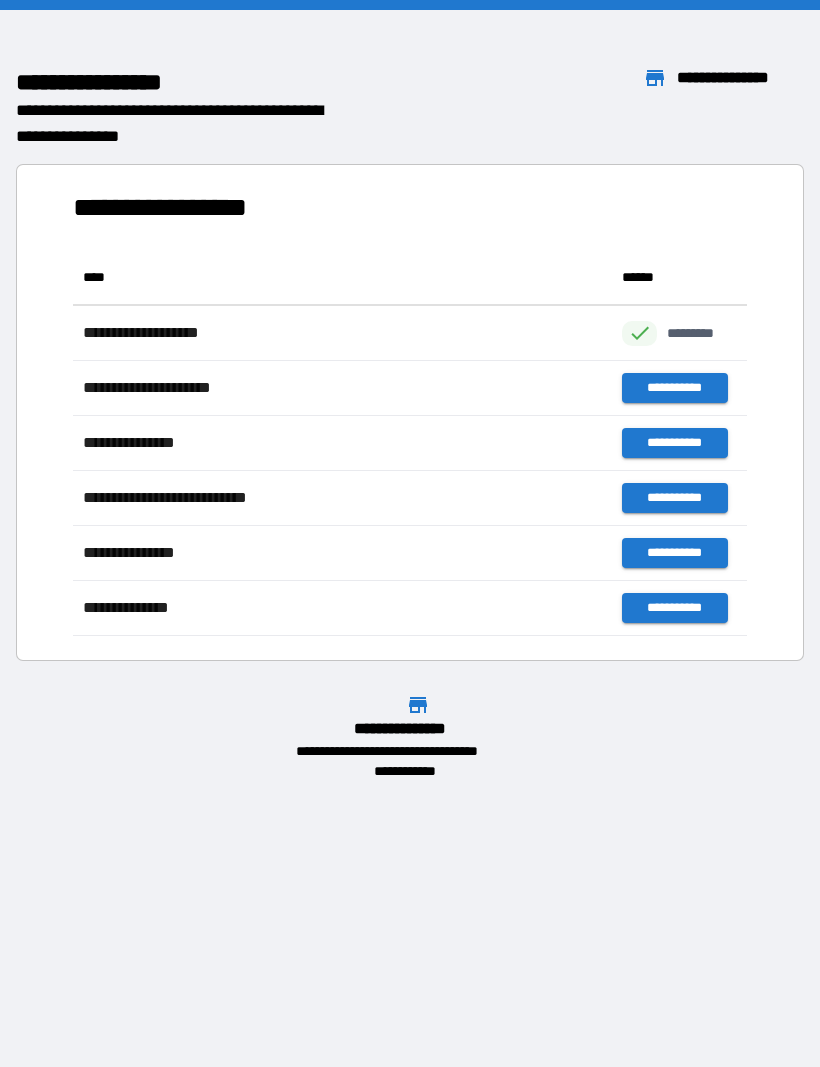 scroll, scrollTop: 1, scrollLeft: 1, axis: both 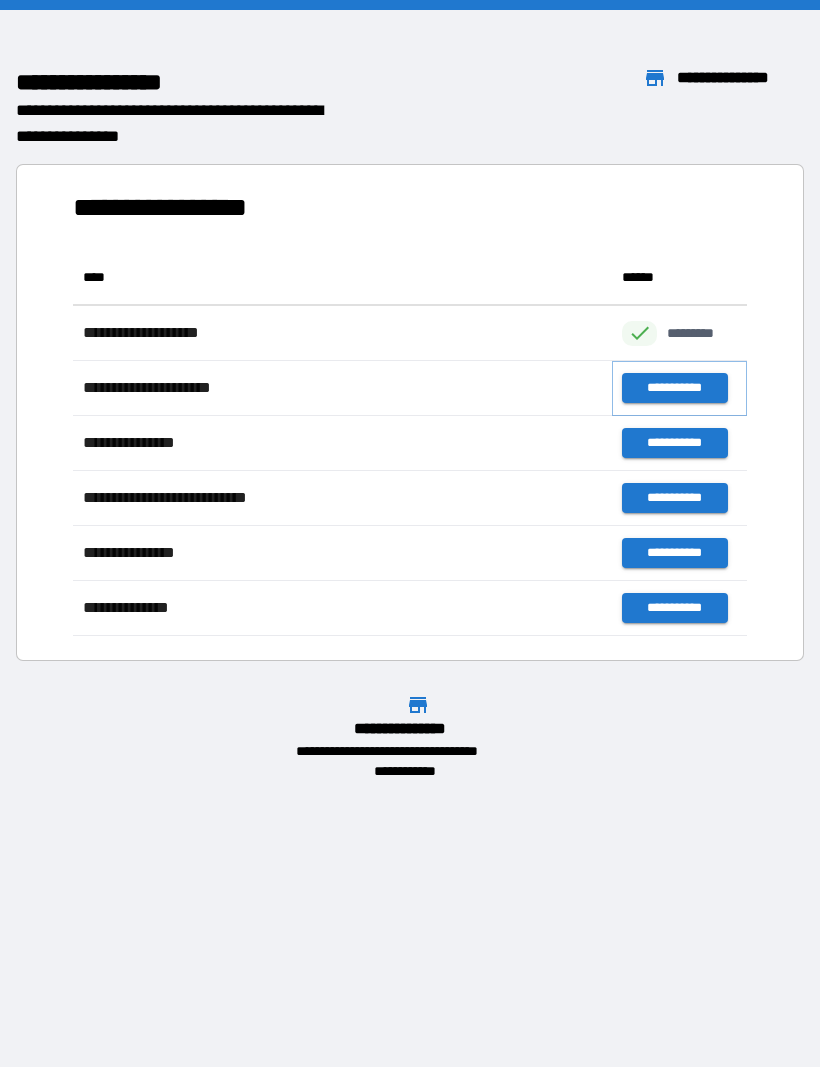 click on "**********" at bounding box center [674, 388] 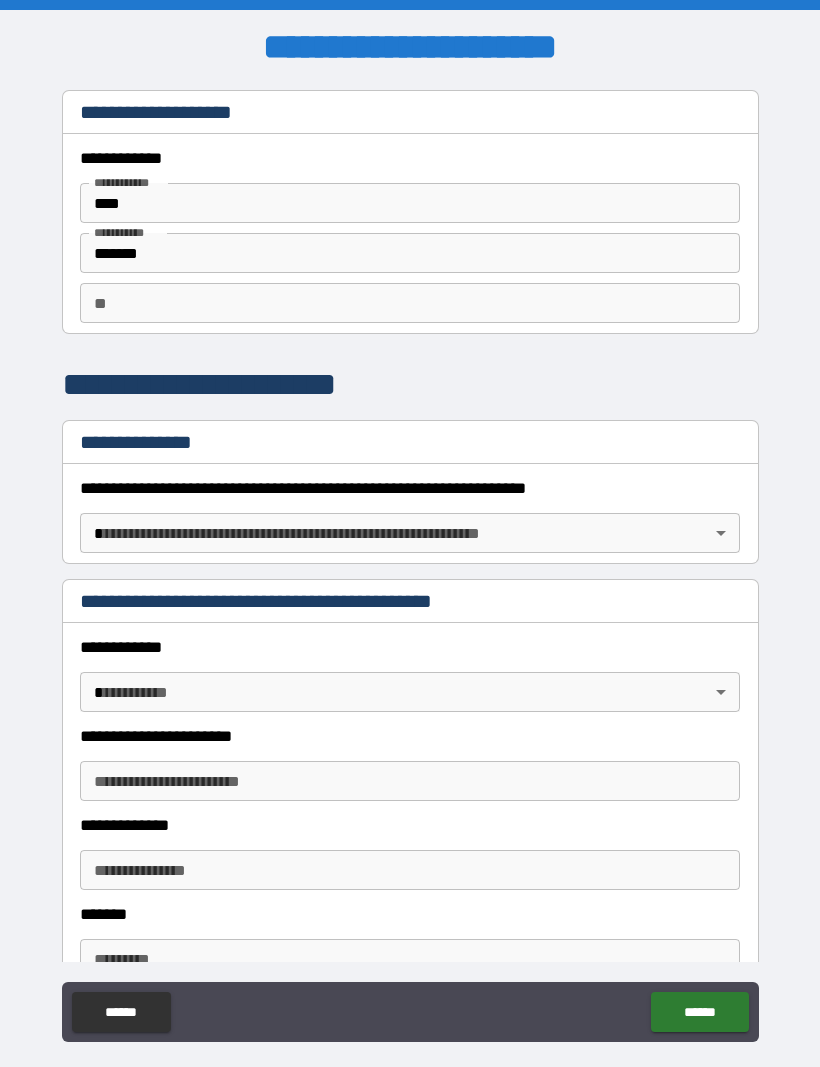 click on "**********" at bounding box center (410, 567) 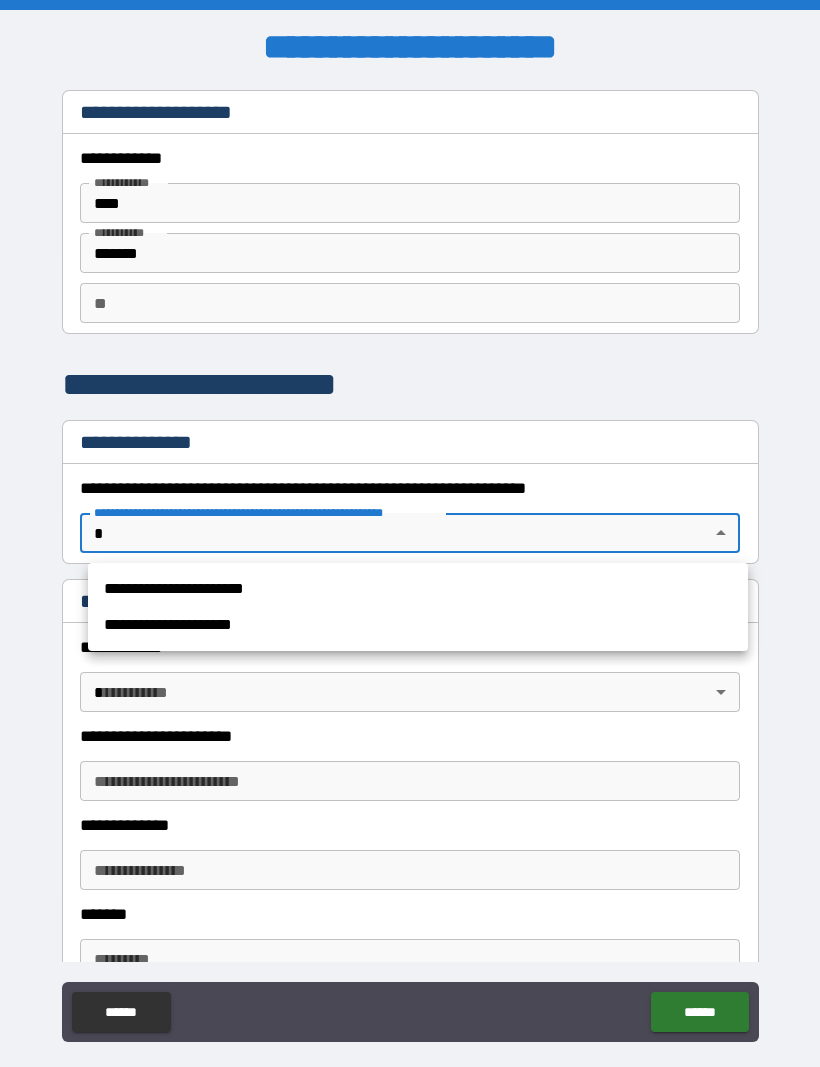 click at bounding box center (410, 533) 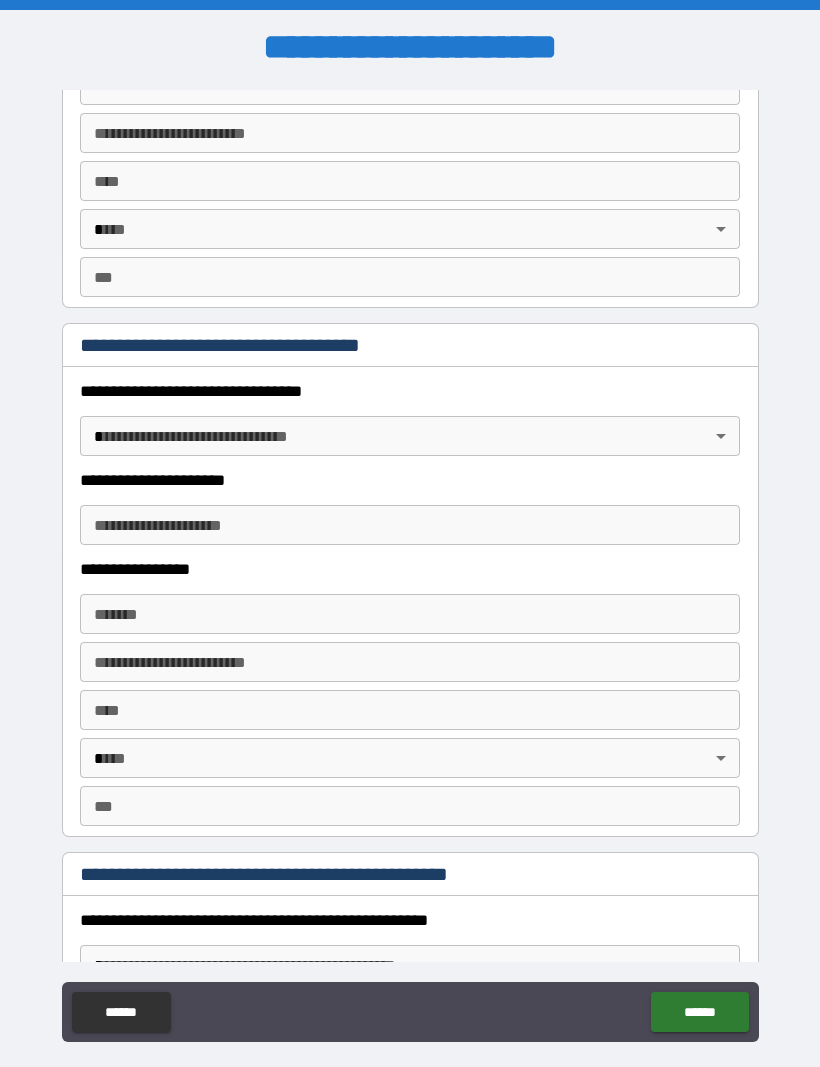 scroll, scrollTop: 1452, scrollLeft: 0, axis: vertical 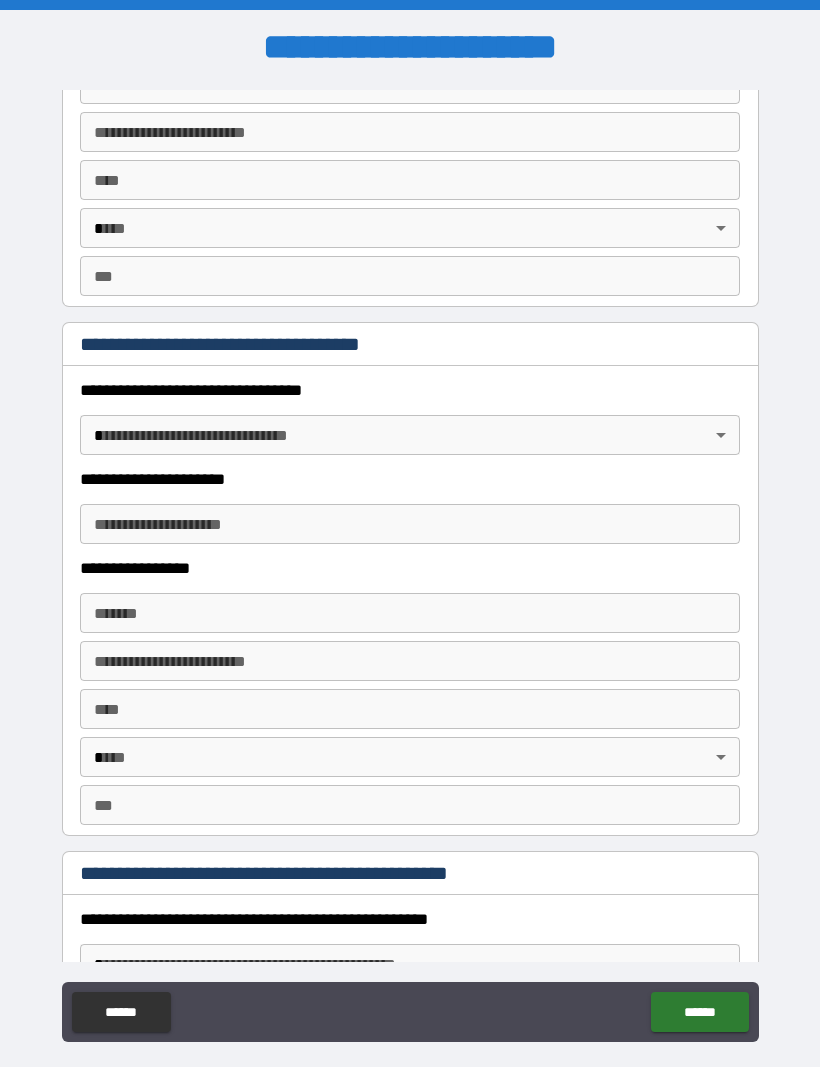 click on "******" at bounding box center [121, 1012] 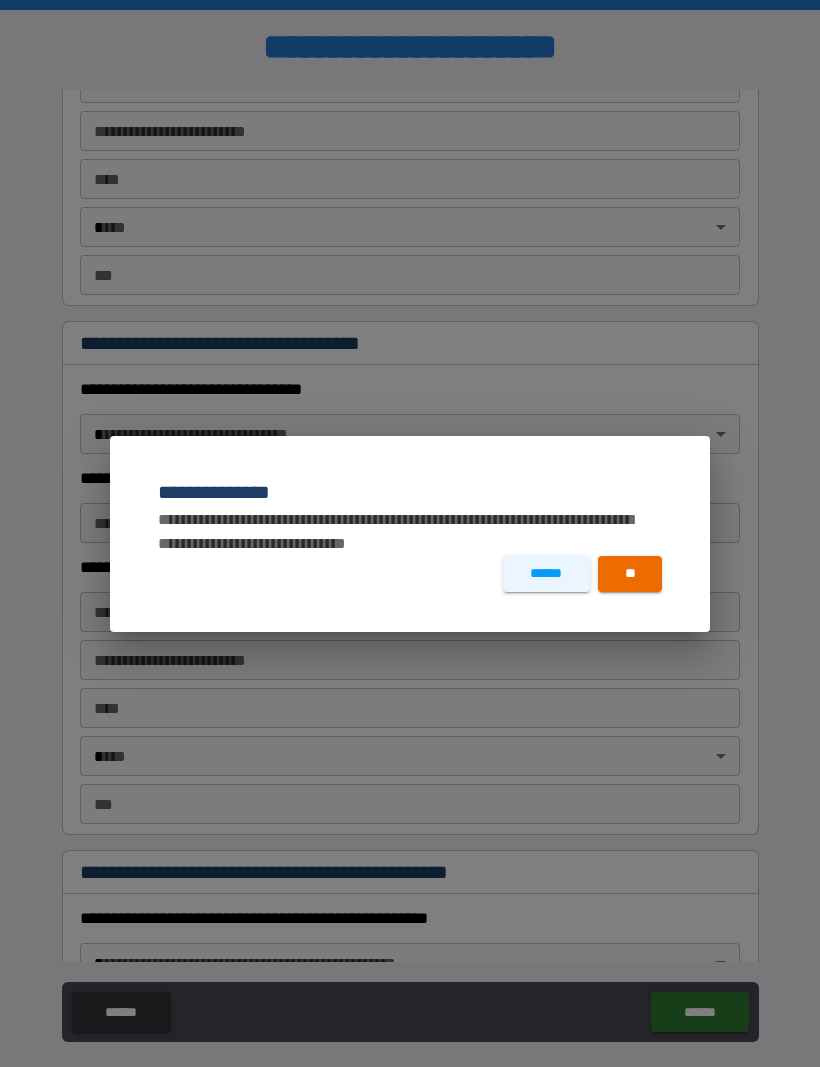 click on "******" at bounding box center [546, 574] 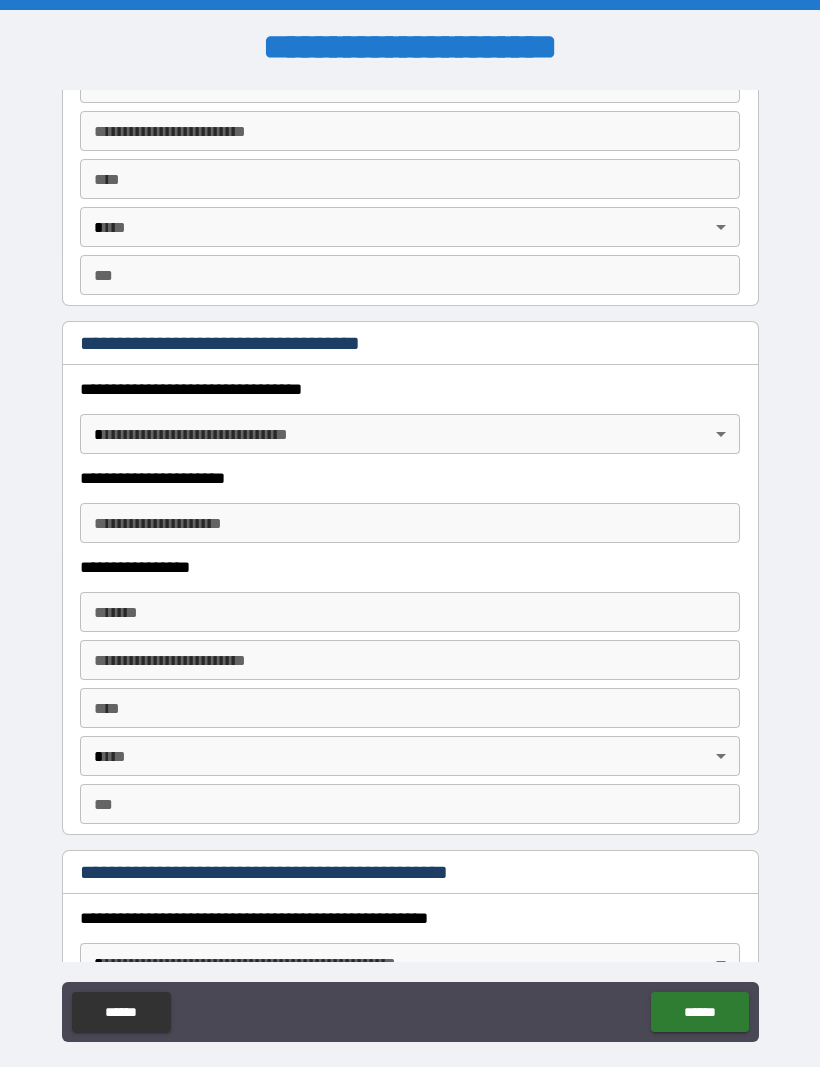 click on "******" at bounding box center [121, 1012] 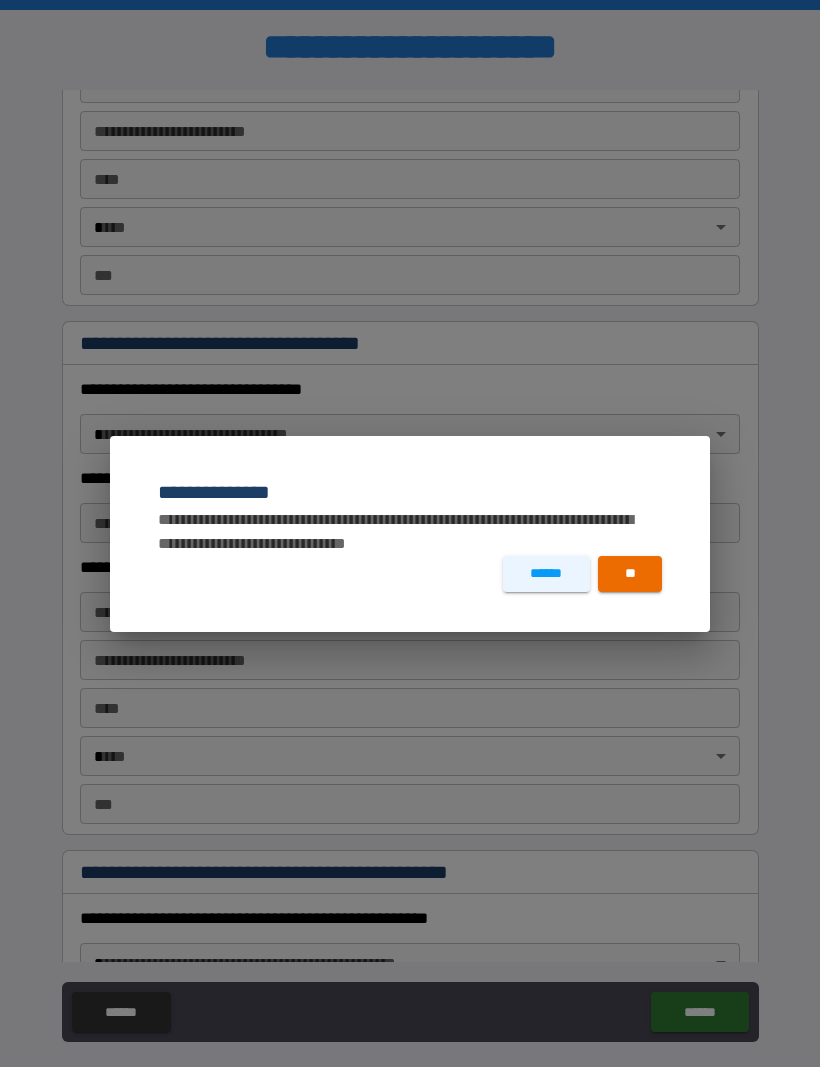 click on "**" at bounding box center [630, 574] 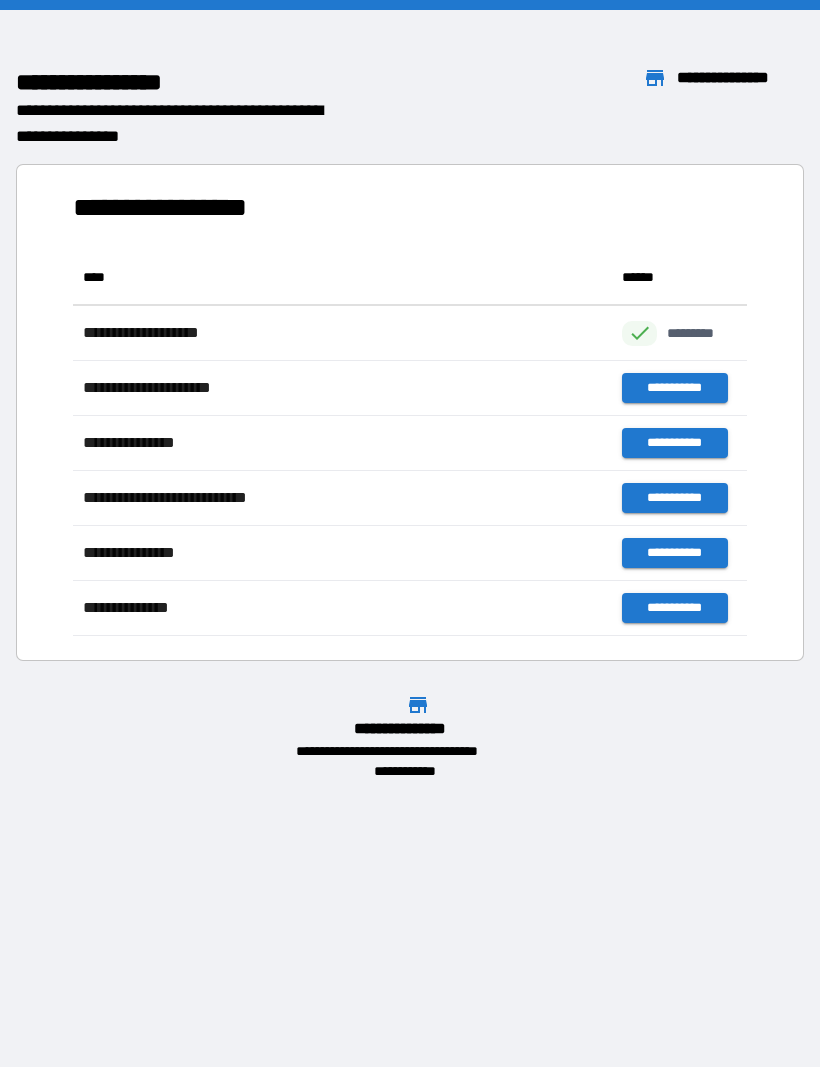 scroll, scrollTop: 1, scrollLeft: 1, axis: both 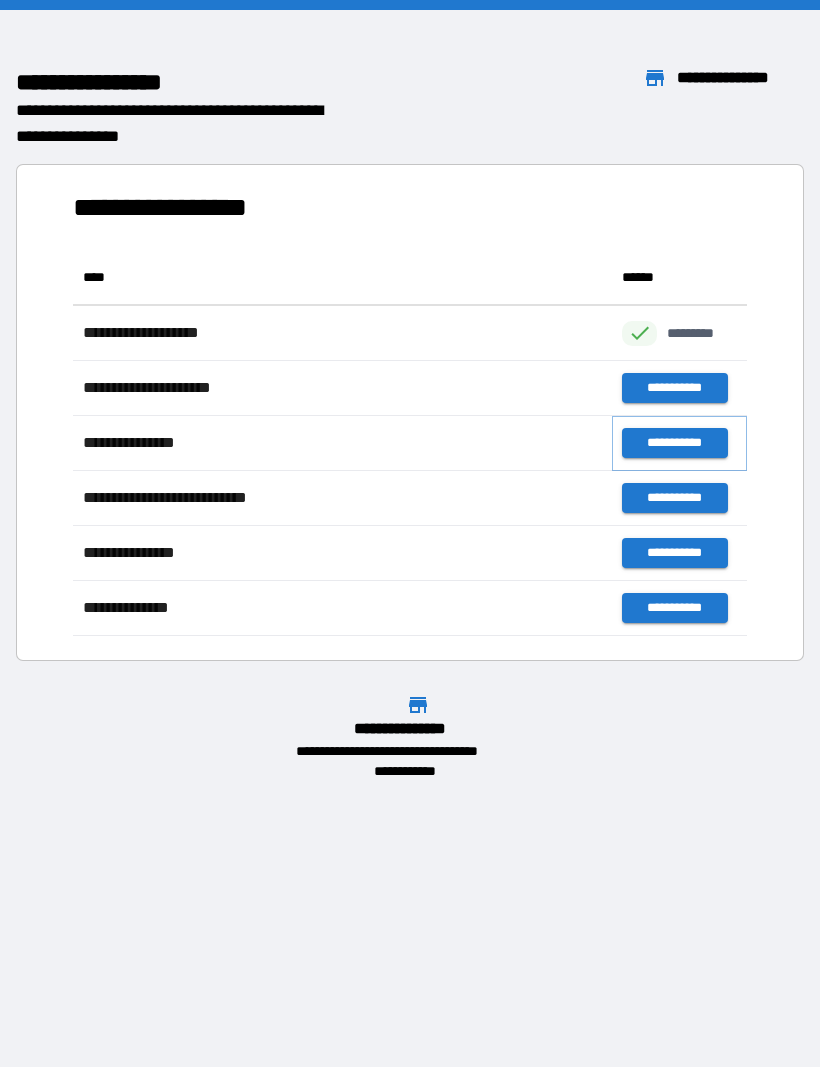 click on "**********" at bounding box center (674, 443) 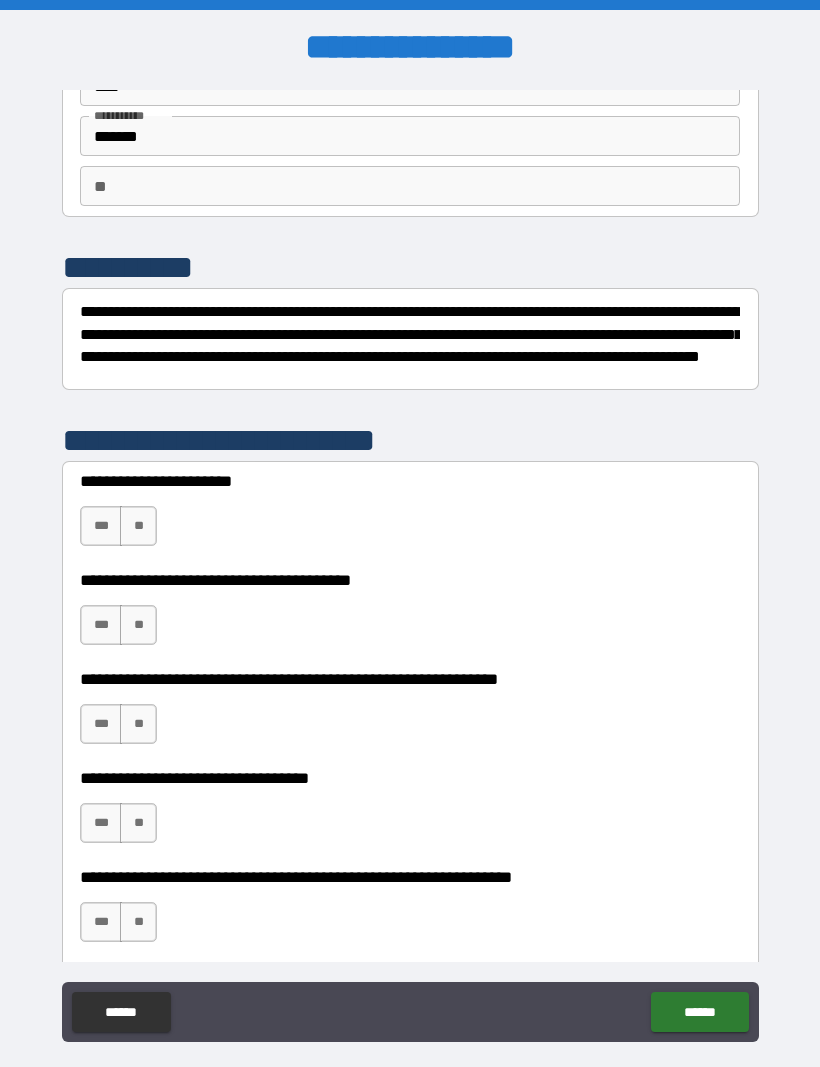 scroll, scrollTop: 118, scrollLeft: 0, axis: vertical 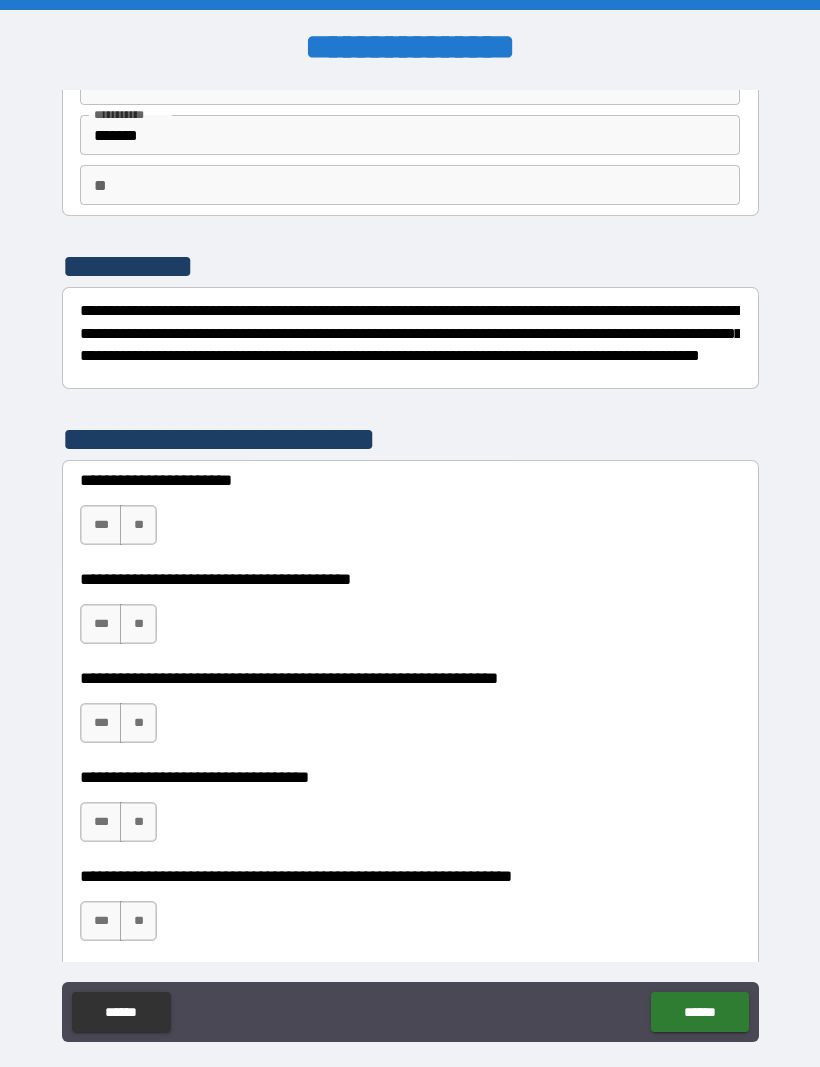 click on "***" at bounding box center [101, 525] 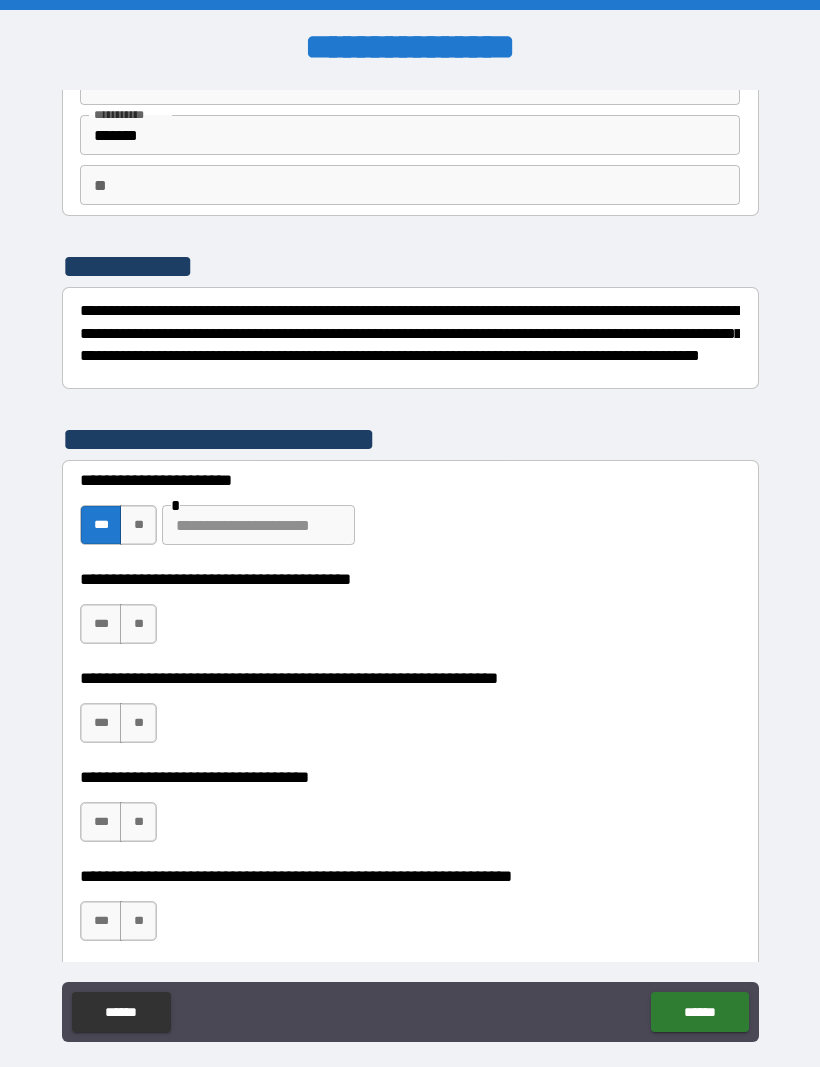 click on "**" at bounding box center (138, 525) 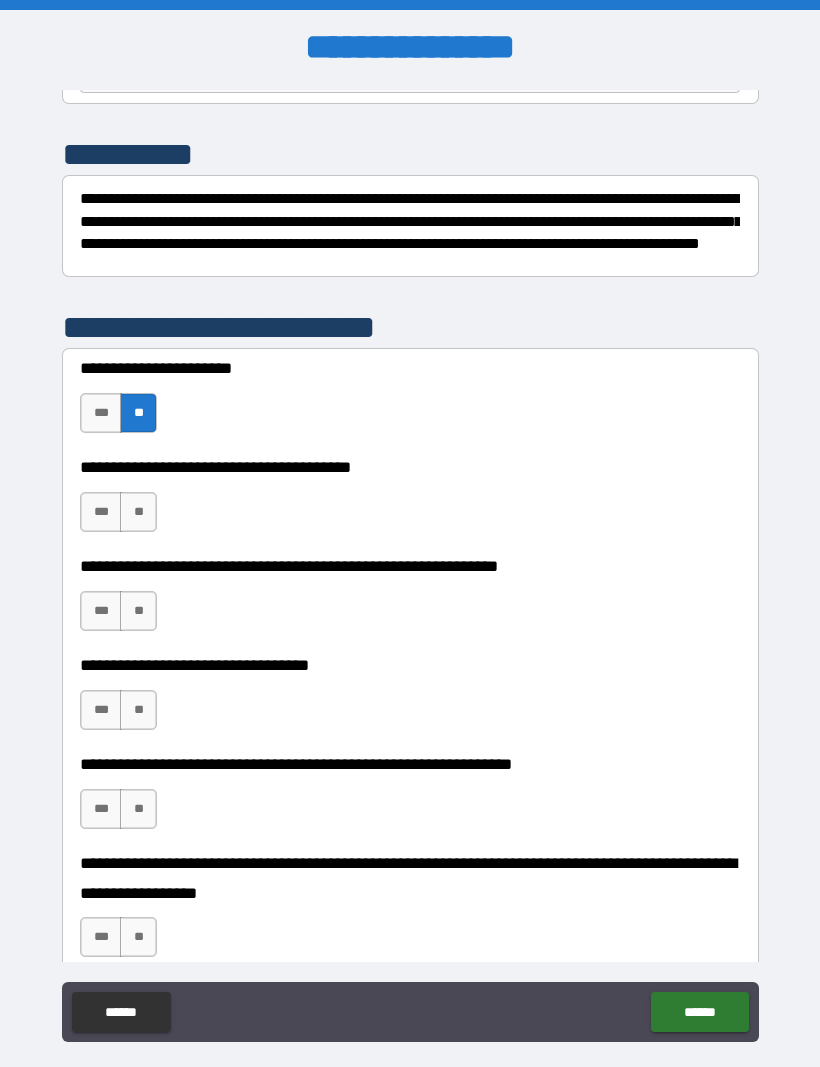 scroll, scrollTop: 231, scrollLeft: 0, axis: vertical 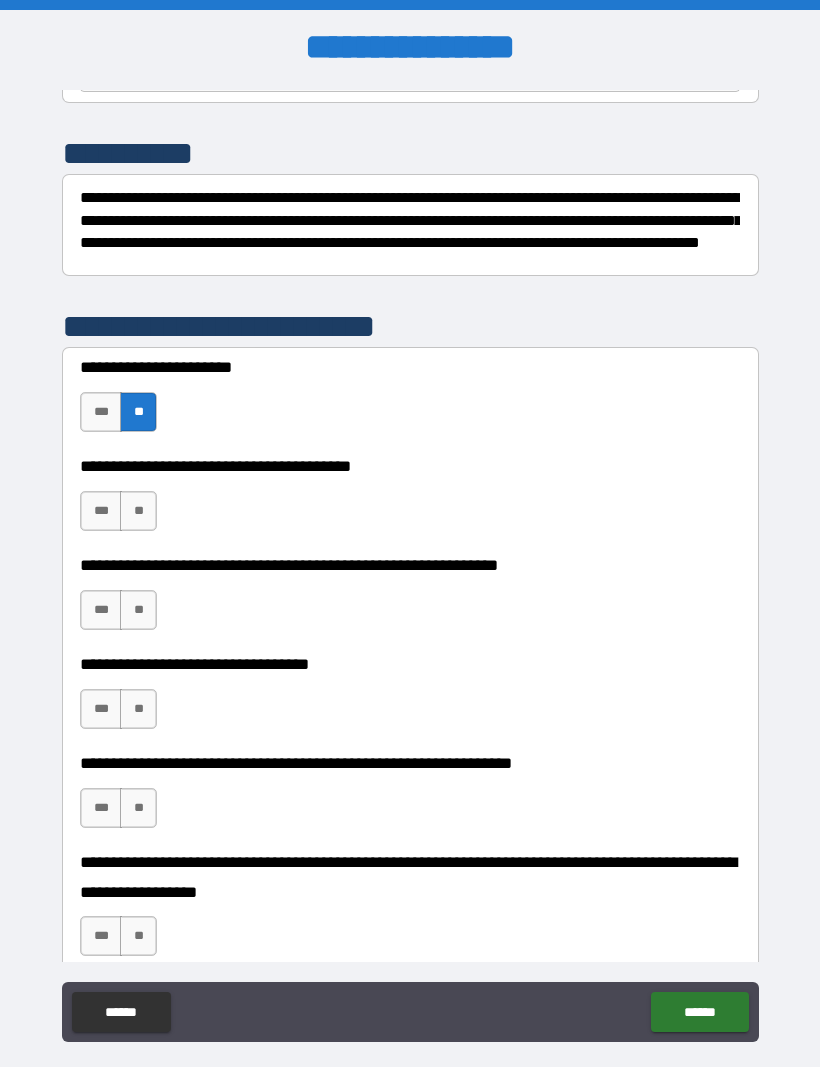 click on "**" at bounding box center (138, 511) 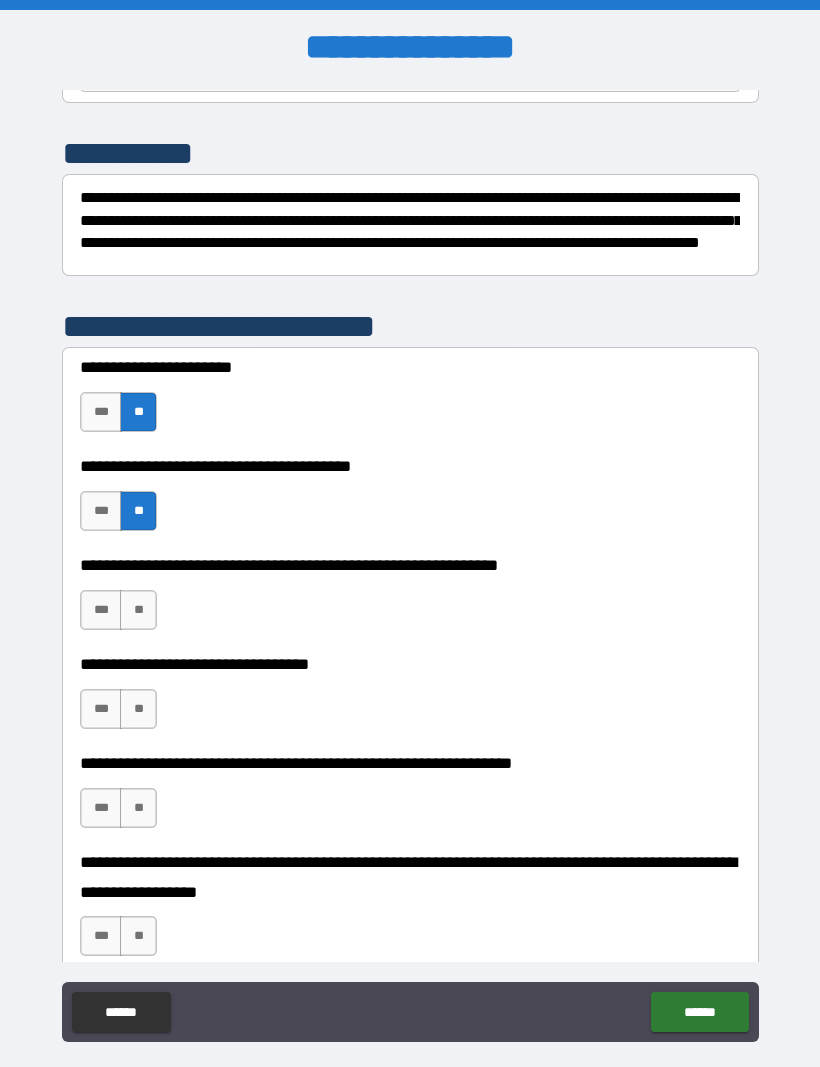 click on "***" at bounding box center (101, 610) 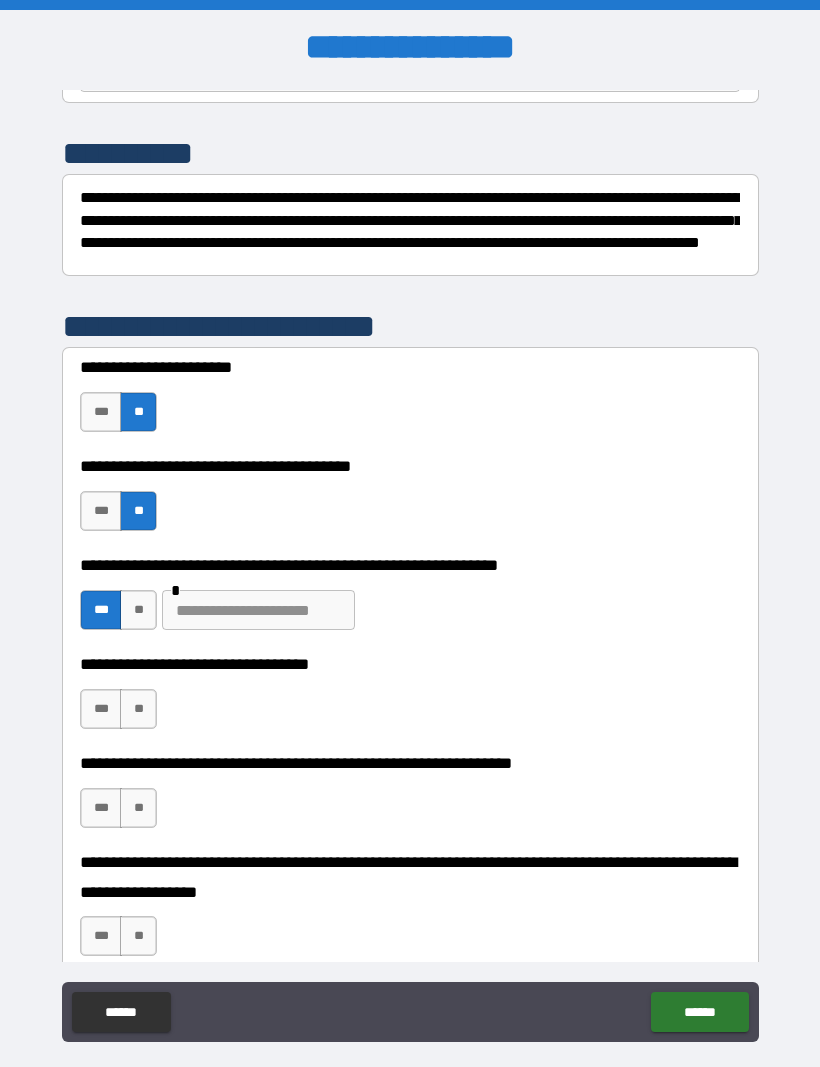 click at bounding box center [258, 610] 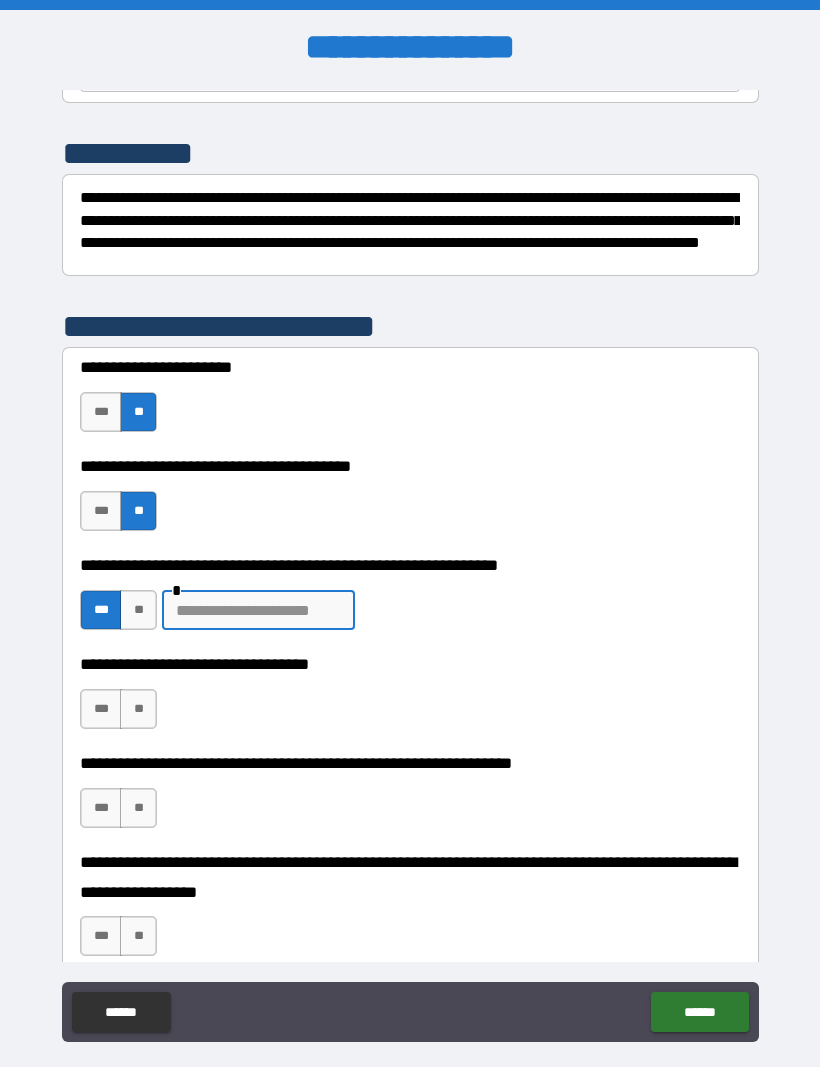 click on "**" at bounding box center [138, 610] 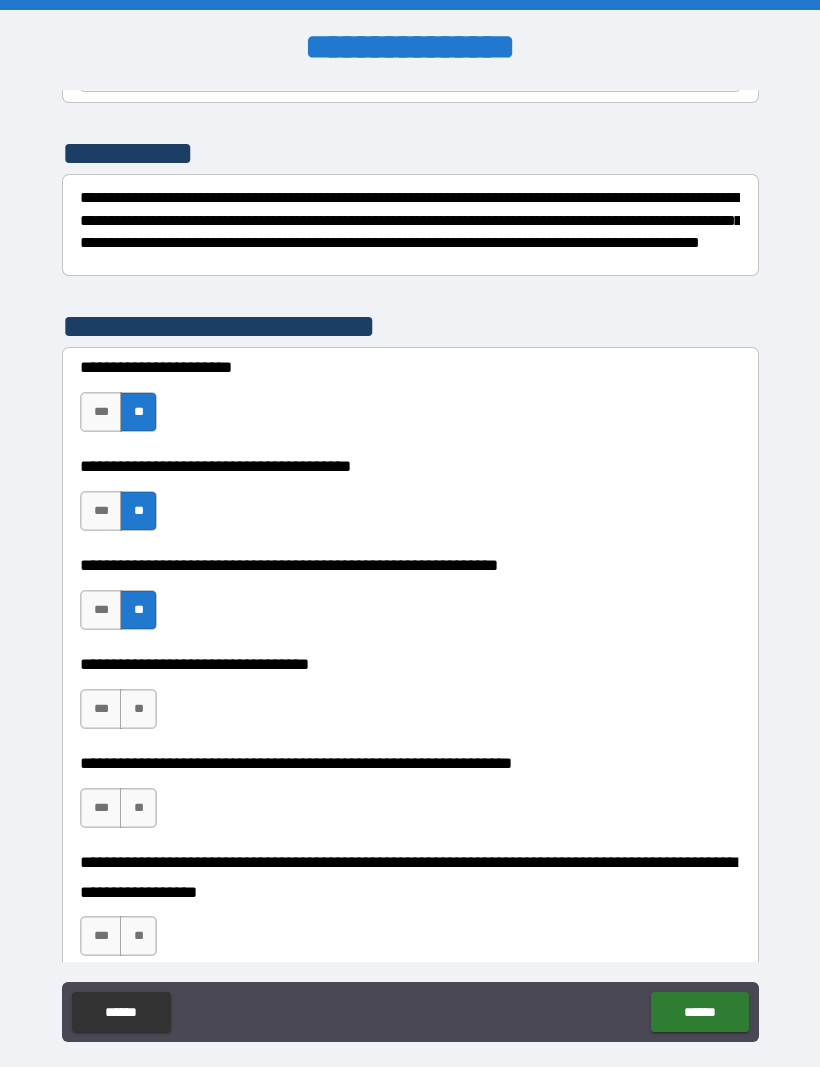 click on "**" at bounding box center (138, 709) 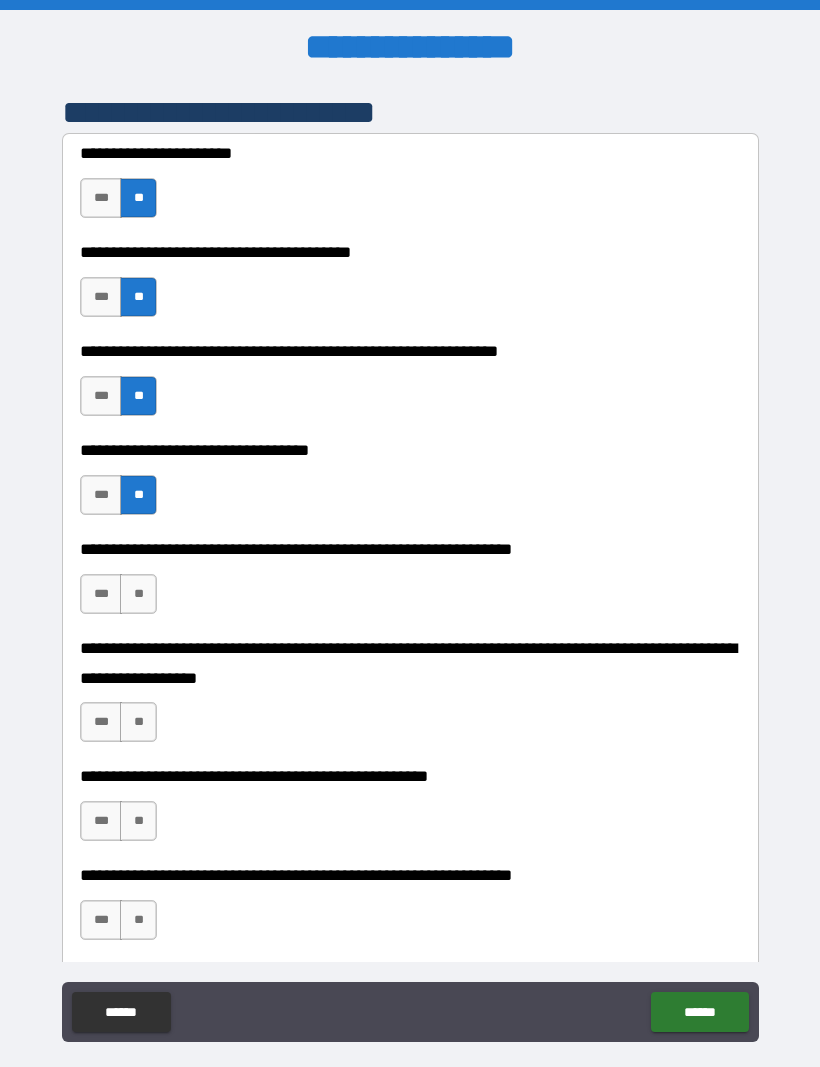 scroll, scrollTop: 449, scrollLeft: 0, axis: vertical 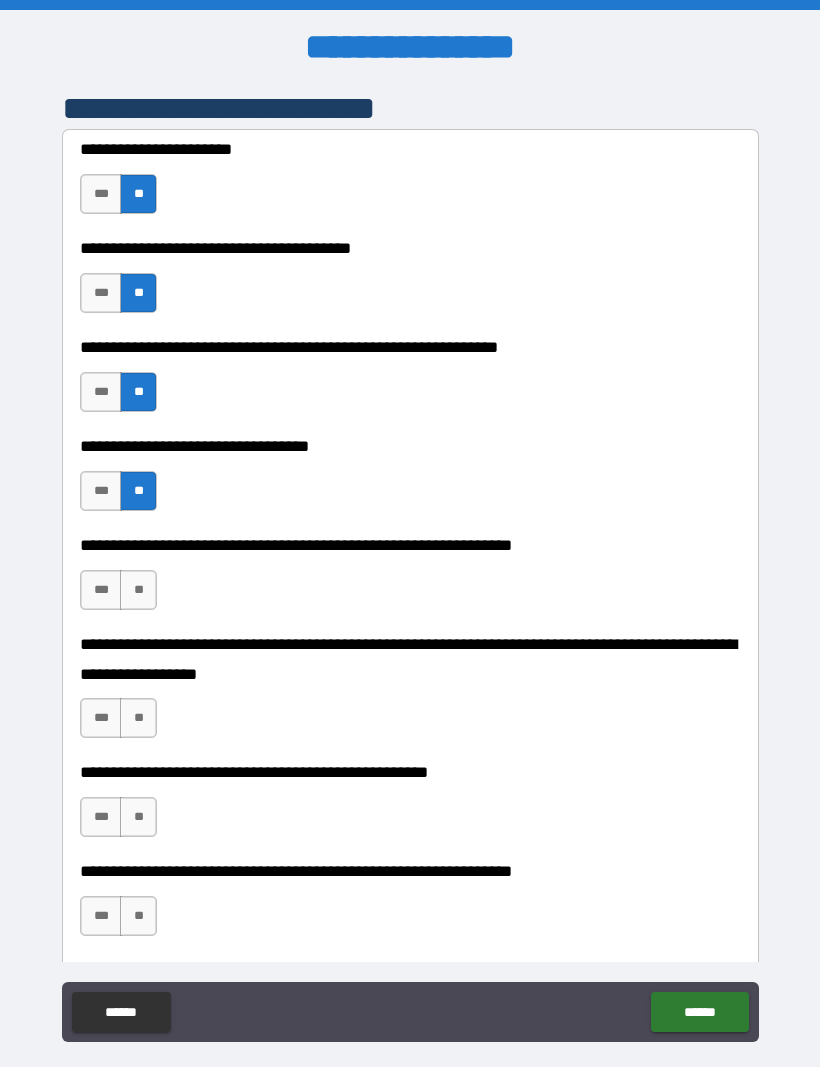 click on "**" at bounding box center [138, 590] 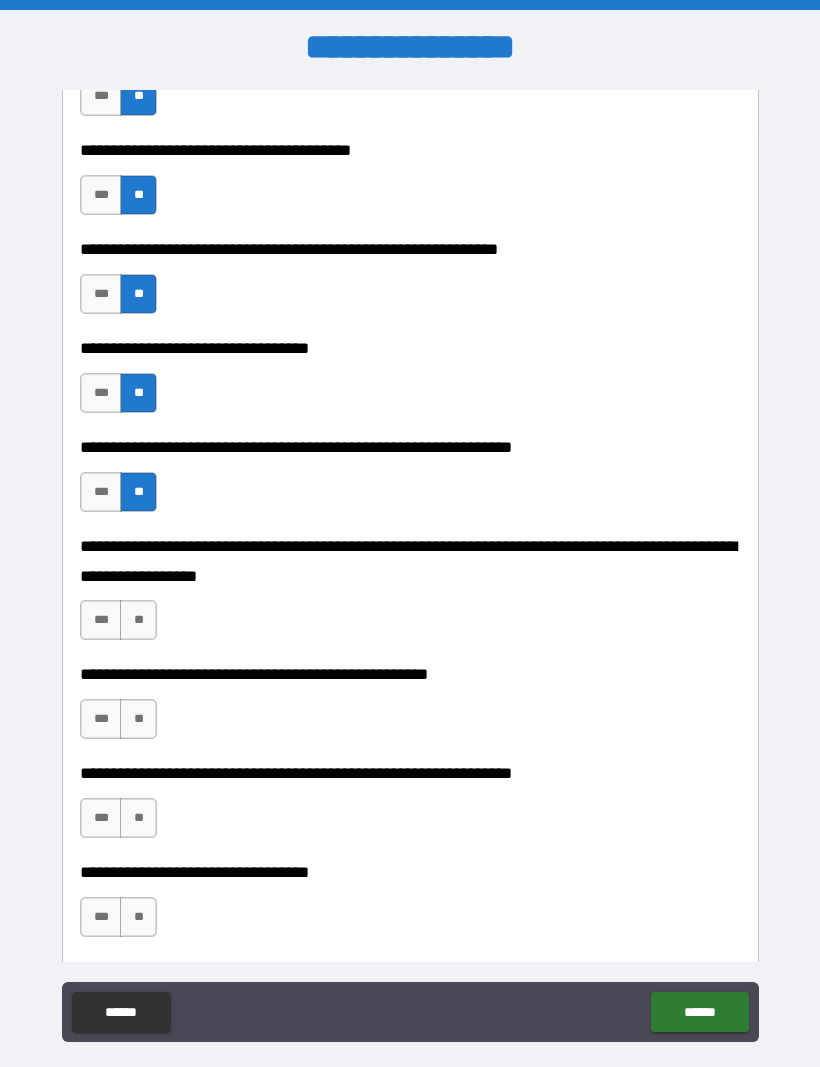 scroll, scrollTop: 555, scrollLeft: 0, axis: vertical 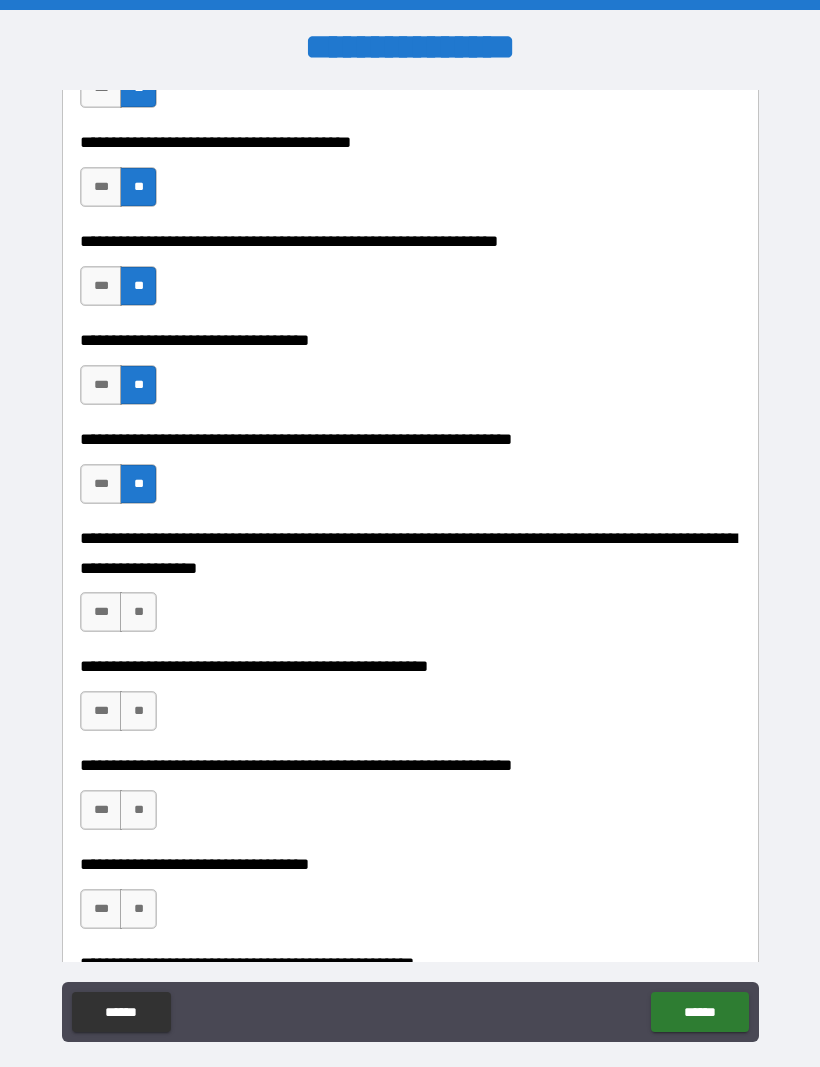 click on "**" at bounding box center (138, 612) 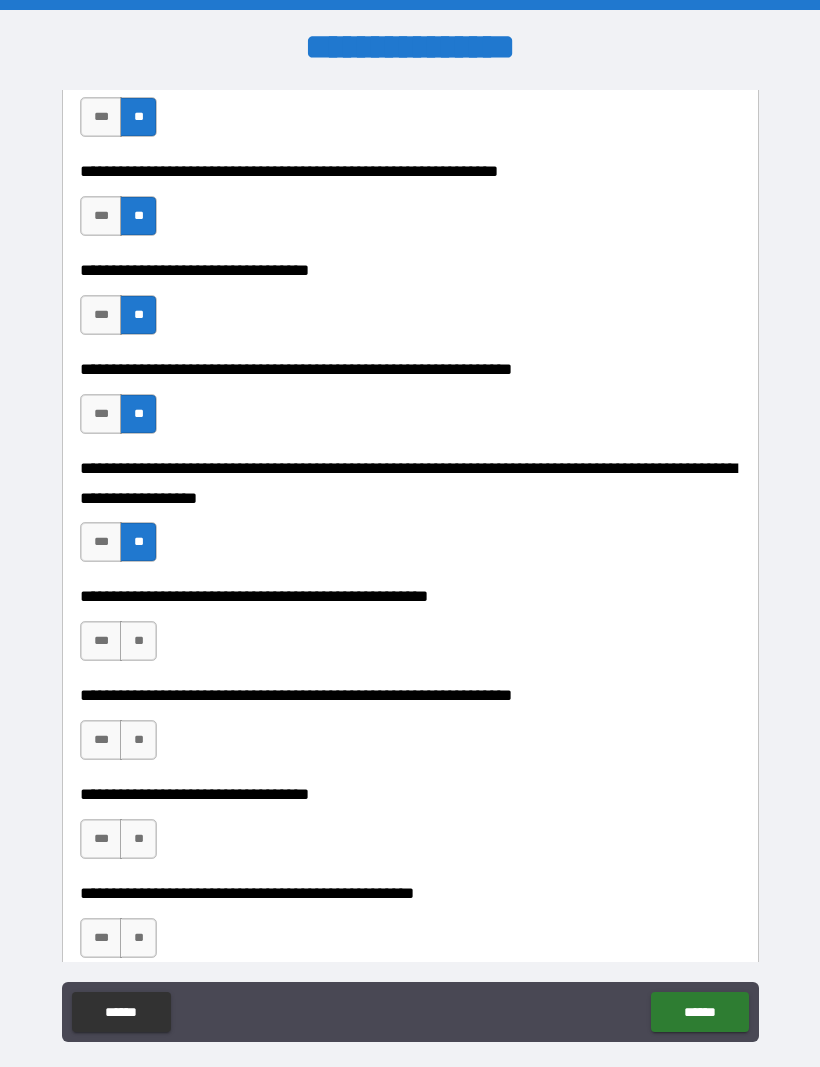 scroll, scrollTop: 659, scrollLeft: 0, axis: vertical 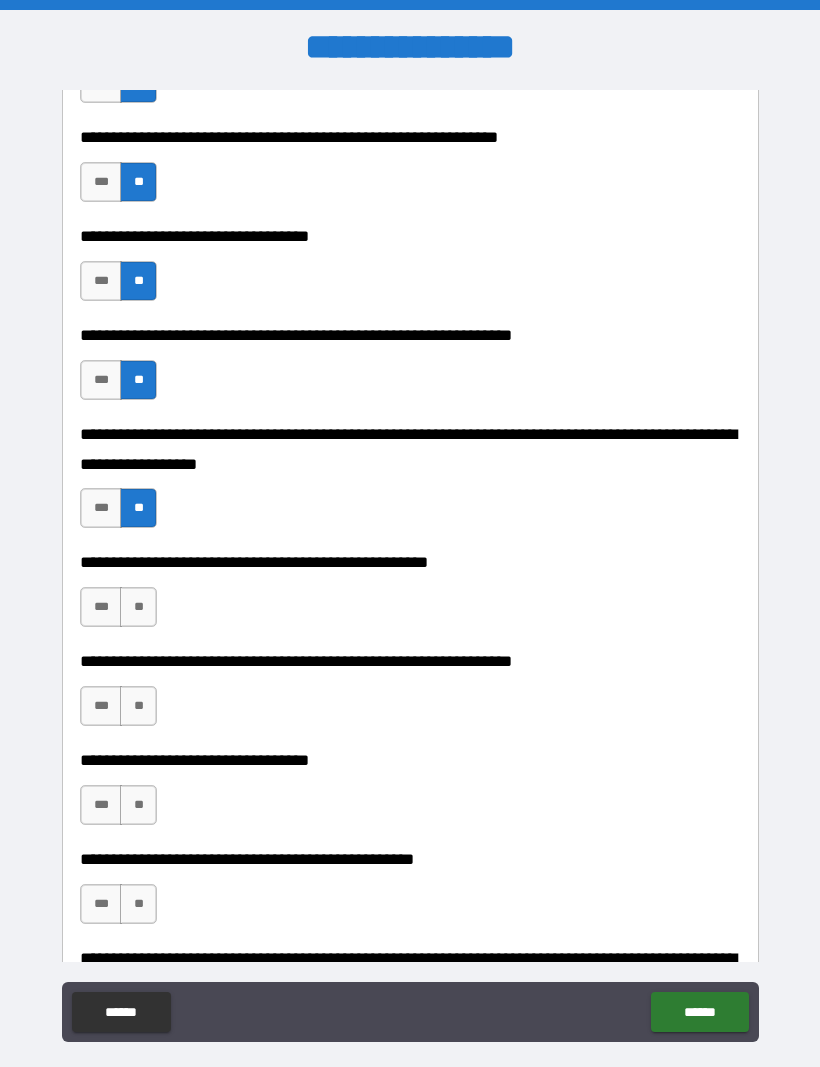 click on "**" at bounding box center (138, 607) 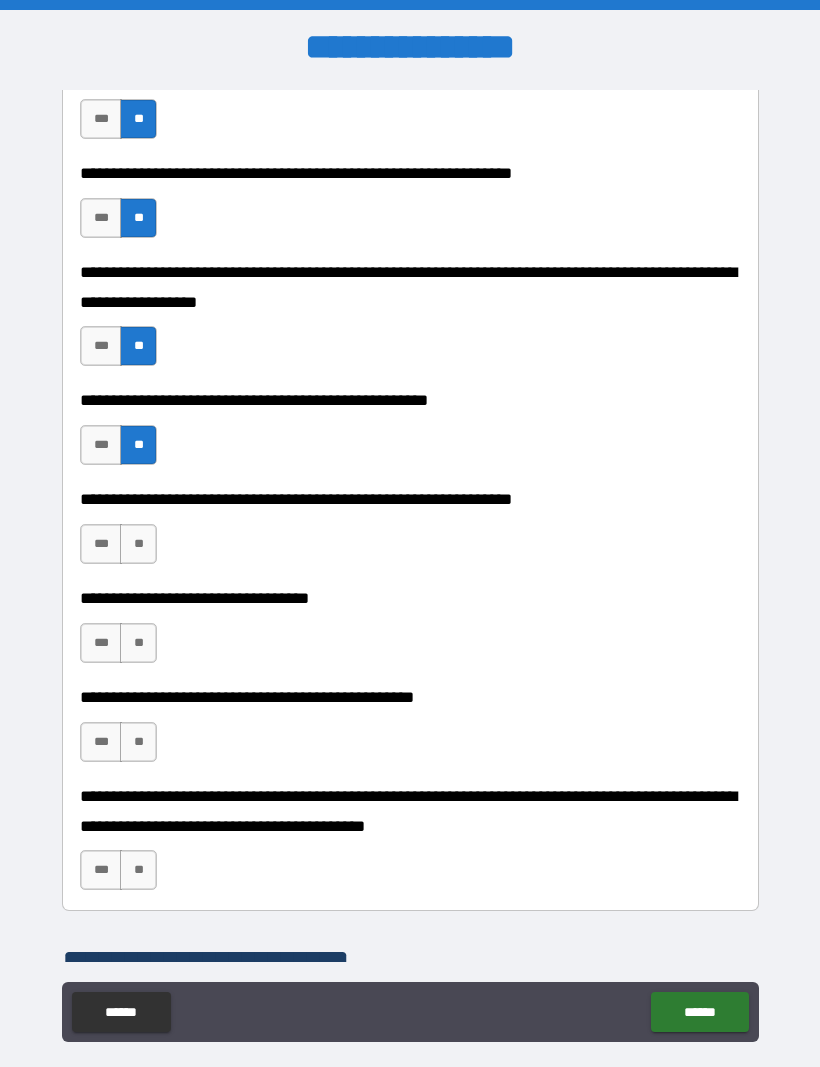 scroll, scrollTop: 824, scrollLeft: 0, axis: vertical 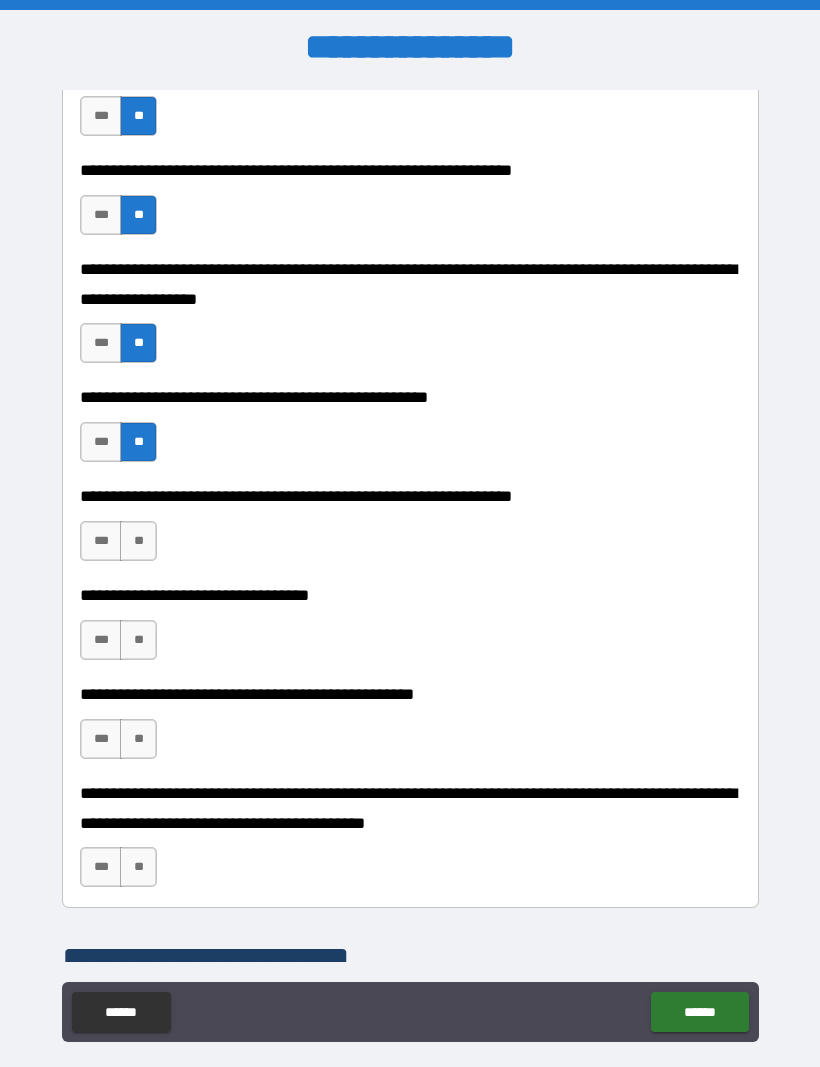 click on "***" at bounding box center (101, 541) 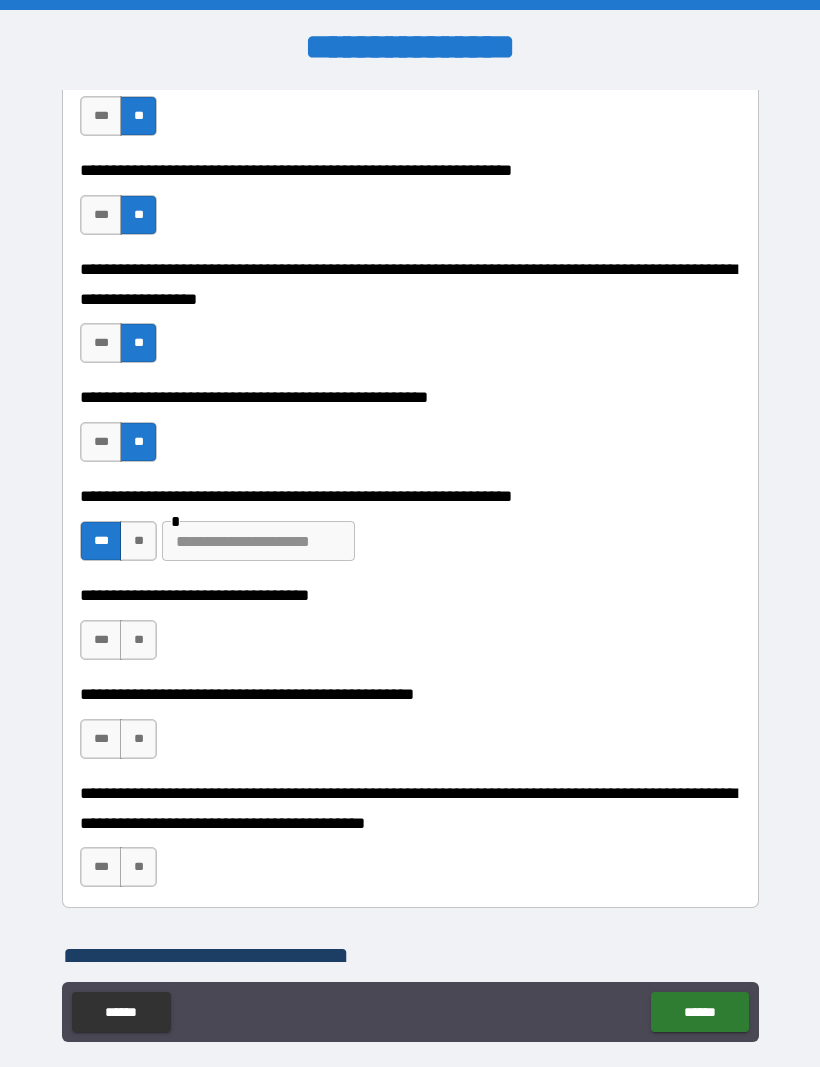 click at bounding box center [258, 541] 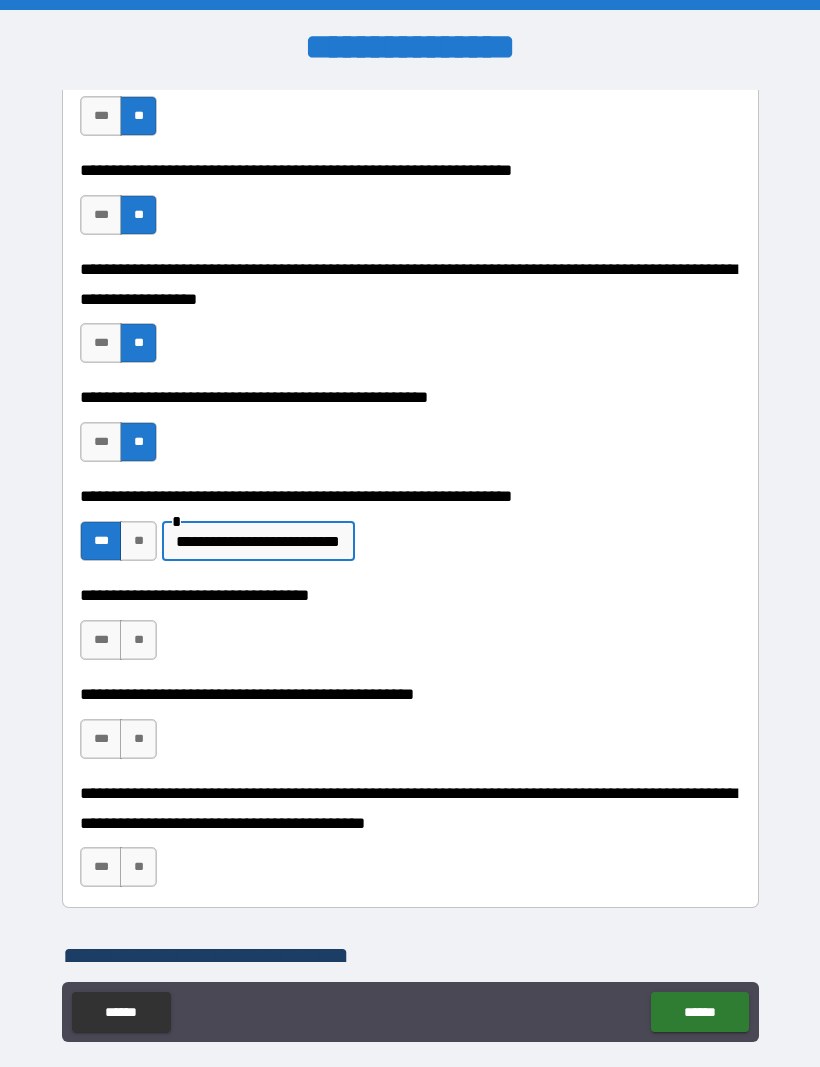 type on "**********" 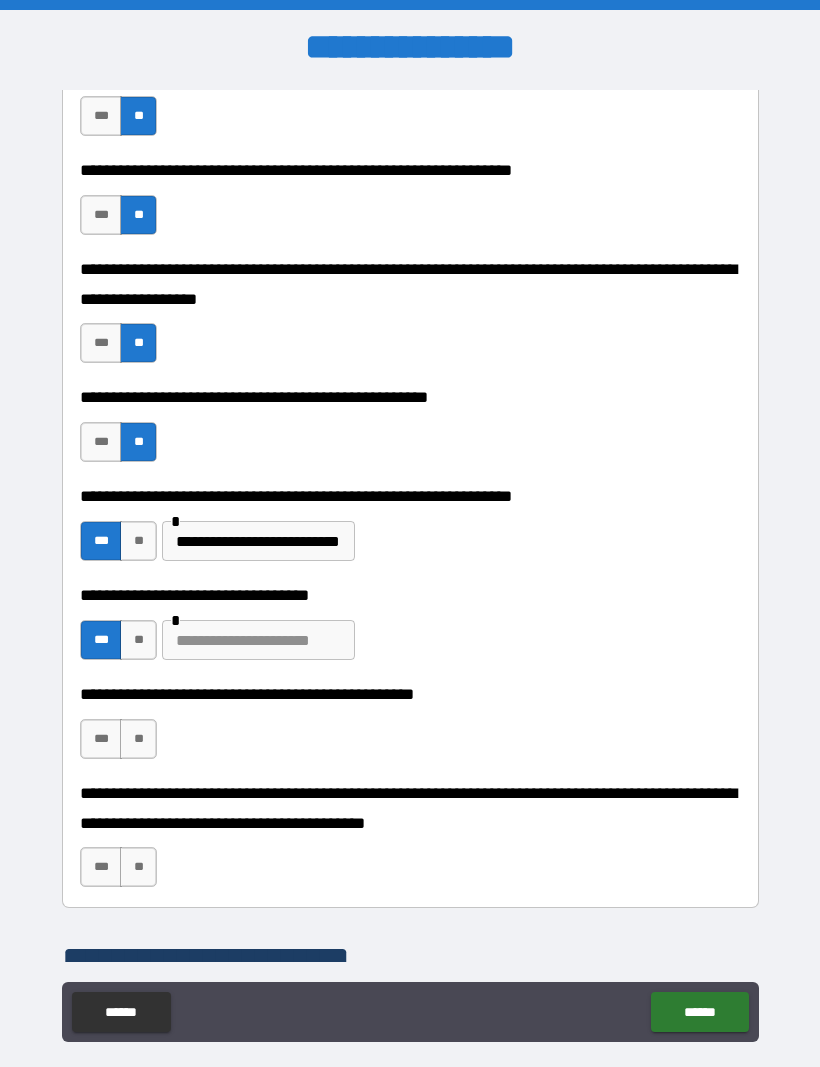 click at bounding box center (258, 640) 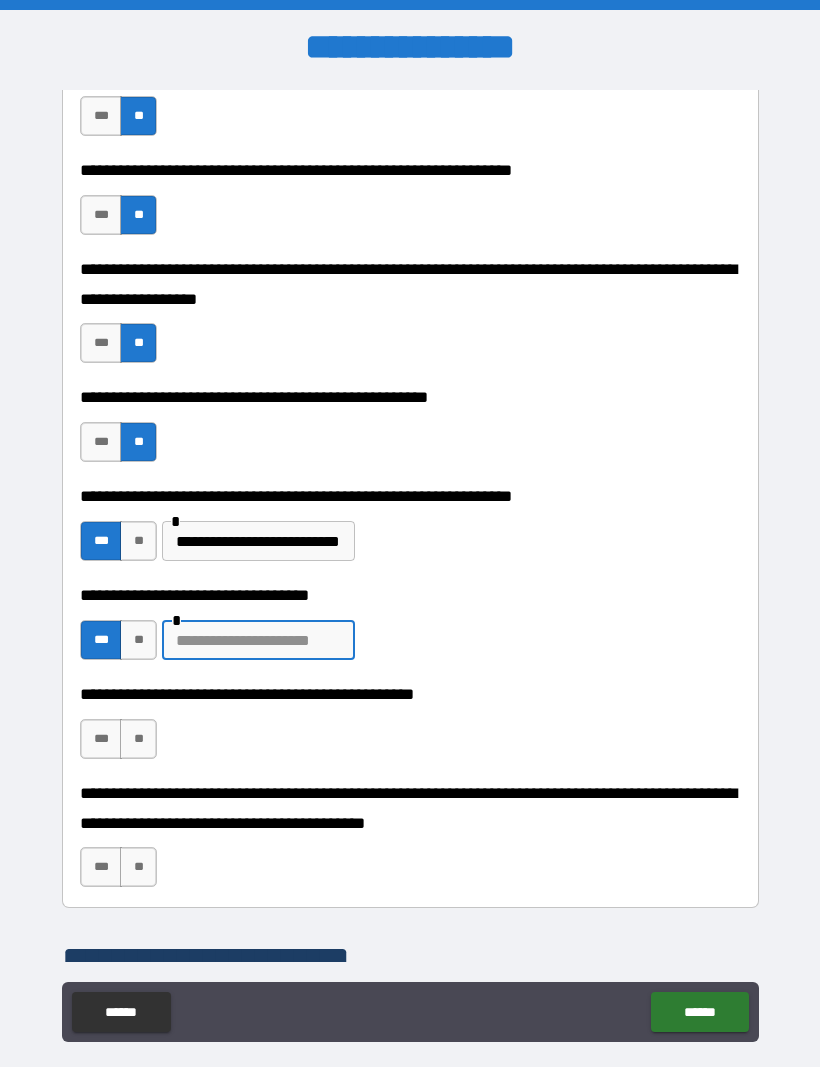 click on "***" at bounding box center [101, 867] 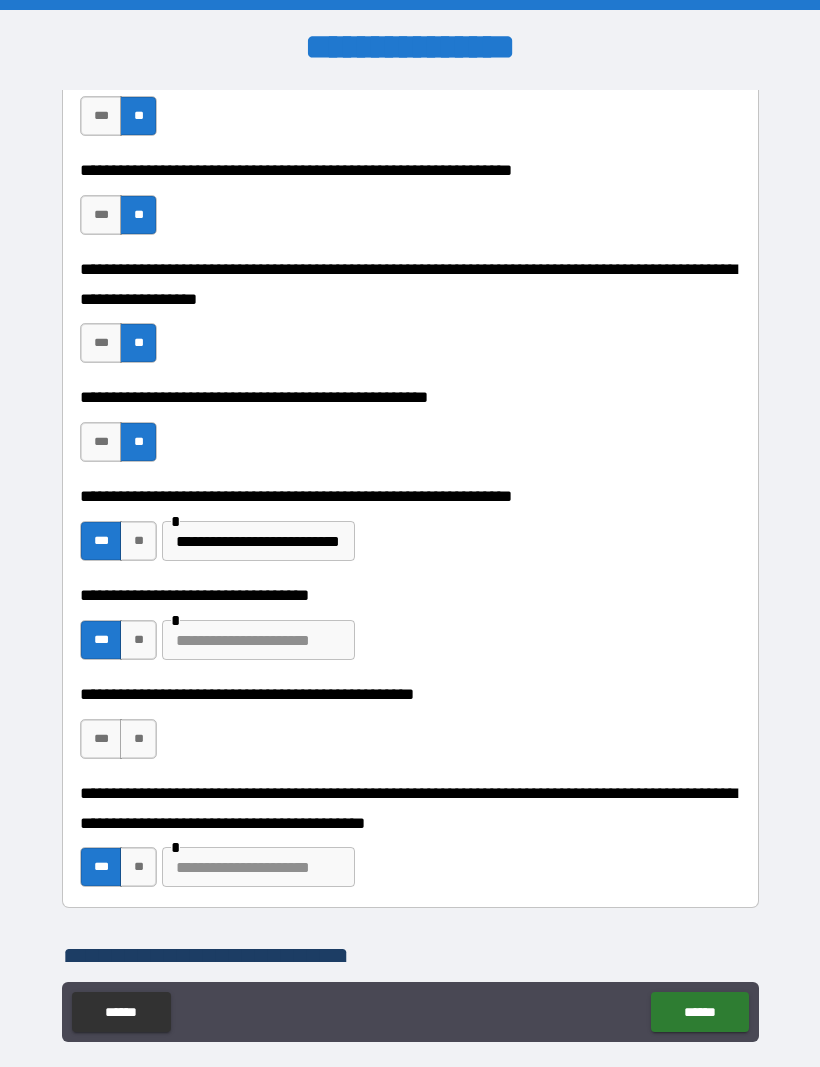 click at bounding box center (258, 640) 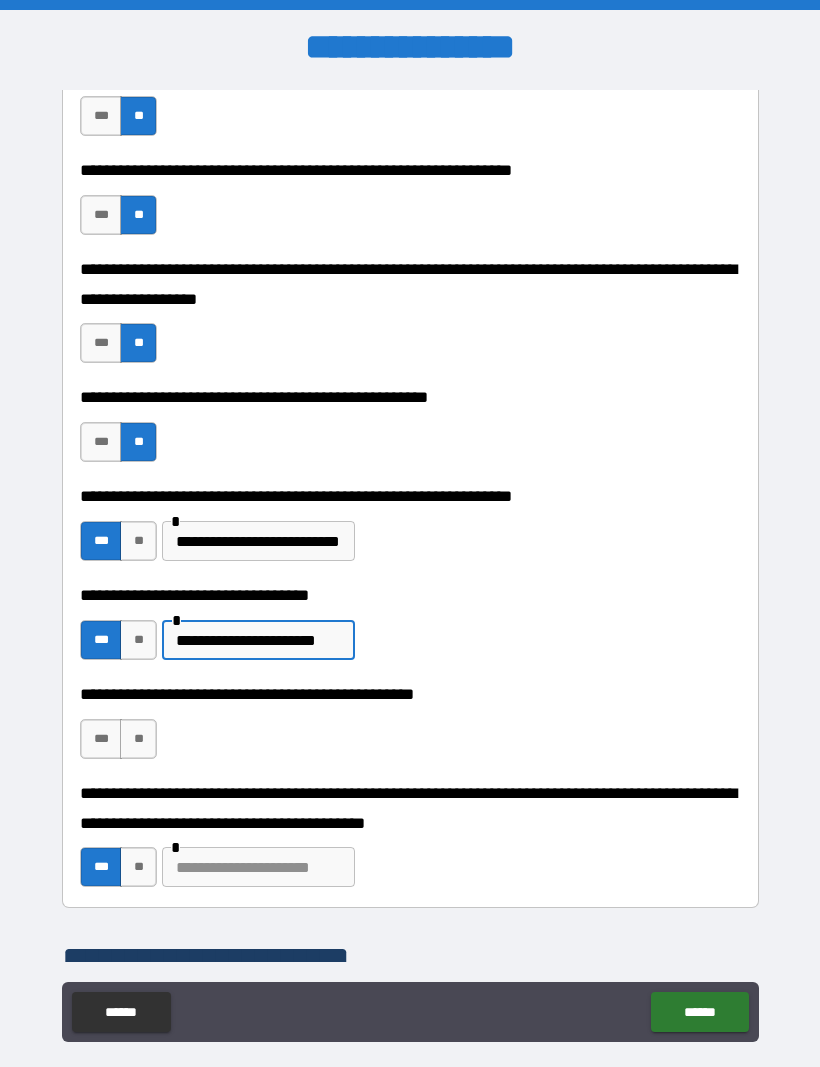 type on "**********" 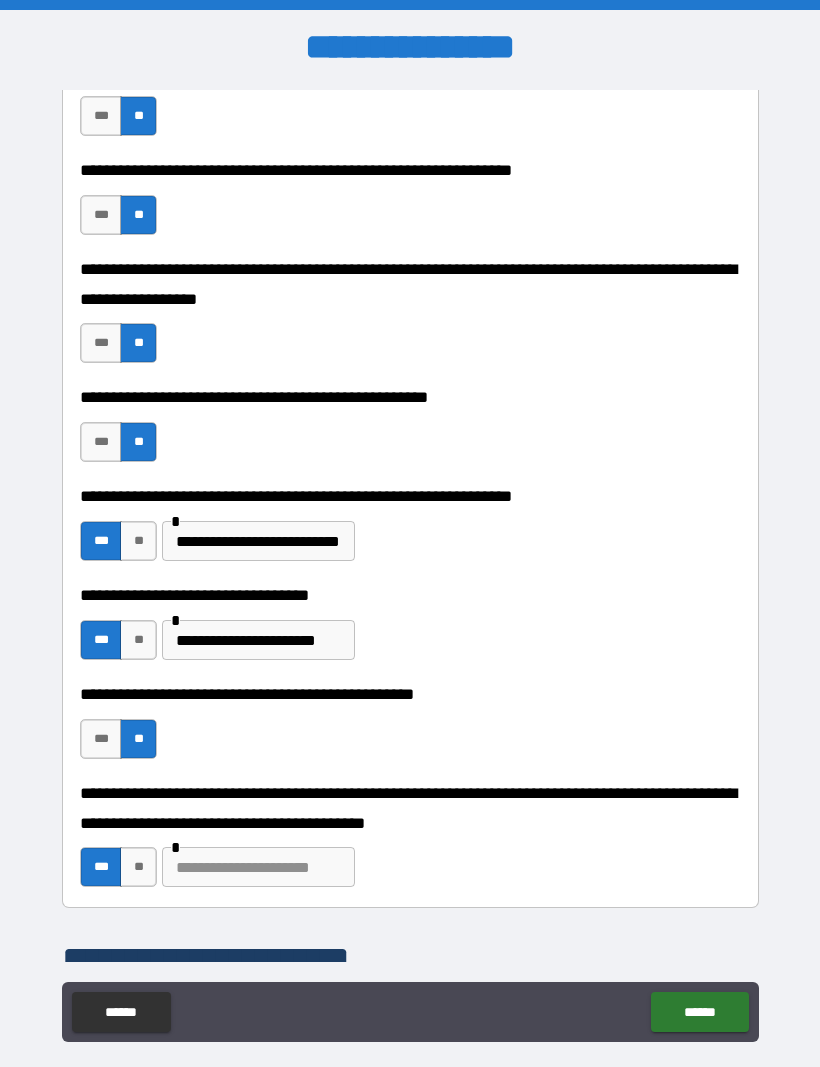 click on "**" at bounding box center (138, 867) 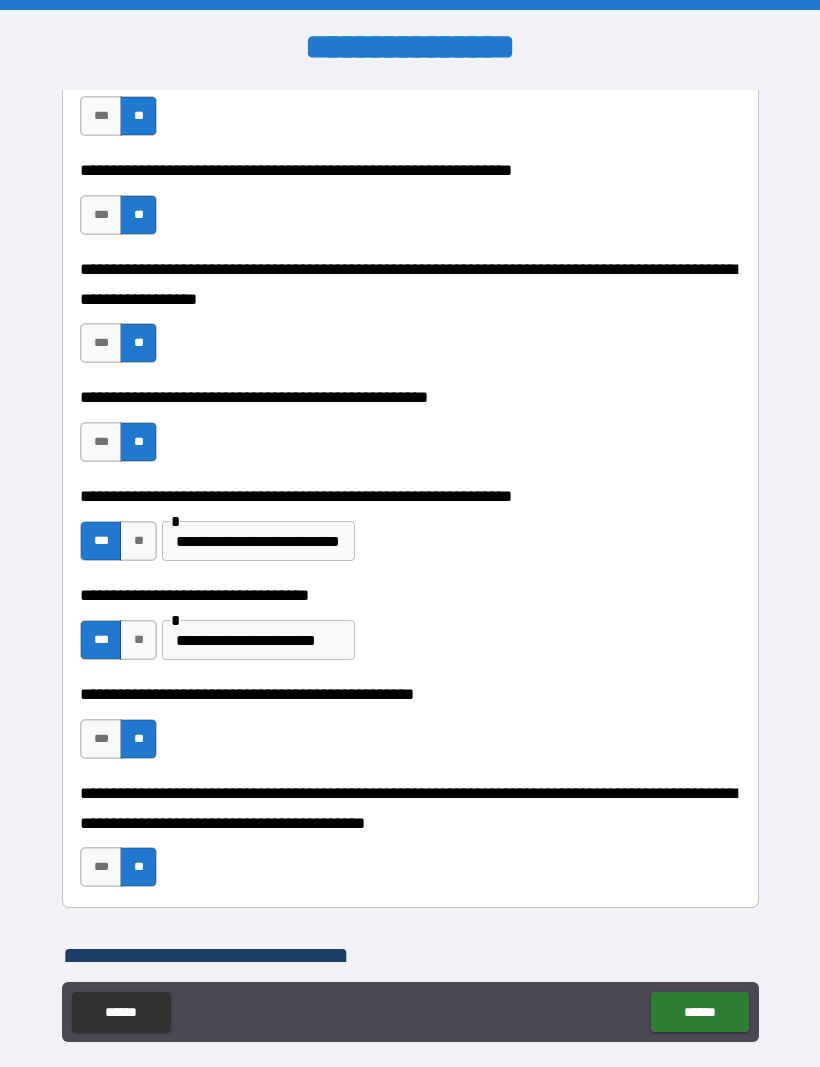 click on "******" at bounding box center (699, 1012) 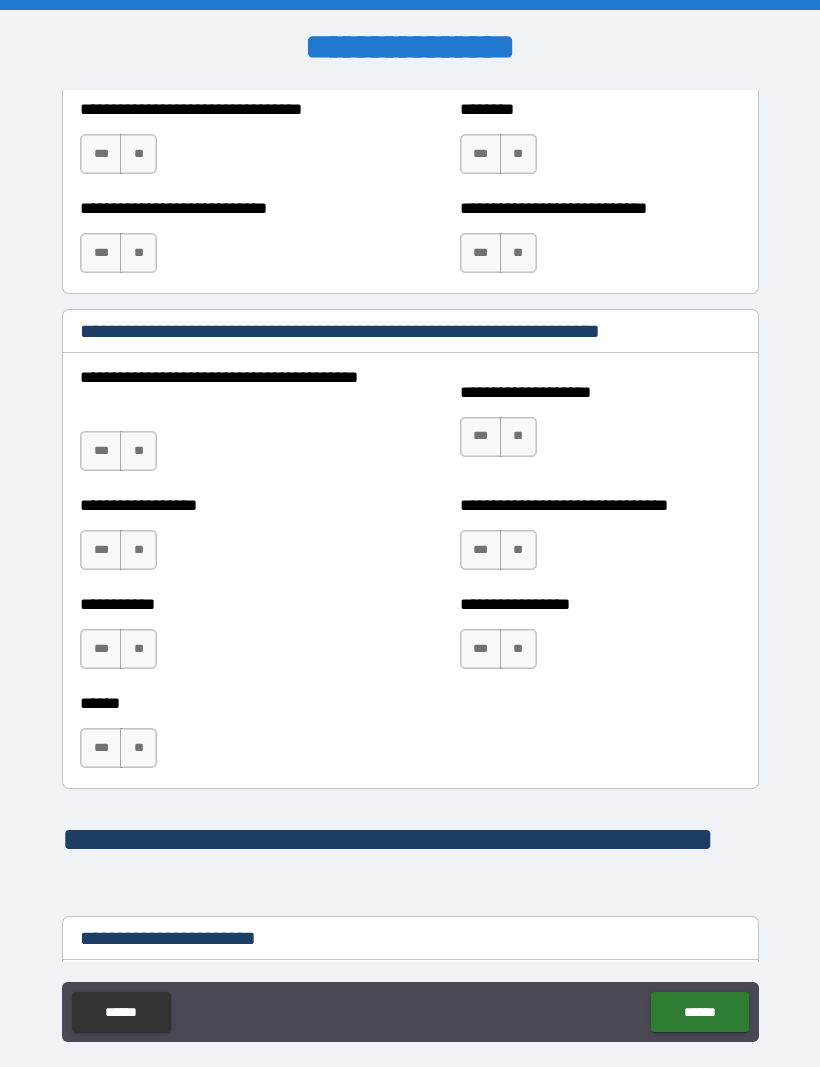 scroll, scrollTop: 1691, scrollLeft: 0, axis: vertical 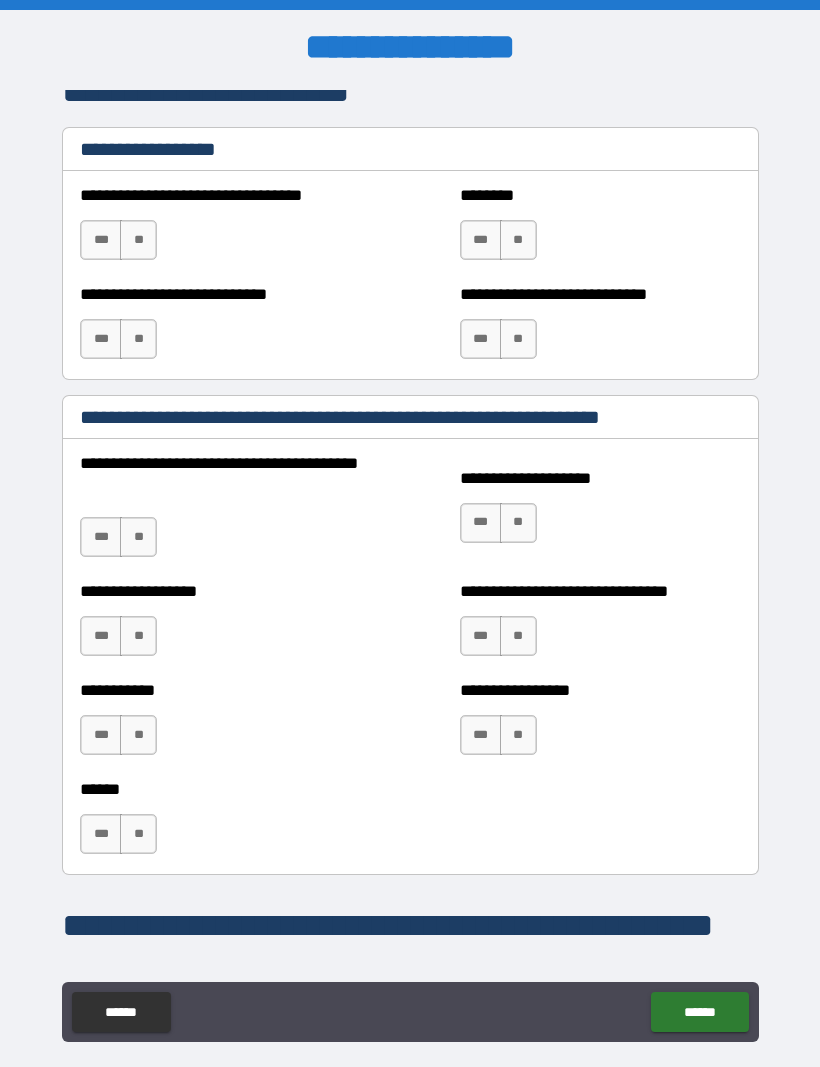 click on "***" at bounding box center [101, 339] 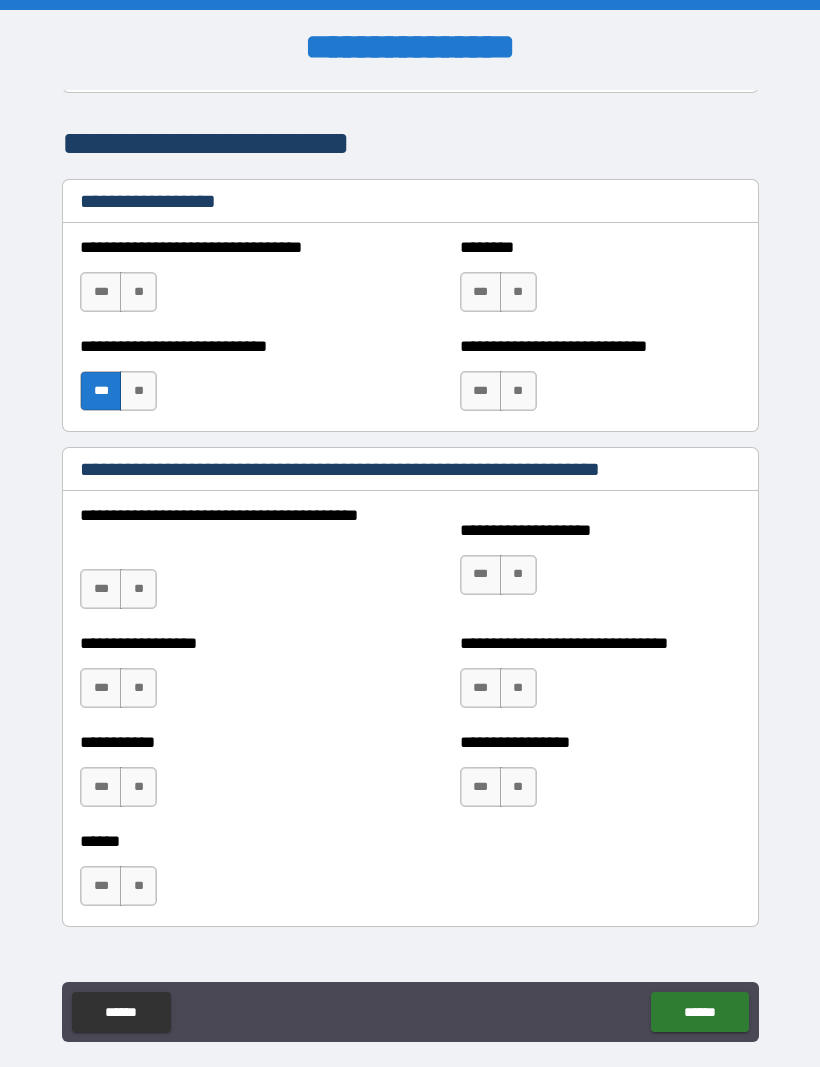 scroll, scrollTop: 1589, scrollLeft: 0, axis: vertical 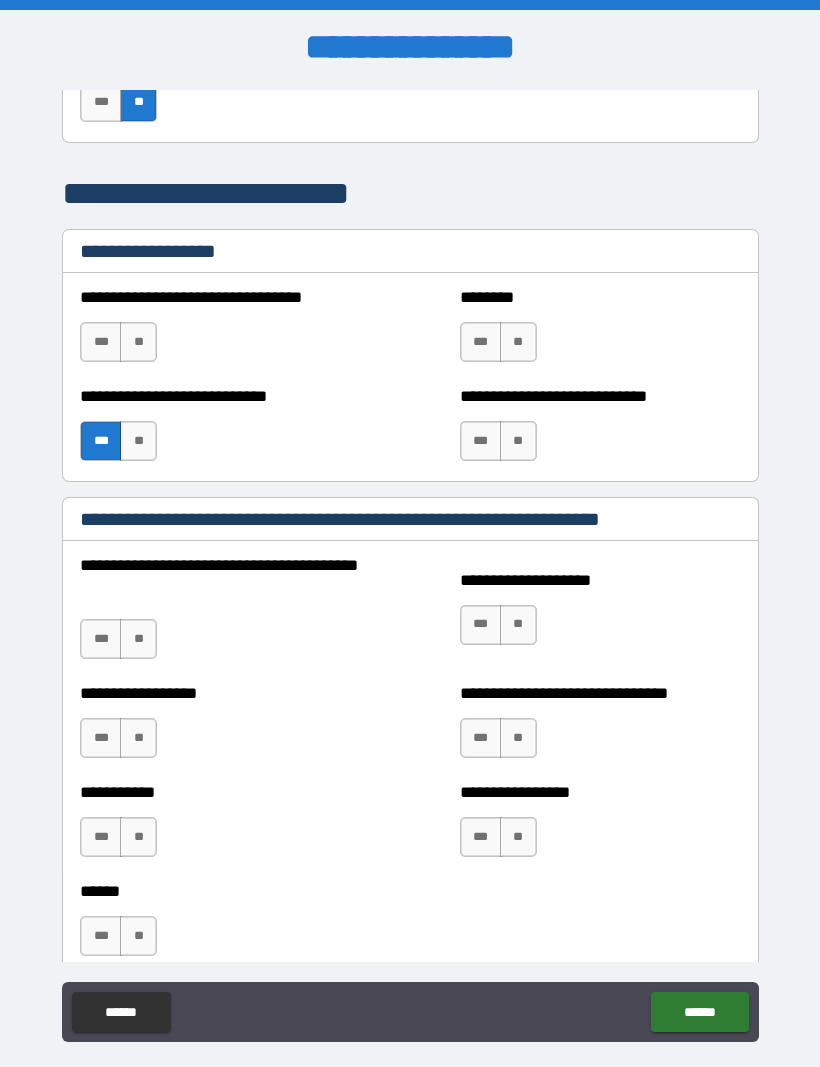 click on "**" at bounding box center (138, 342) 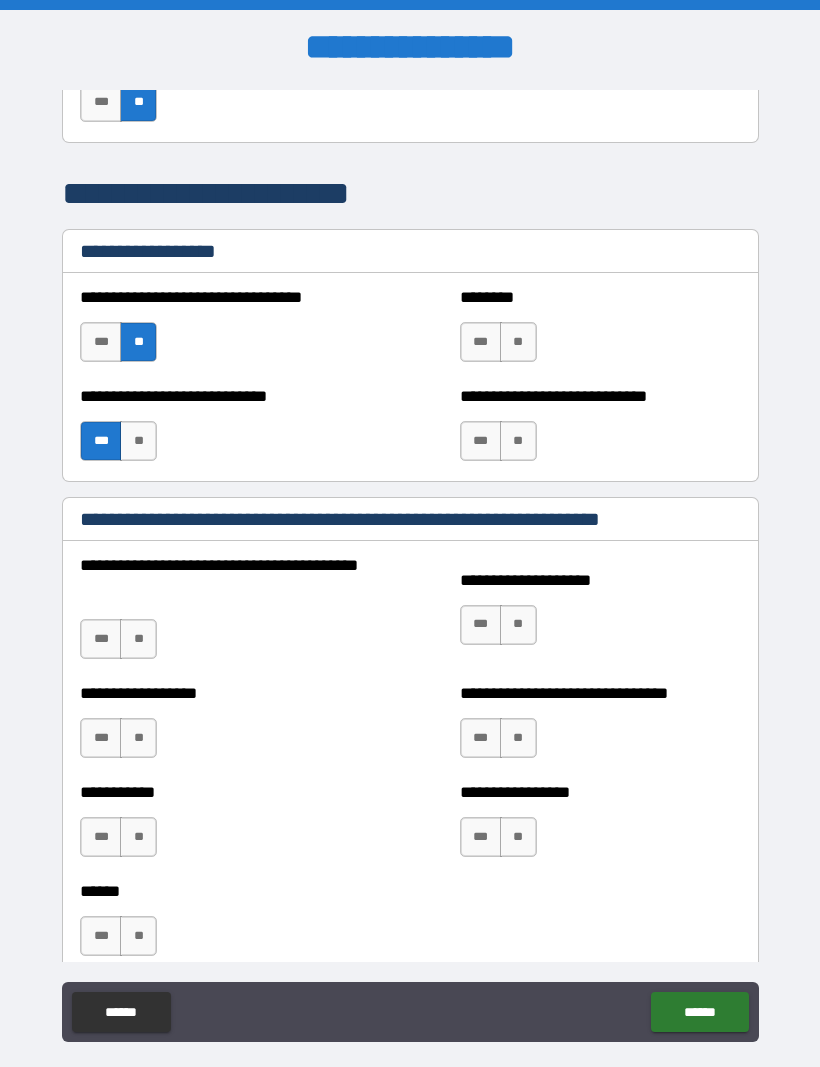 click on "**" at bounding box center (518, 342) 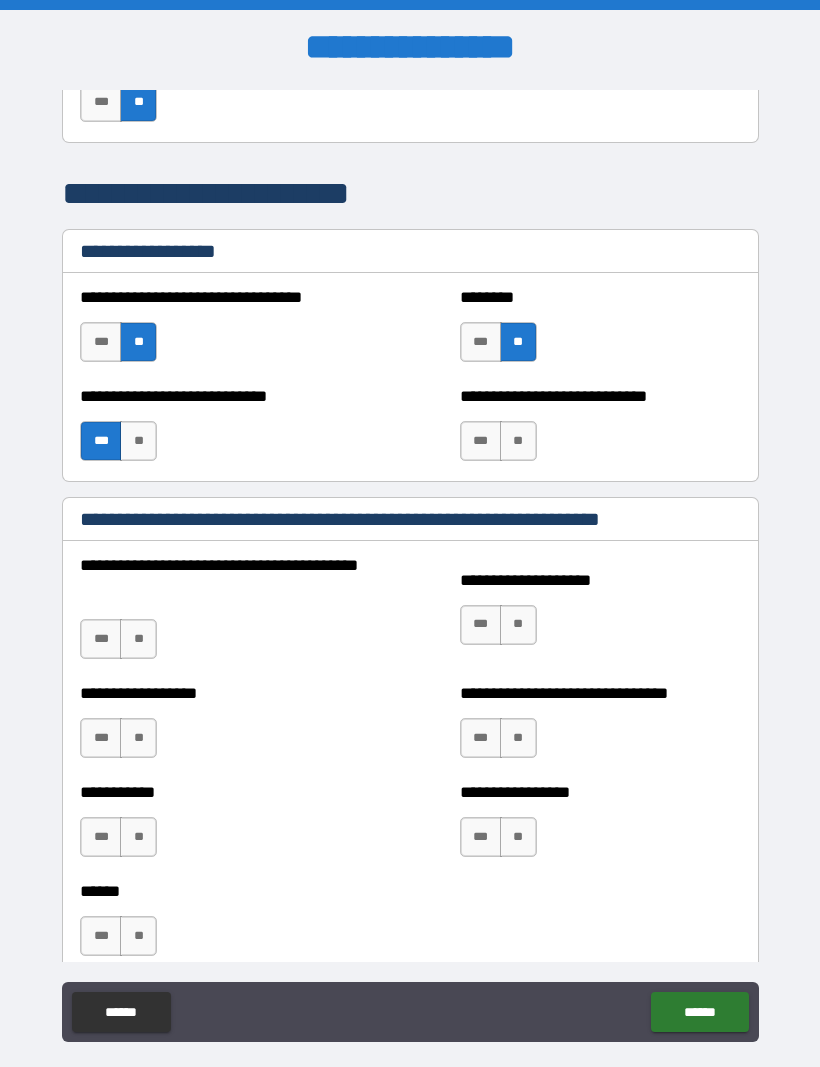 click on "**" at bounding box center [518, 441] 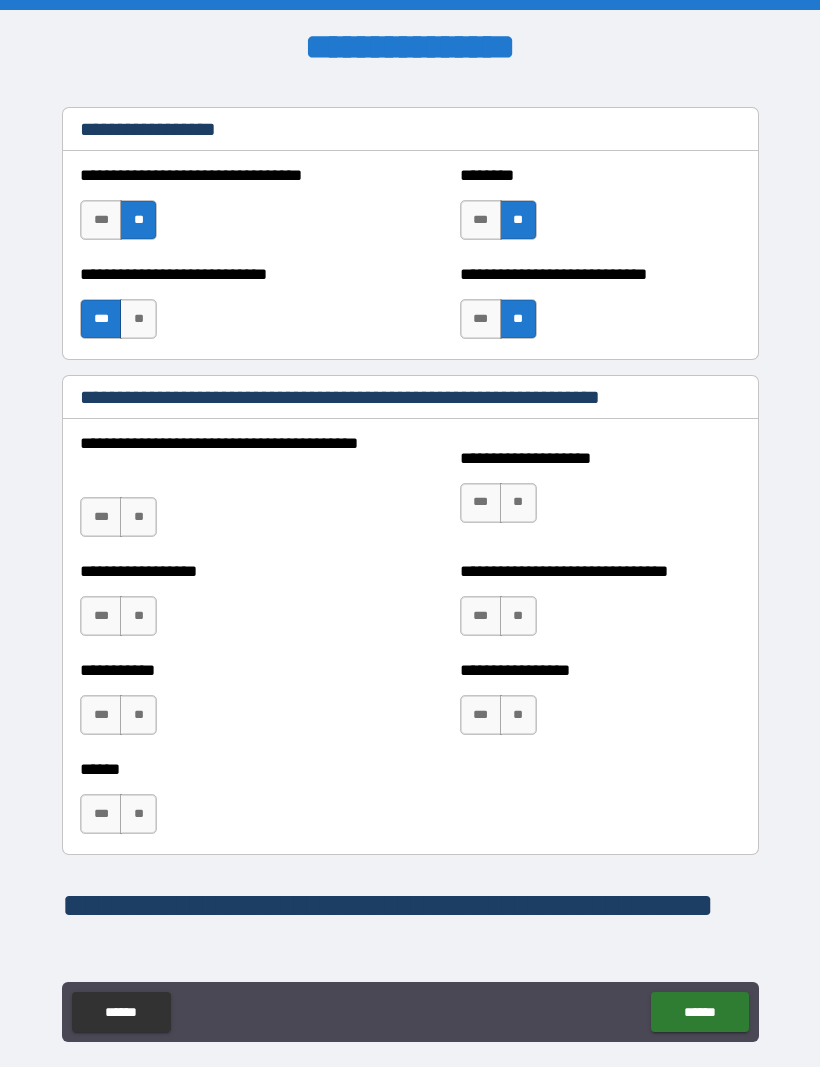 scroll, scrollTop: 1720, scrollLeft: 0, axis: vertical 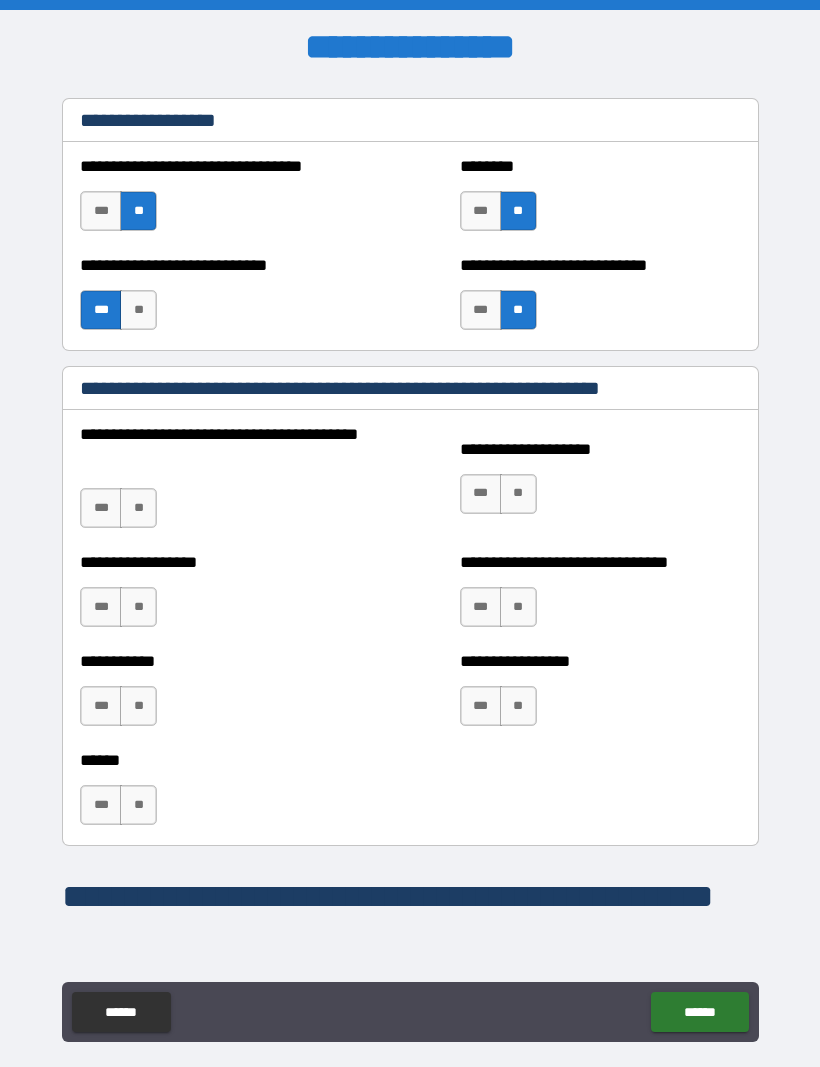 click on "**" at bounding box center (138, 508) 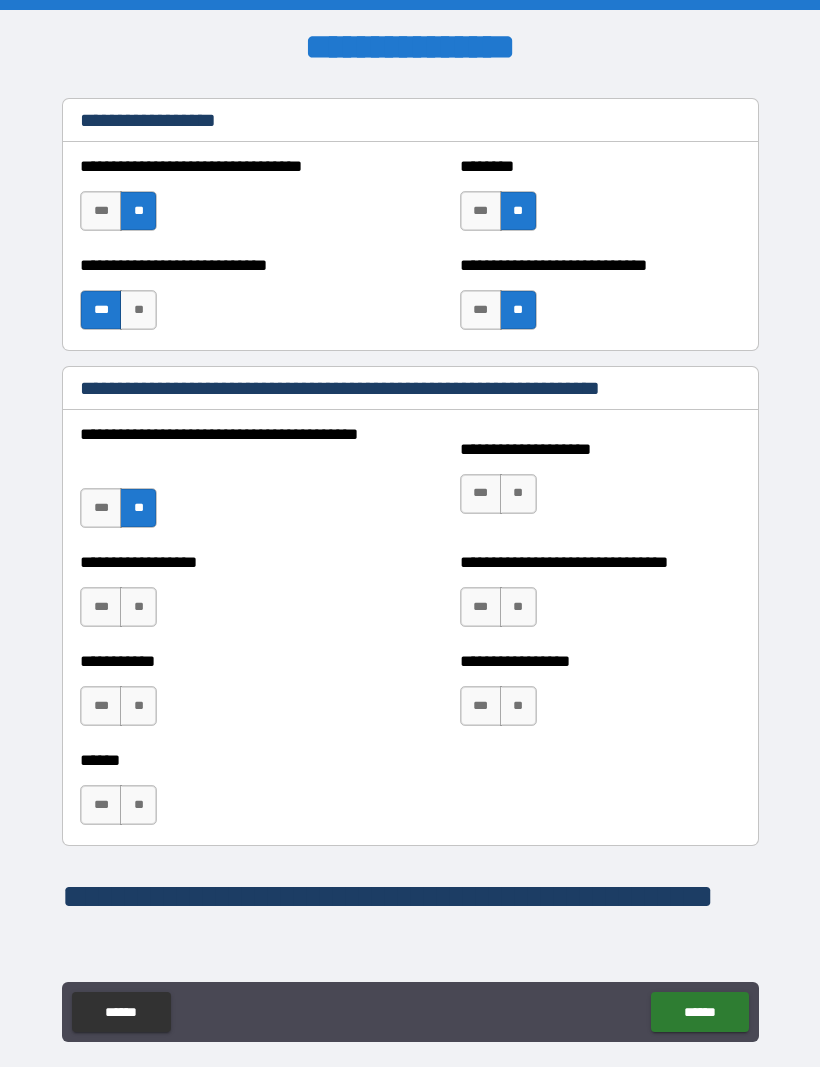 click on "**" at bounding box center [138, 607] 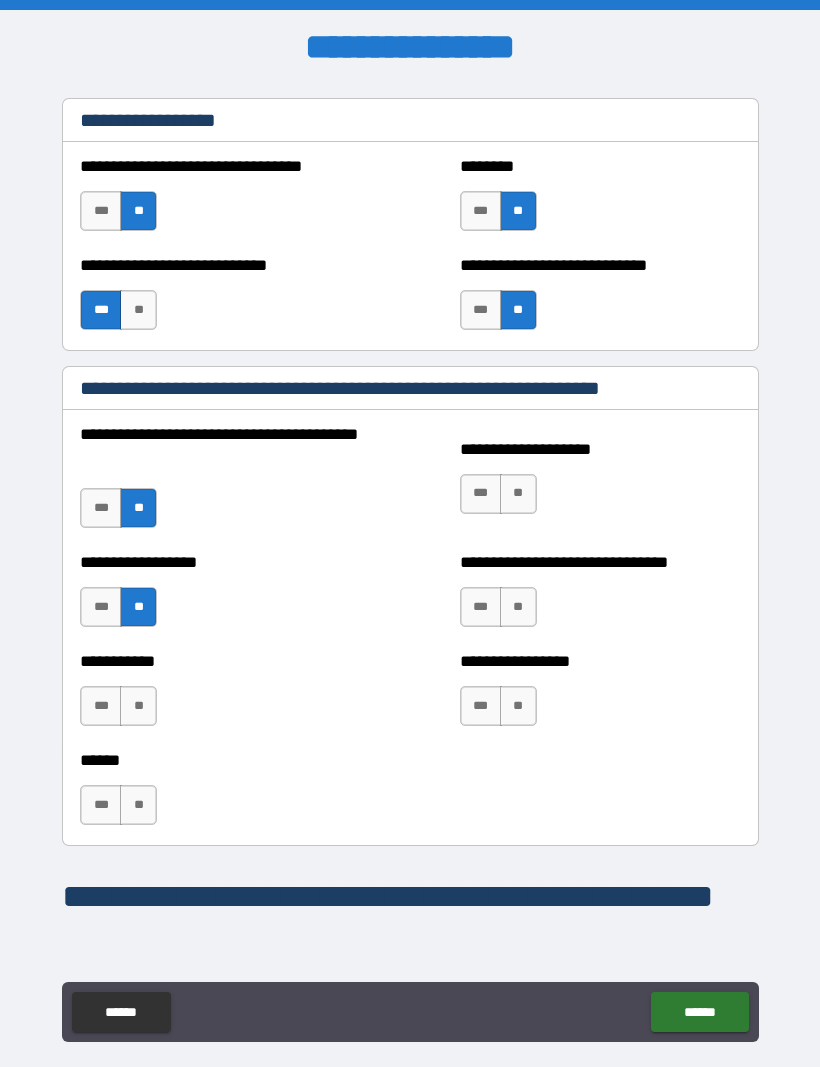 click on "**" at bounding box center (138, 706) 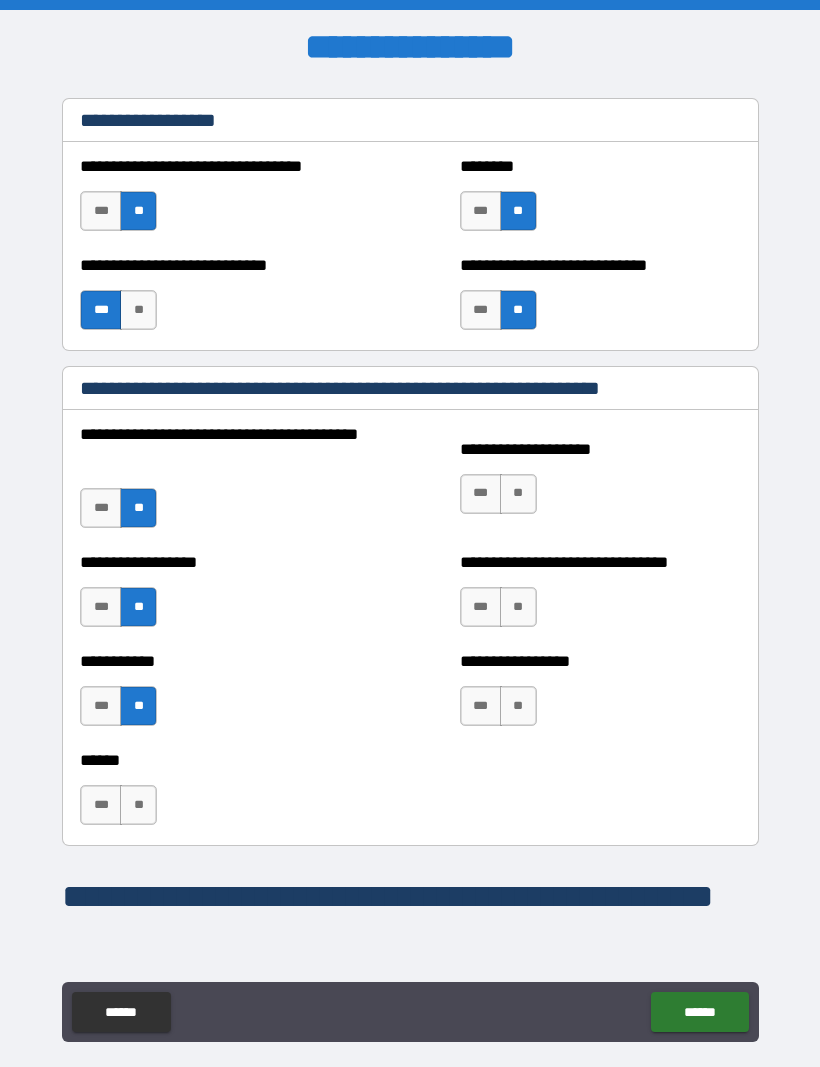 click on "**" at bounding box center (138, 805) 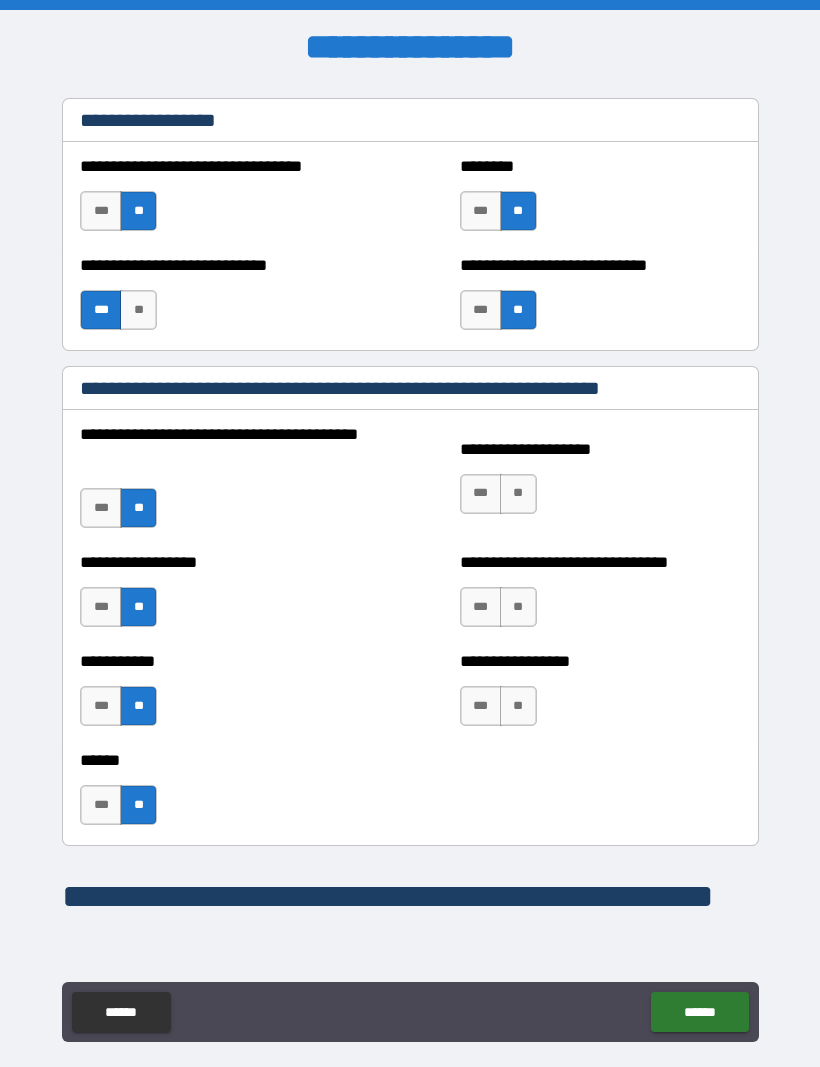 click on "**" at bounding box center [518, 706] 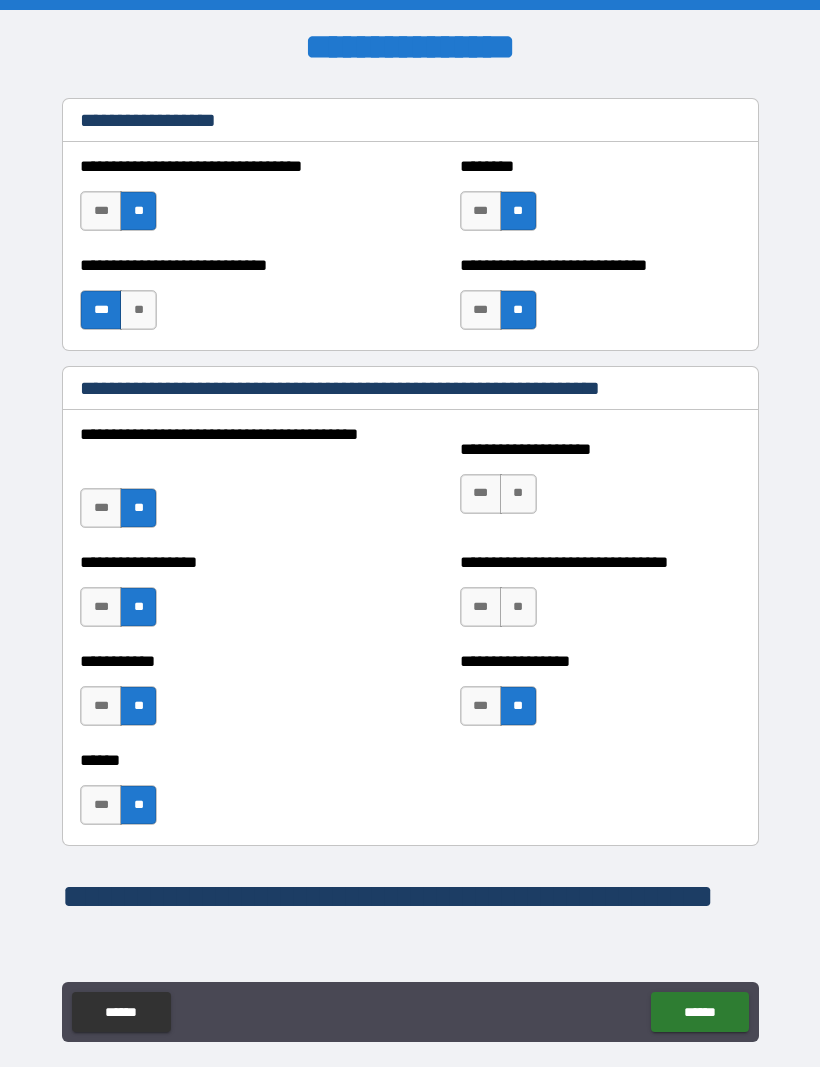 click on "***" at bounding box center [481, 607] 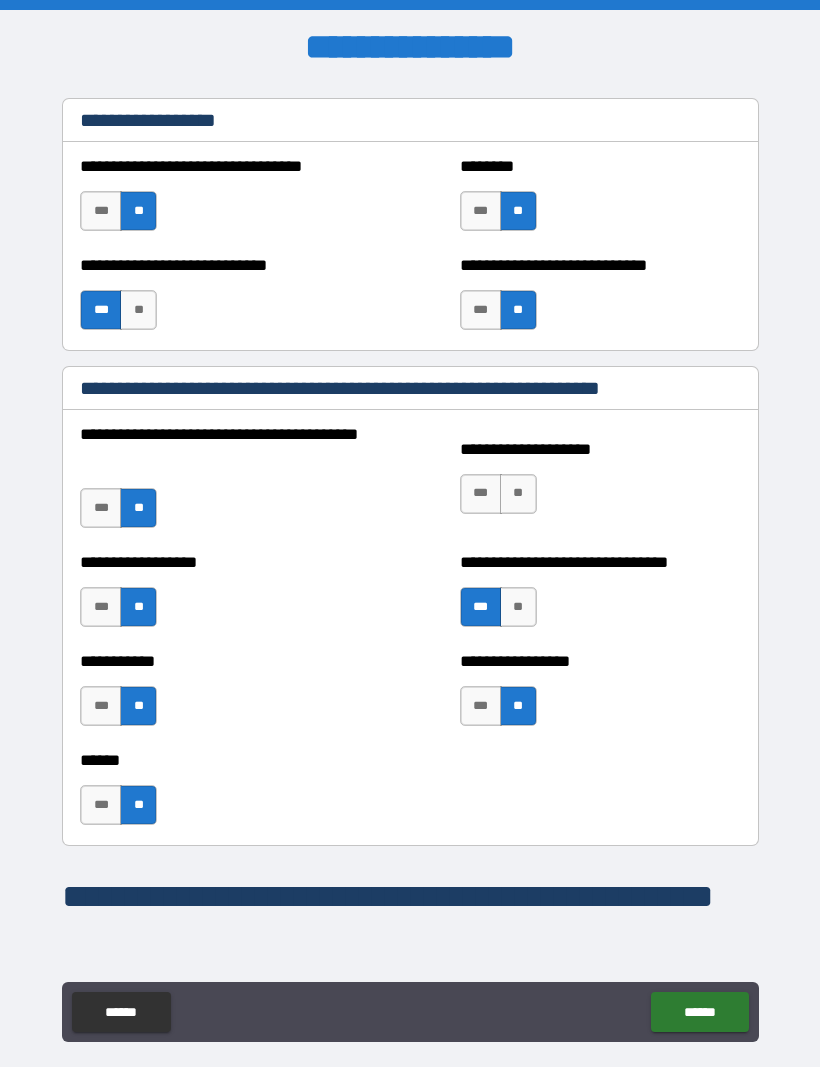 click on "**" at bounding box center (518, 494) 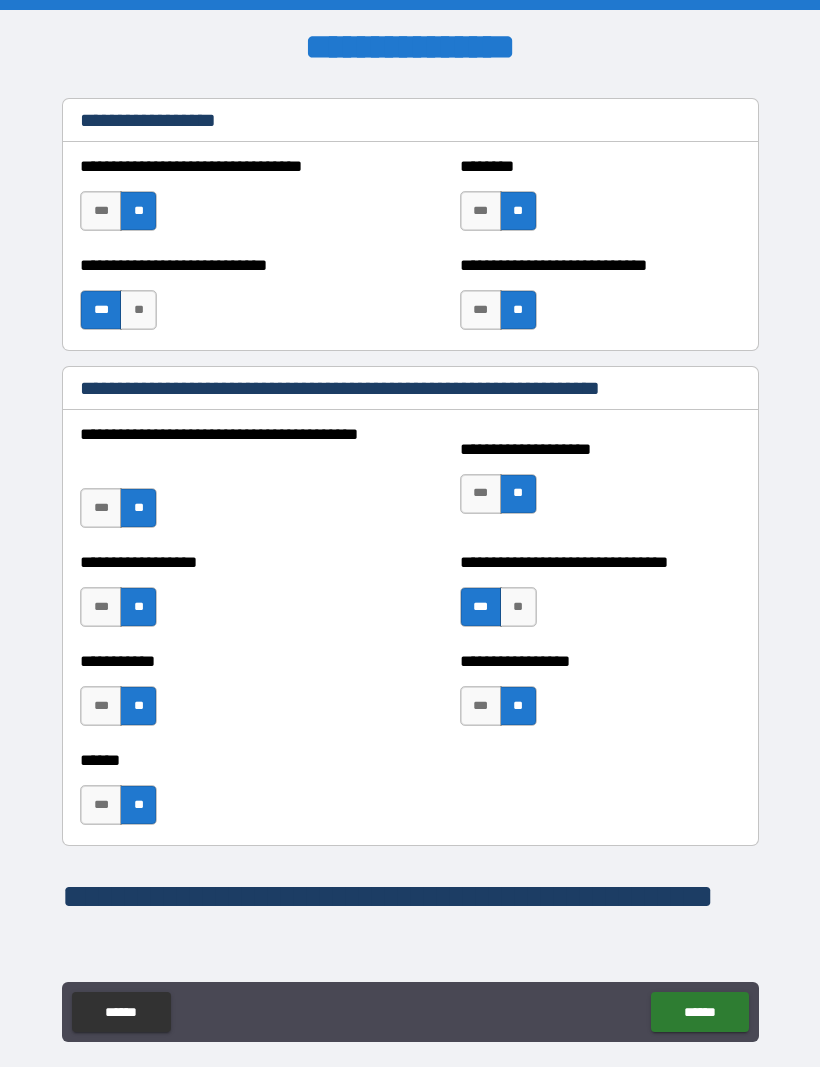 click on "**" at bounding box center [518, 607] 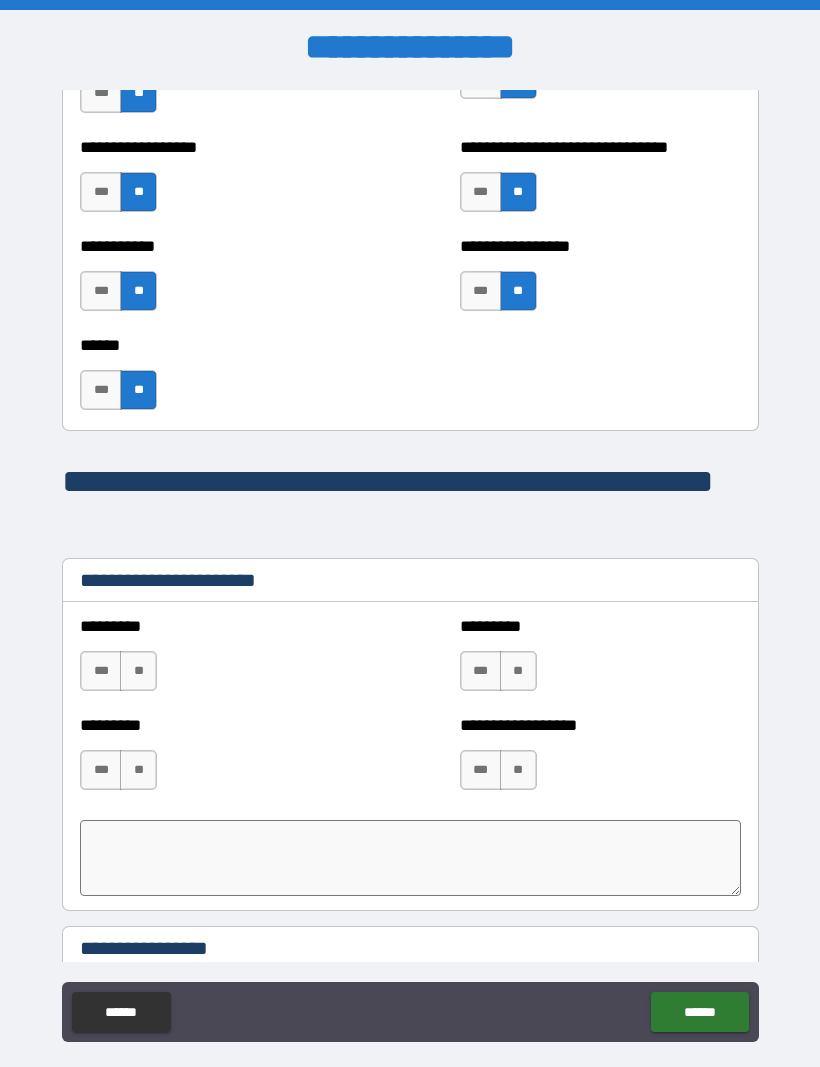 scroll, scrollTop: 2137, scrollLeft: 0, axis: vertical 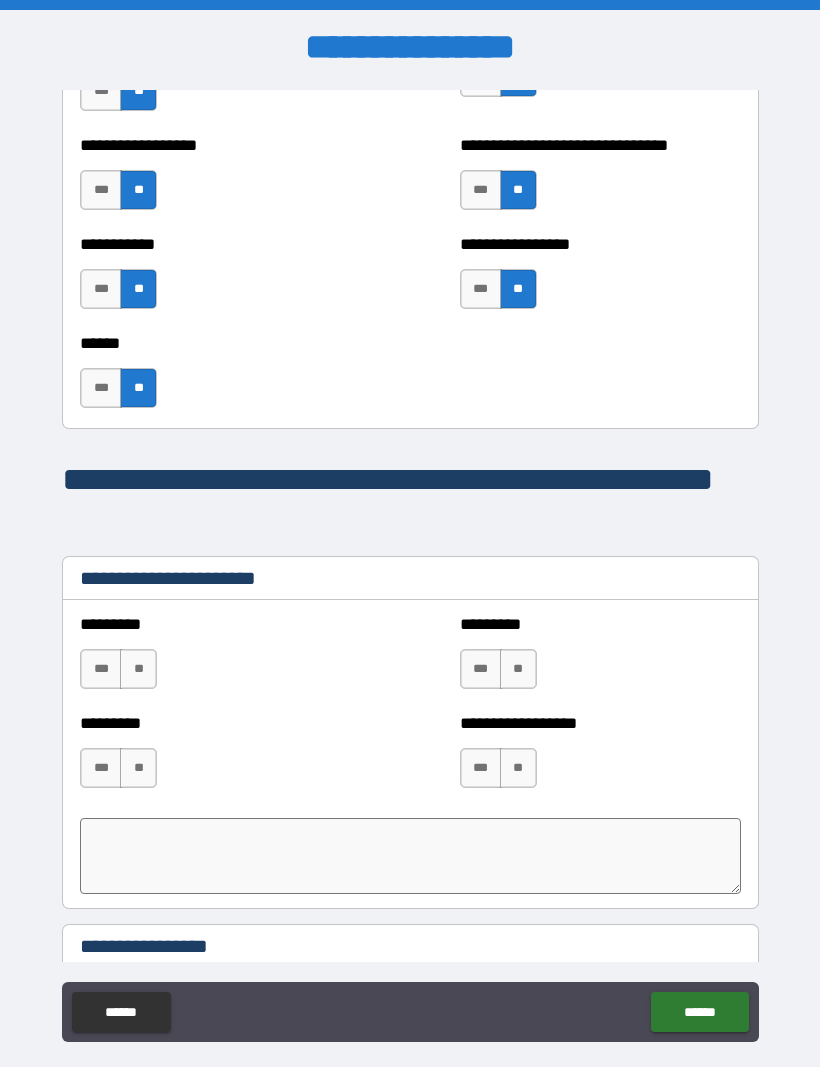 click on "**" at bounding box center [138, 669] 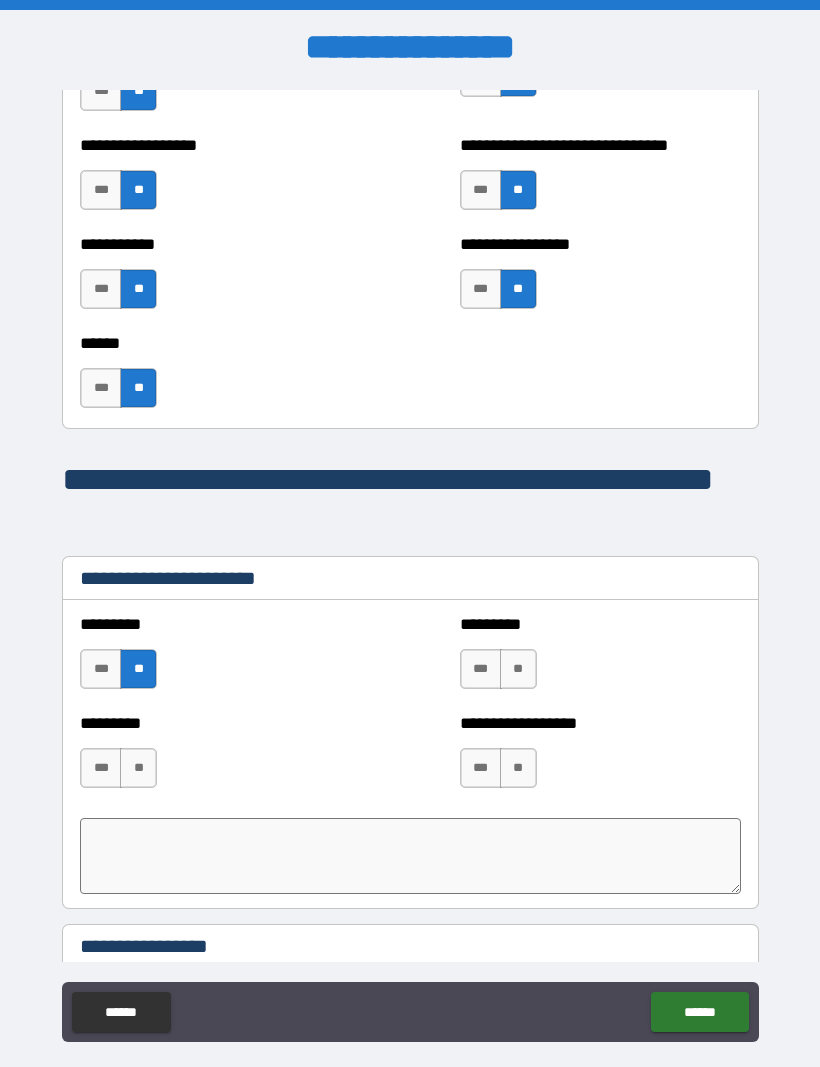 click on "**" at bounding box center [518, 669] 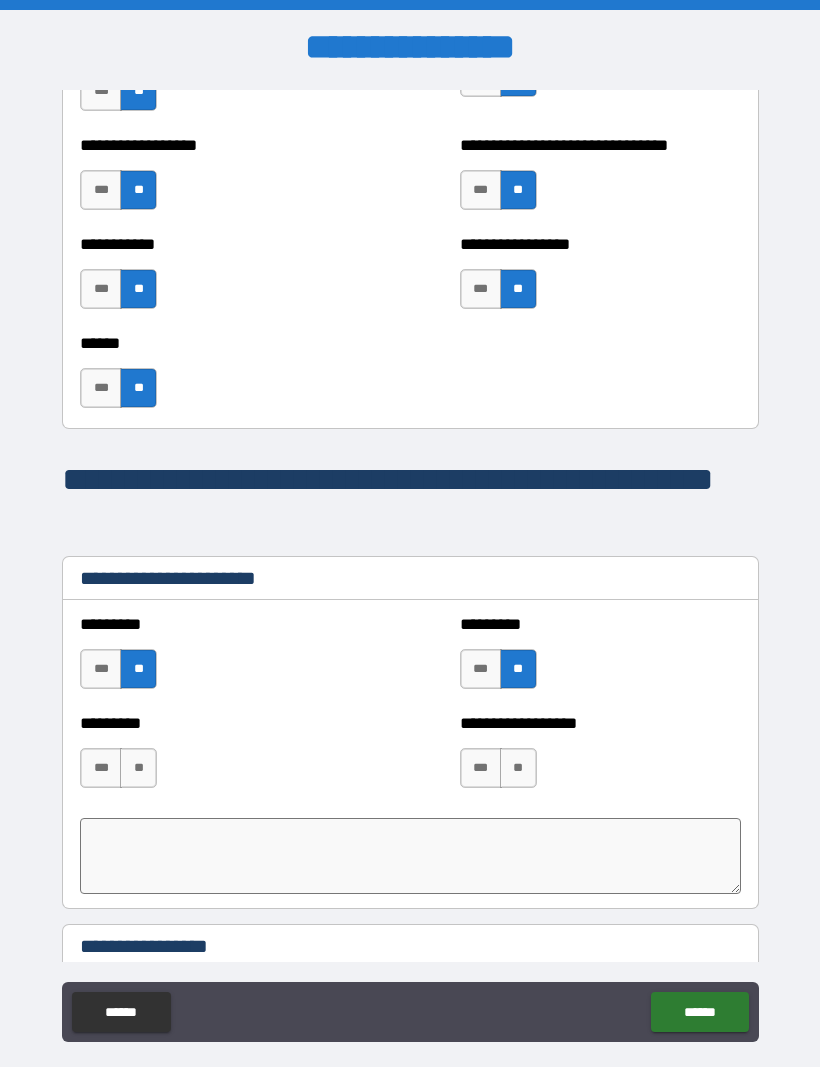 click on "**" at bounding box center [518, 768] 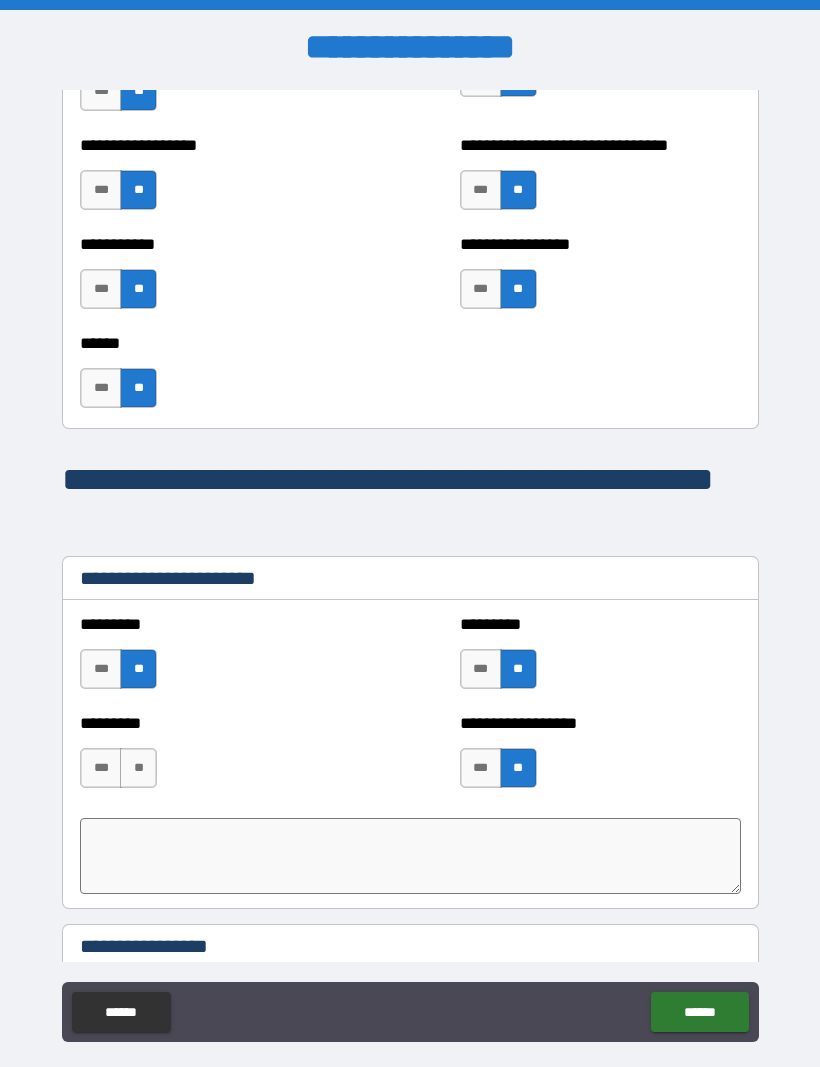 click on "**" at bounding box center [138, 768] 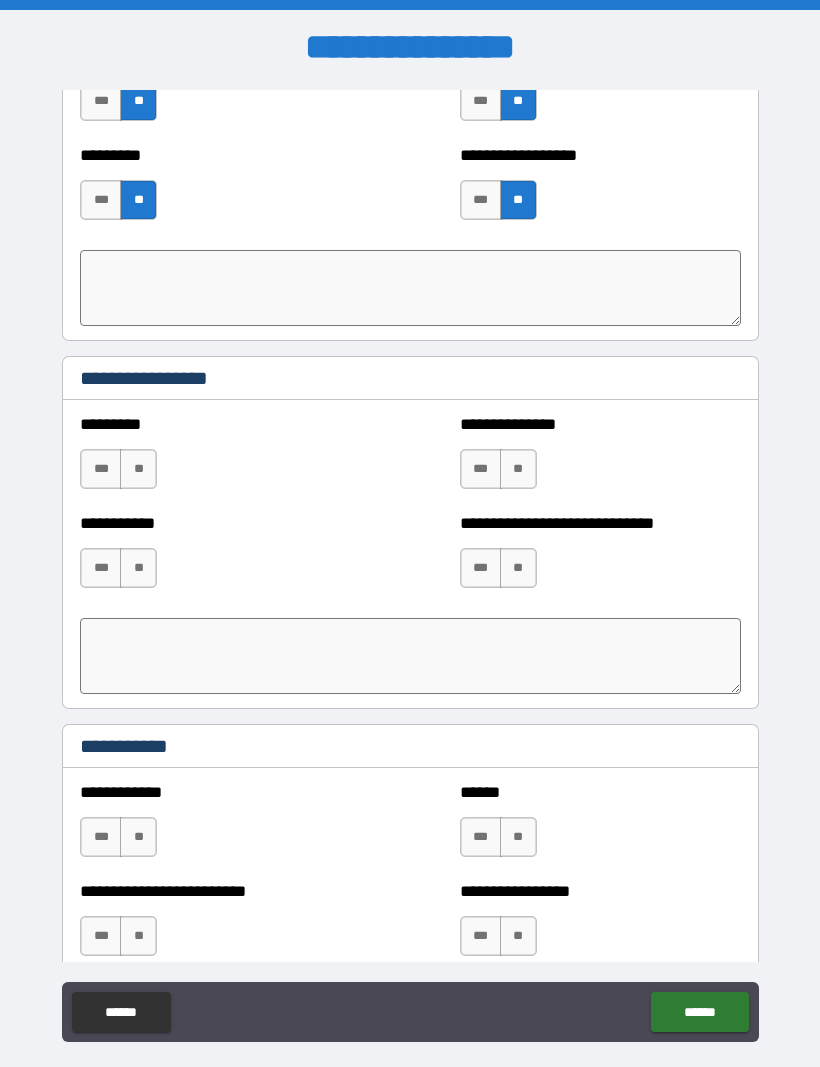 scroll, scrollTop: 2707, scrollLeft: 0, axis: vertical 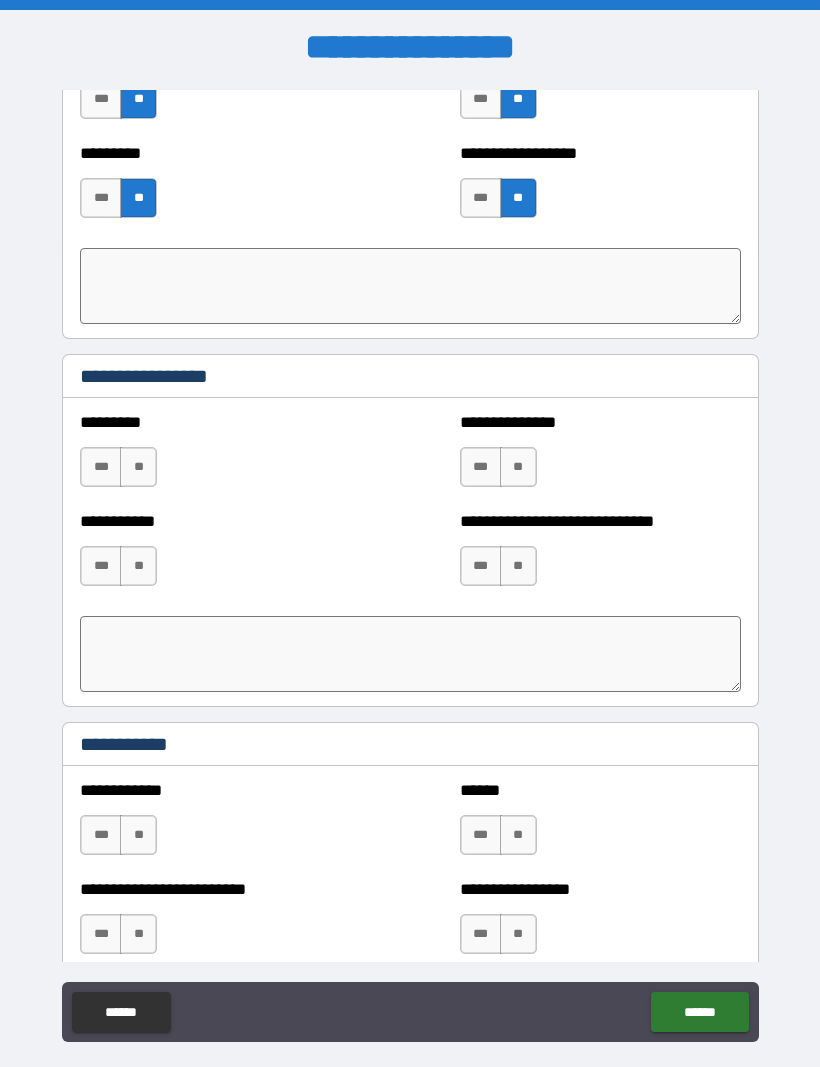 click on "**" at bounding box center [138, 467] 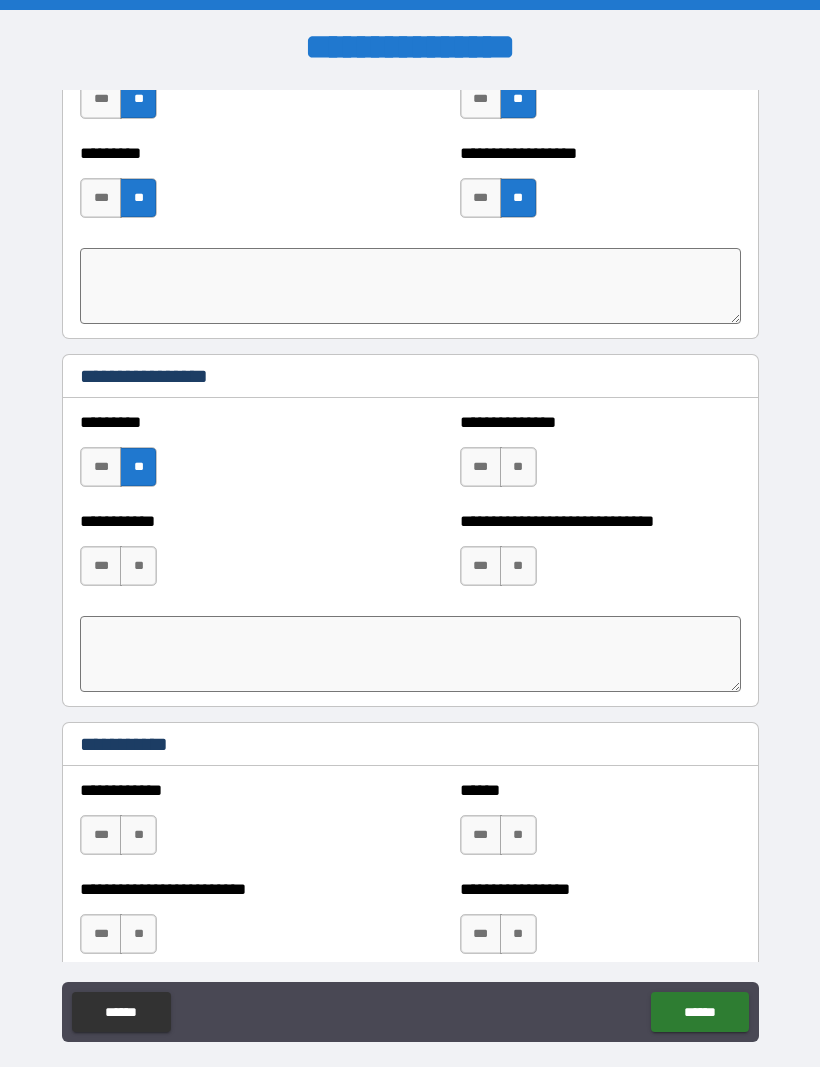 click on "**" at bounding box center (138, 566) 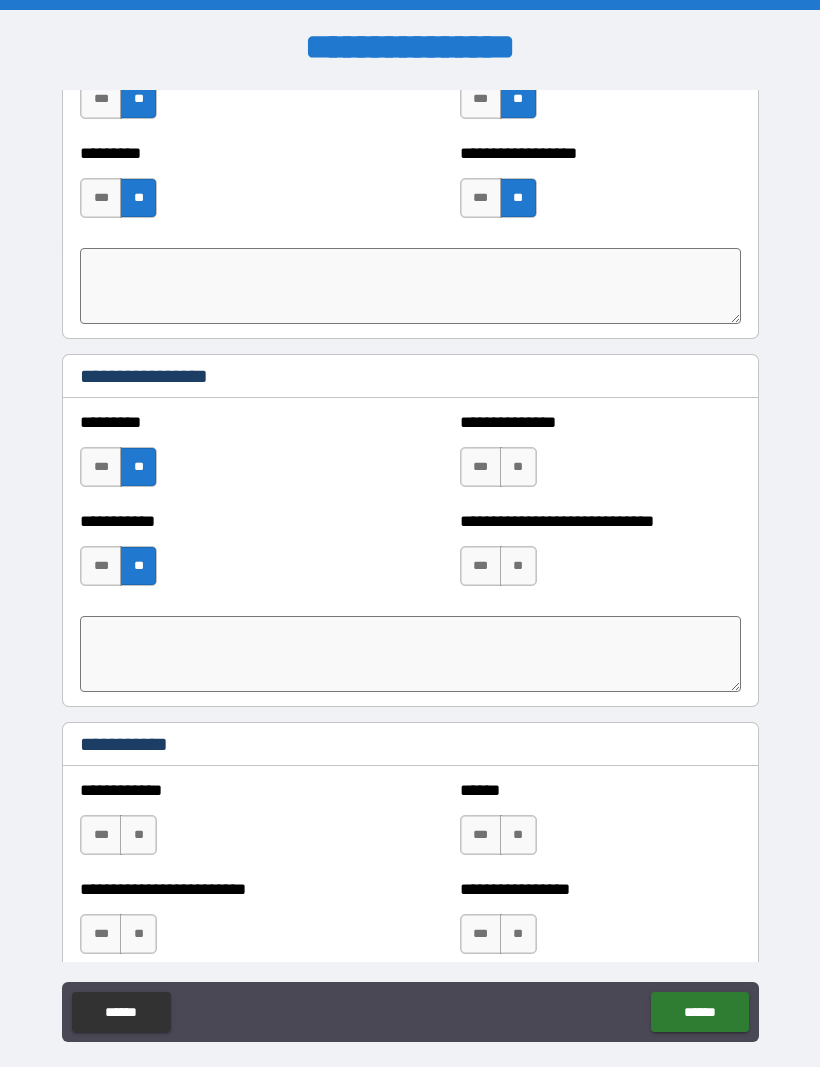 click on "**" at bounding box center [518, 467] 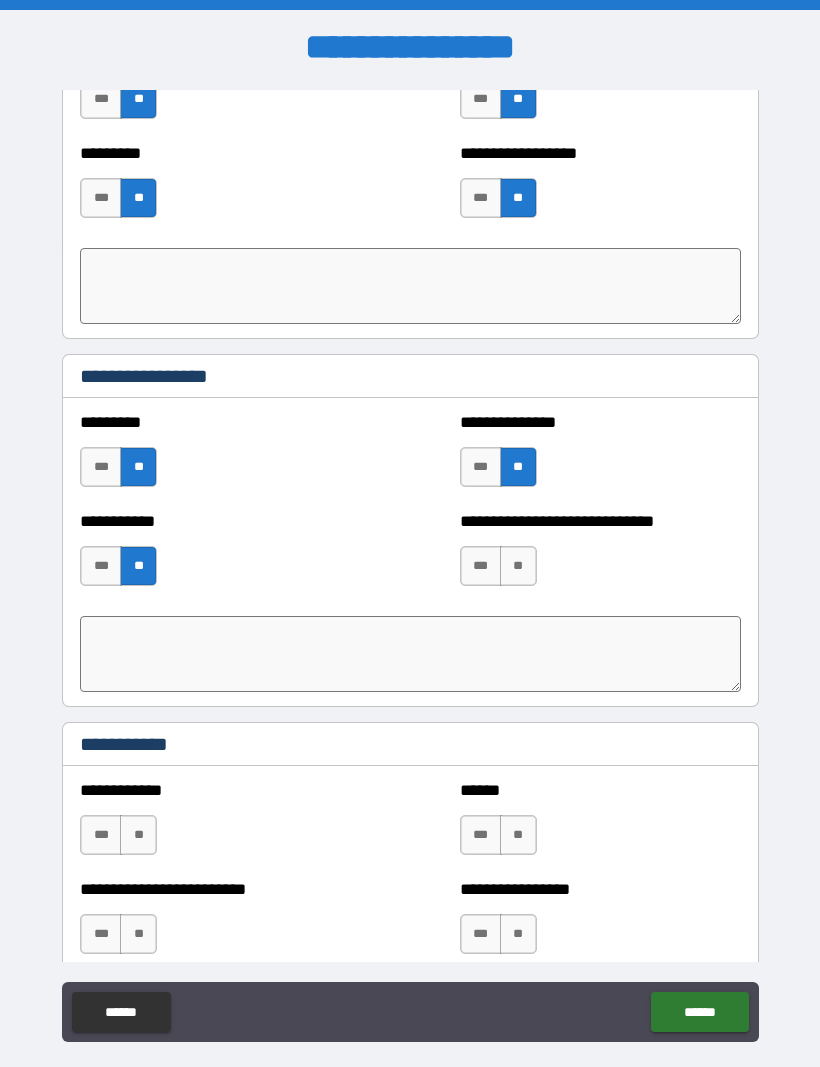 click on "**" at bounding box center (518, 566) 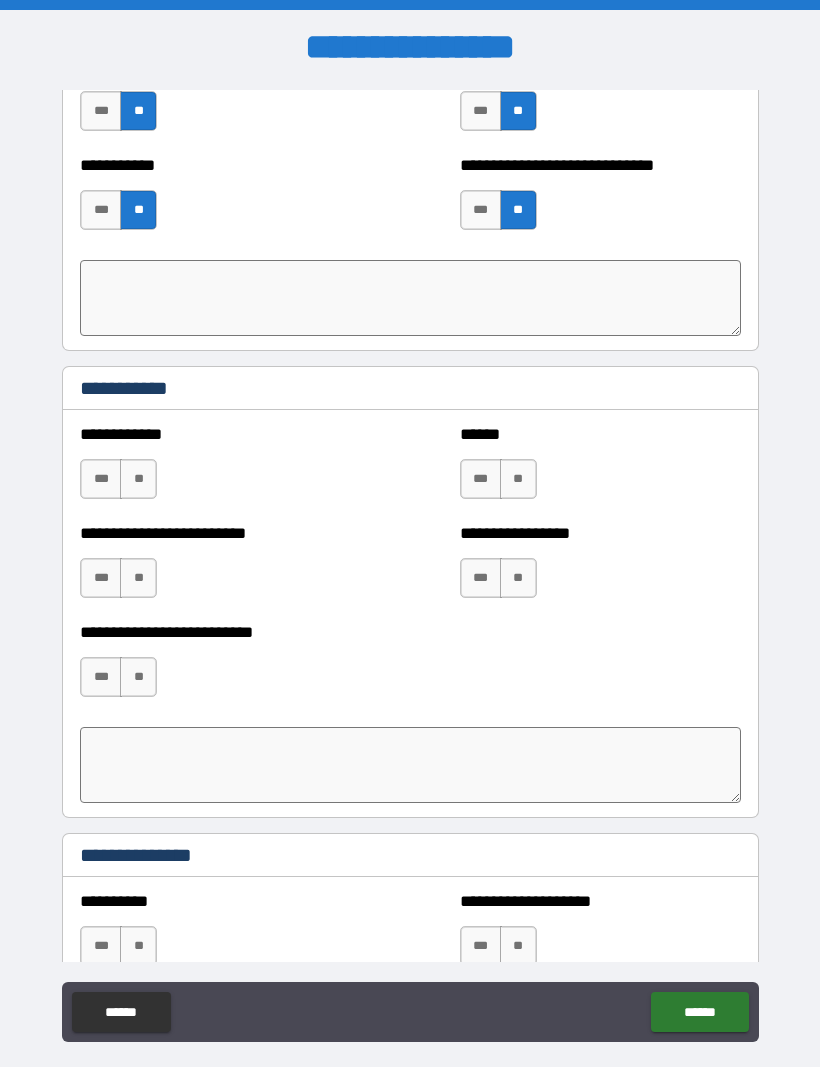 scroll, scrollTop: 3066, scrollLeft: 0, axis: vertical 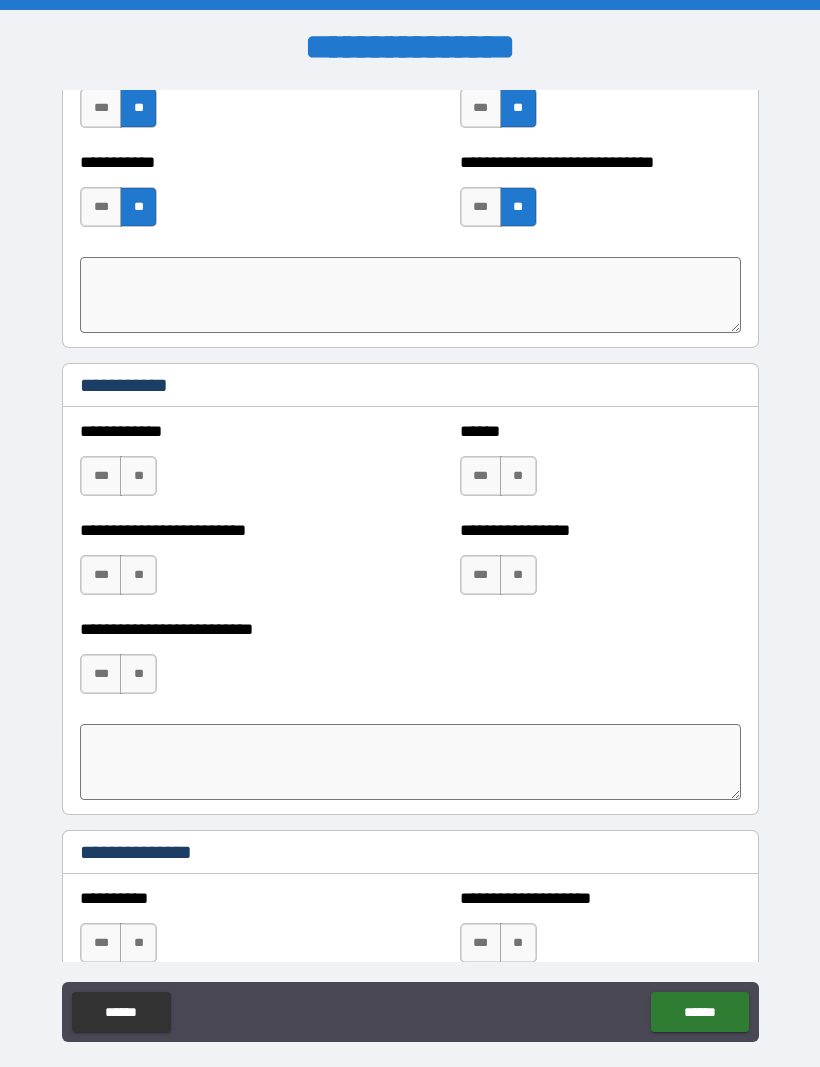 click on "**" at bounding box center (138, 476) 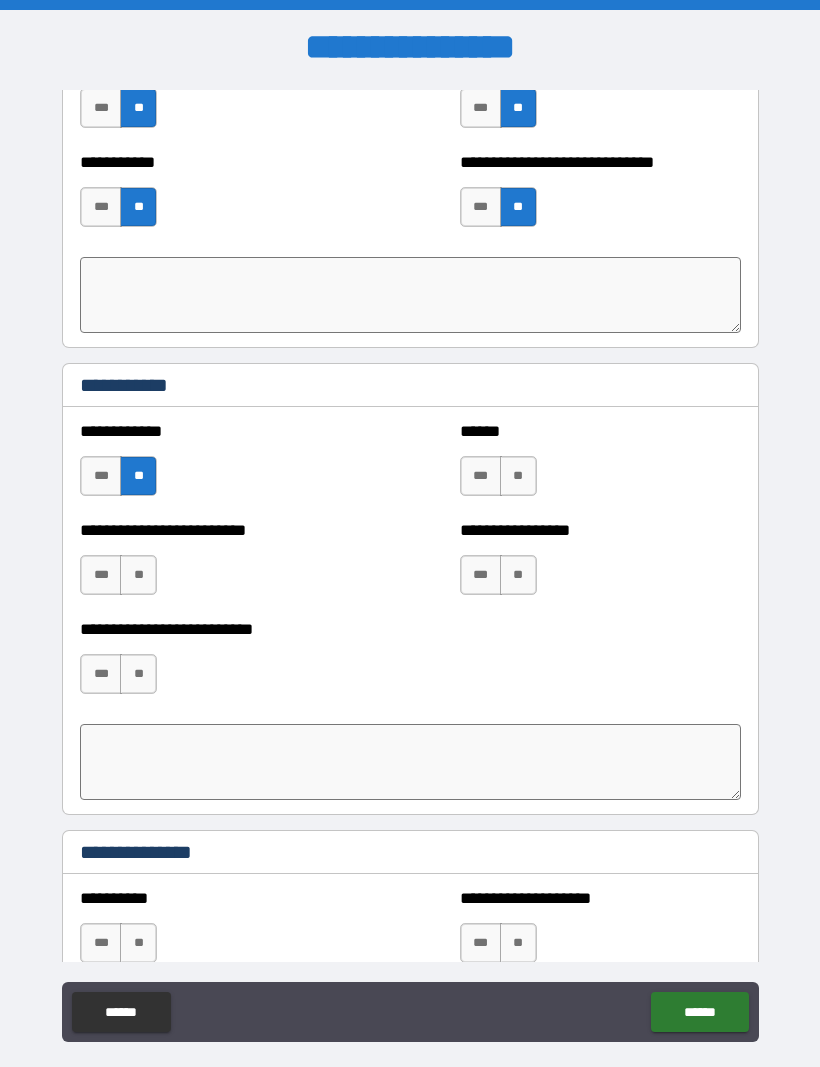 click on "**" at bounding box center [138, 575] 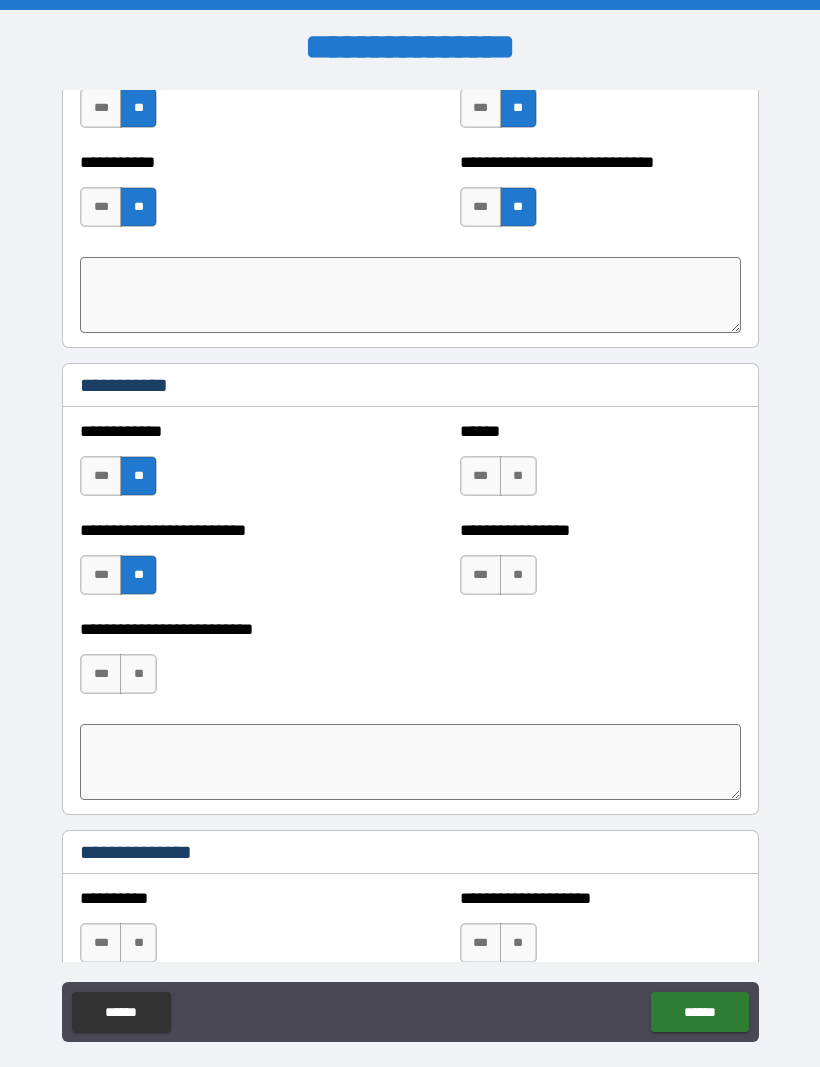 click on "**" at bounding box center [138, 674] 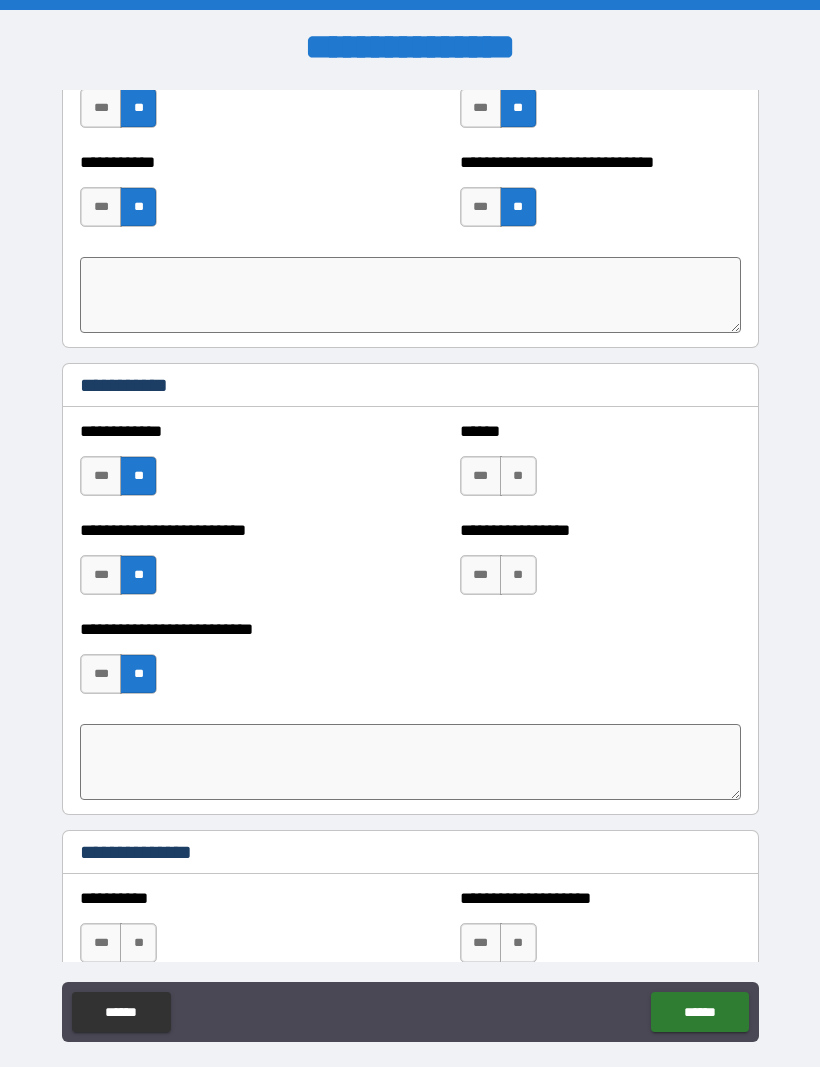 click on "**" at bounding box center (518, 476) 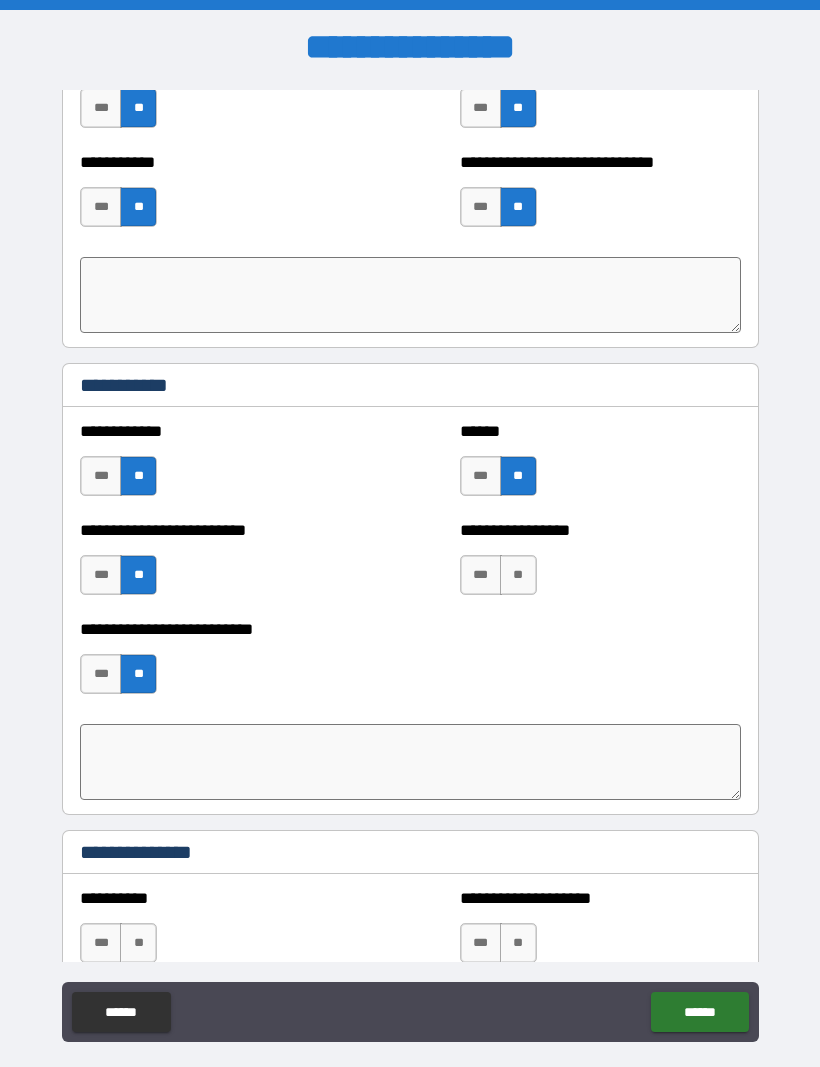 click on "**" at bounding box center (518, 575) 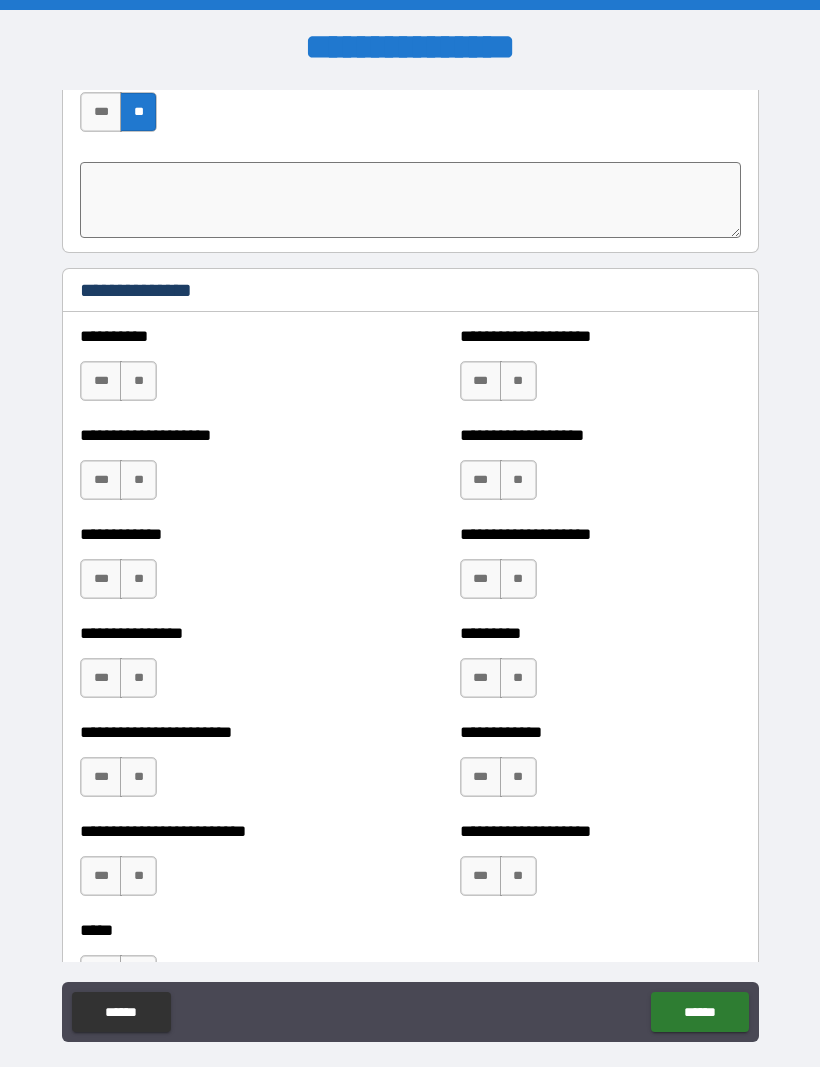 scroll, scrollTop: 3631, scrollLeft: 0, axis: vertical 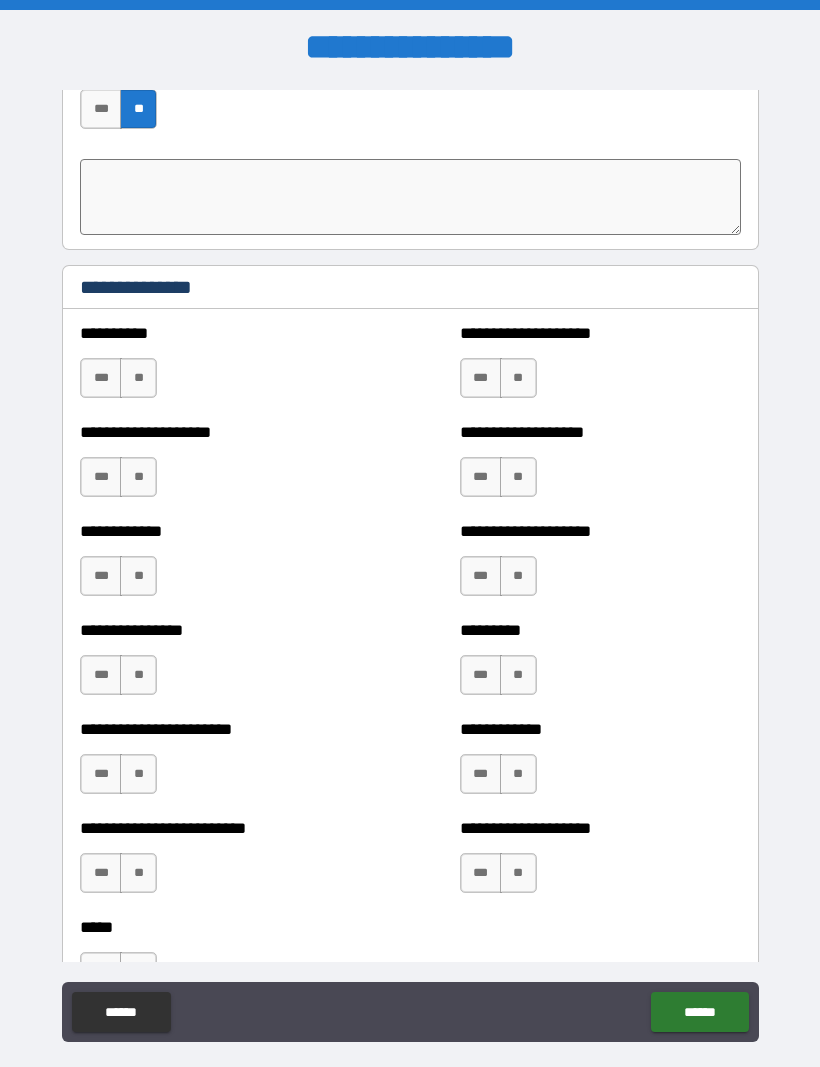 click on "**" at bounding box center [138, 378] 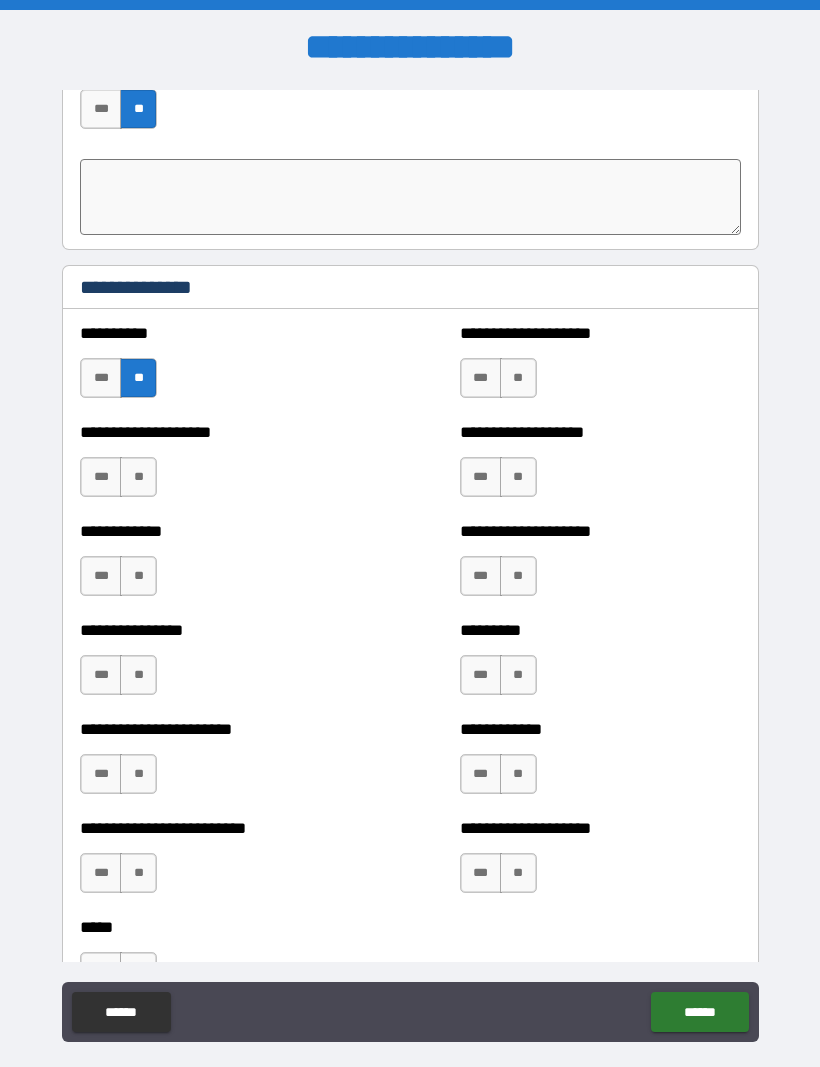 click on "**" at bounding box center (138, 477) 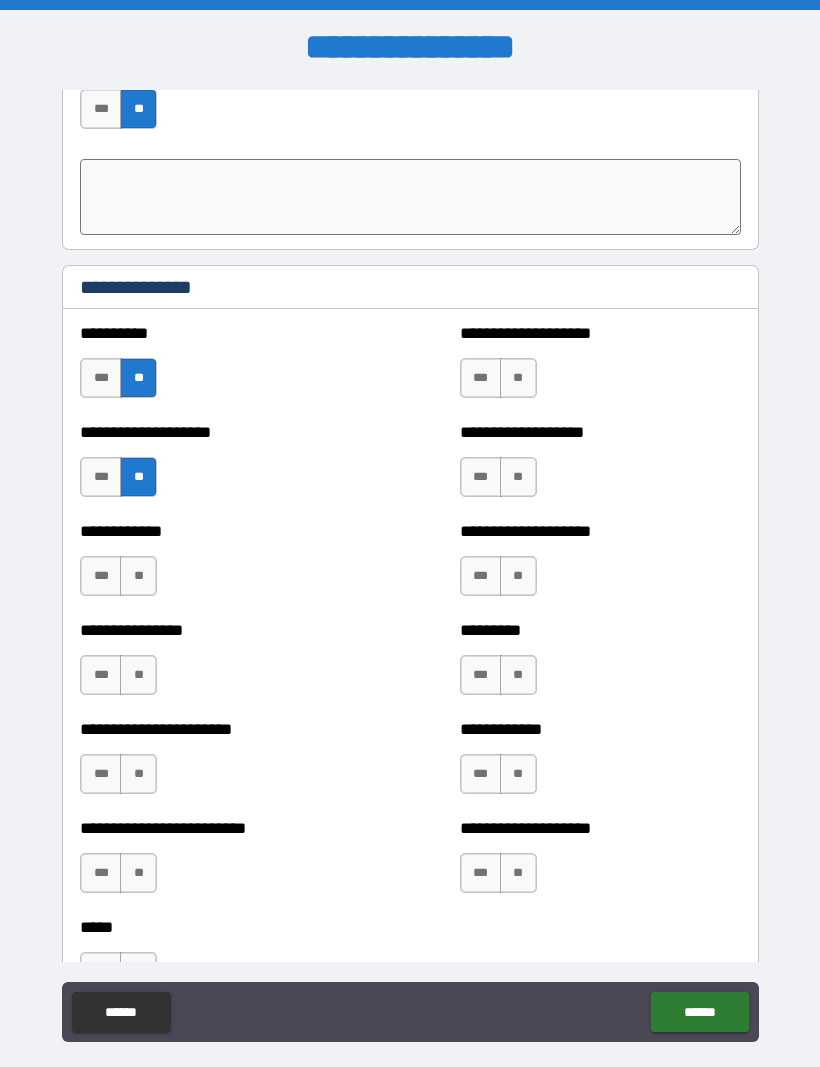 click on "**********" at bounding box center [220, 566] 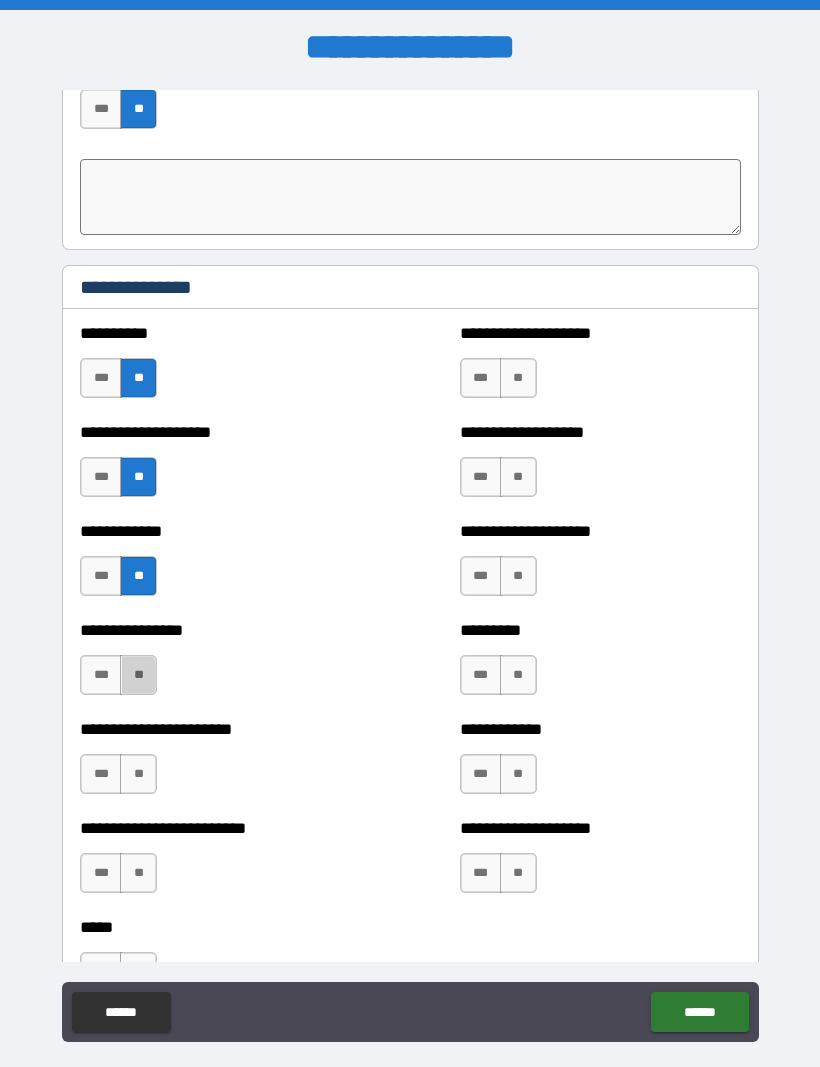 click on "**" at bounding box center (138, 675) 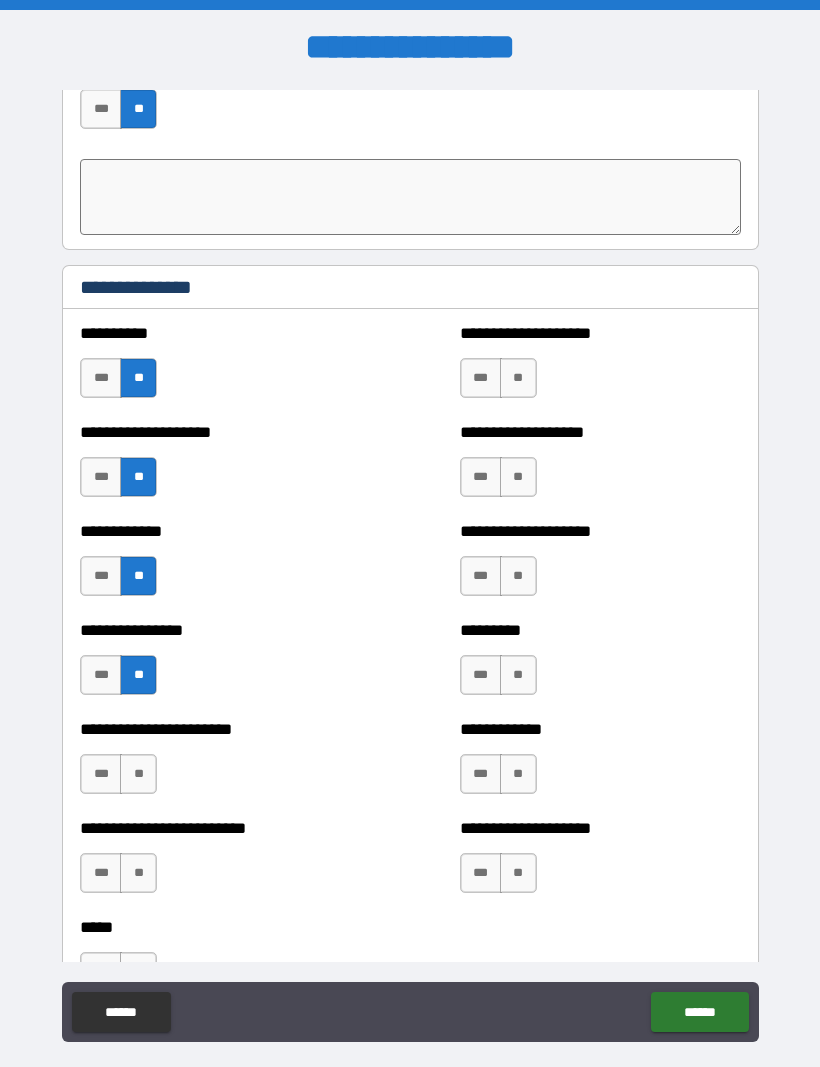 click on "**" at bounding box center (138, 774) 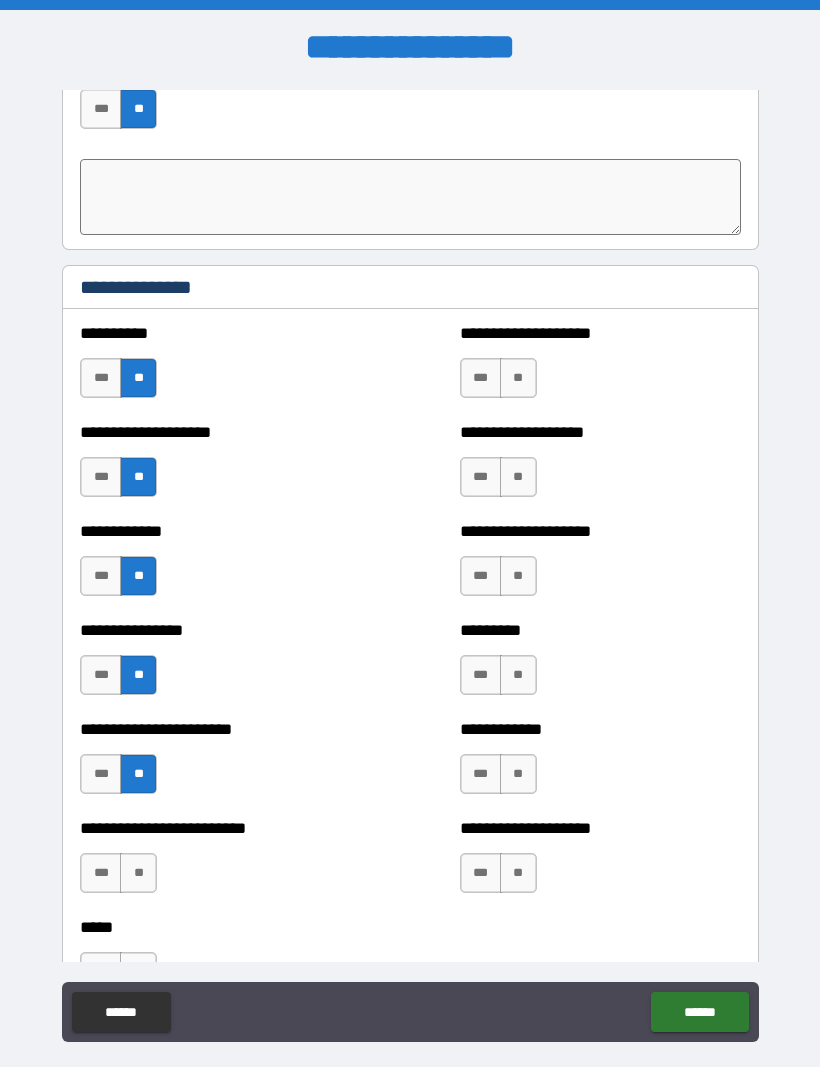 click on "**" at bounding box center (138, 873) 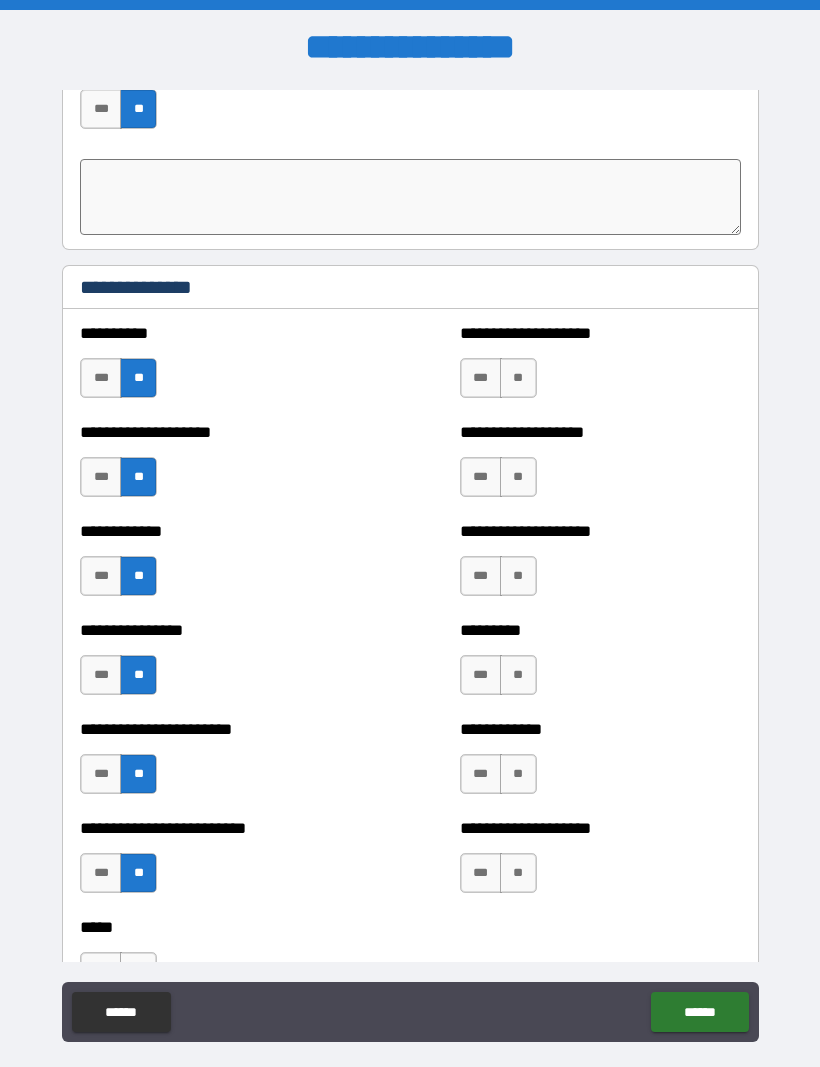 click on "**" at bounding box center [518, 378] 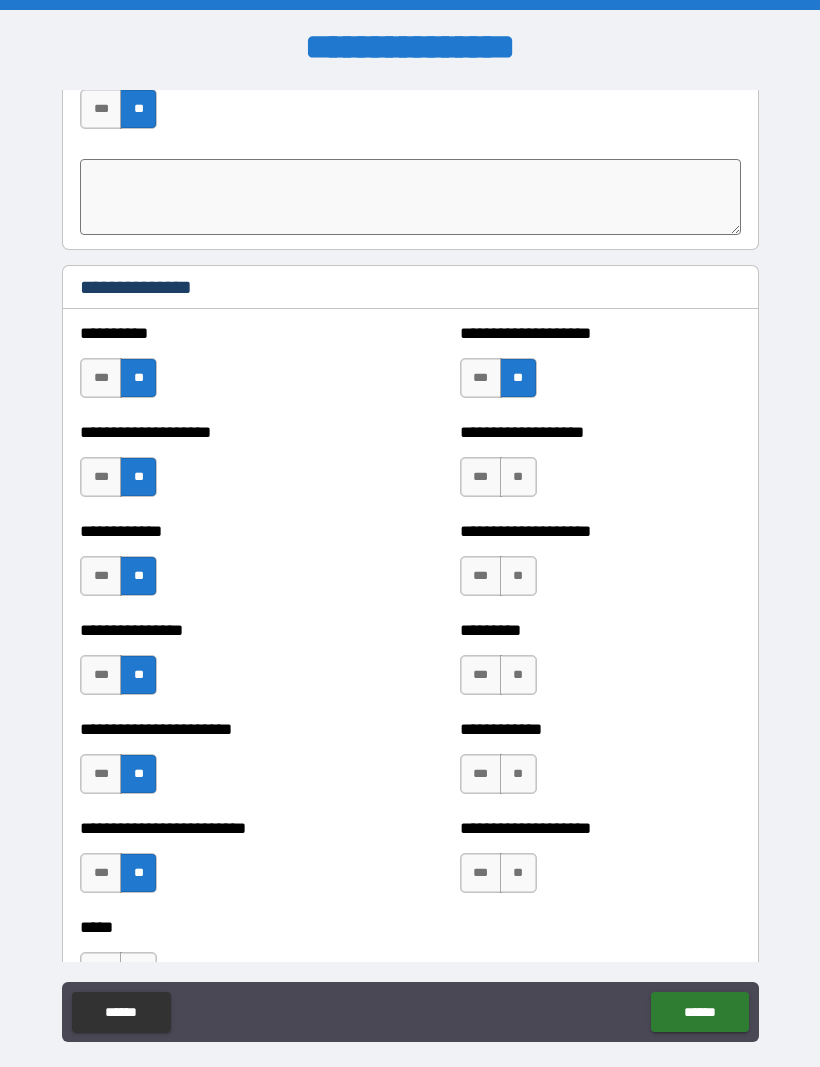 click on "**" at bounding box center (518, 477) 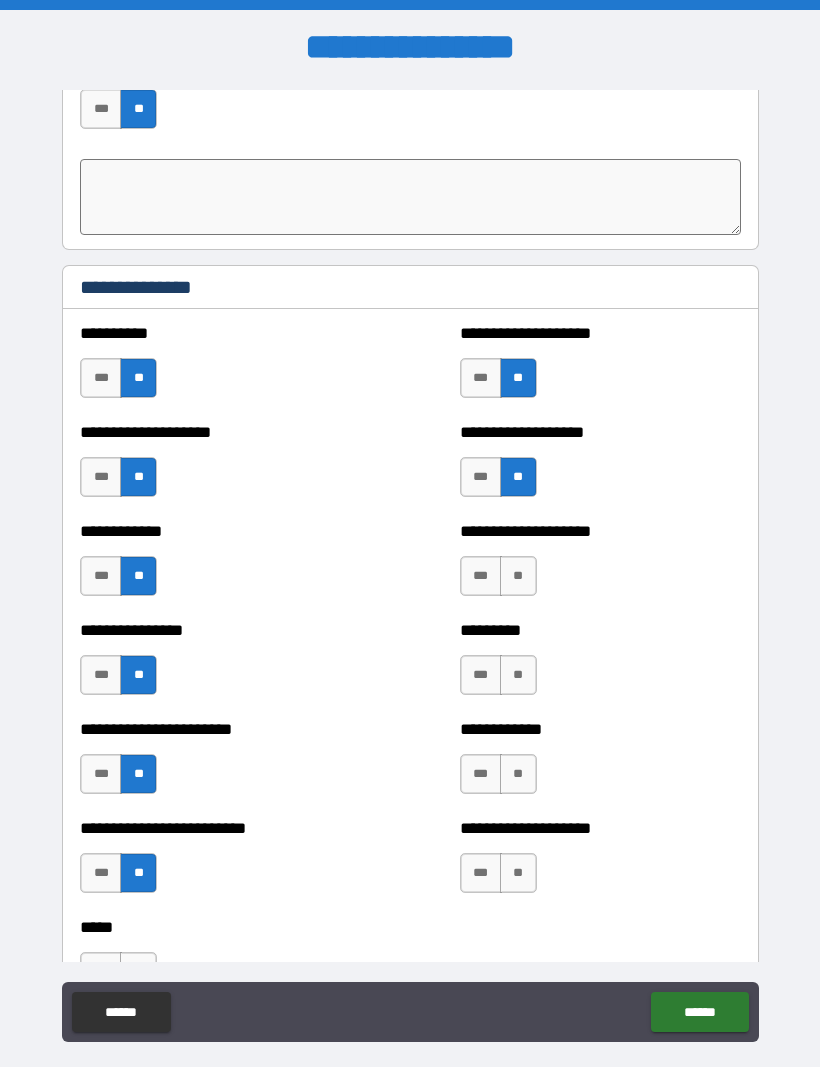click on "**" at bounding box center [518, 576] 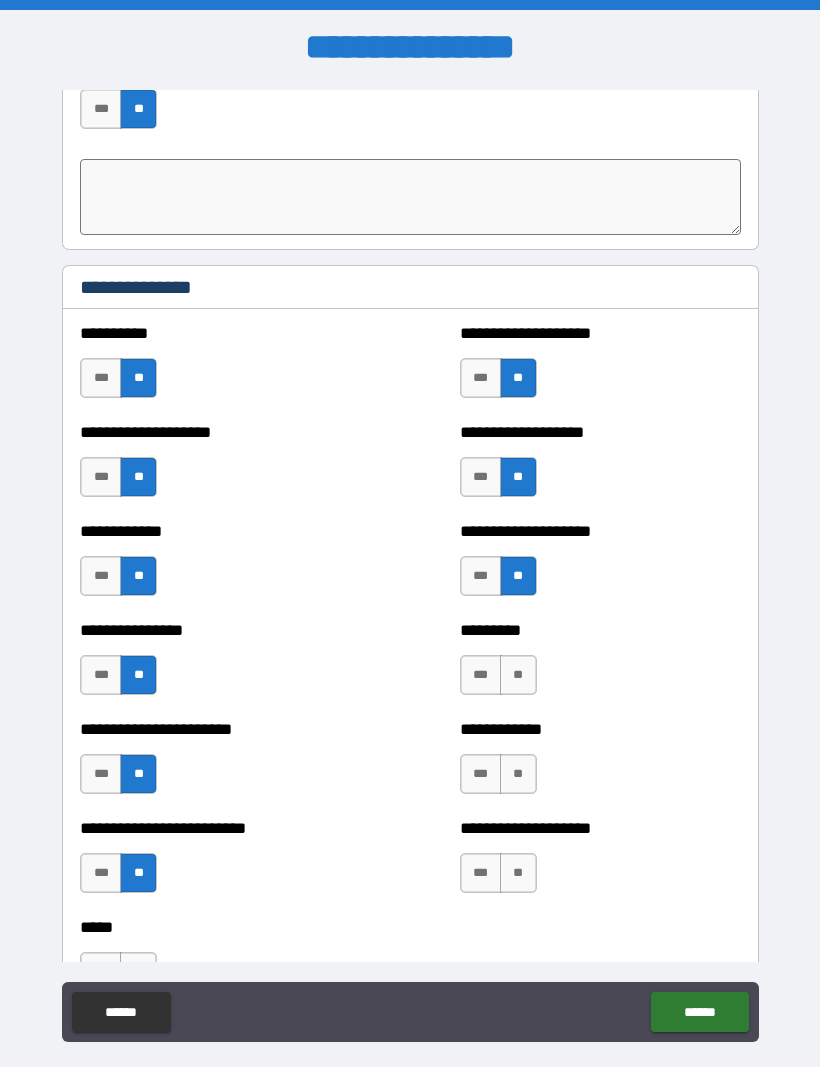click on "**" at bounding box center [518, 675] 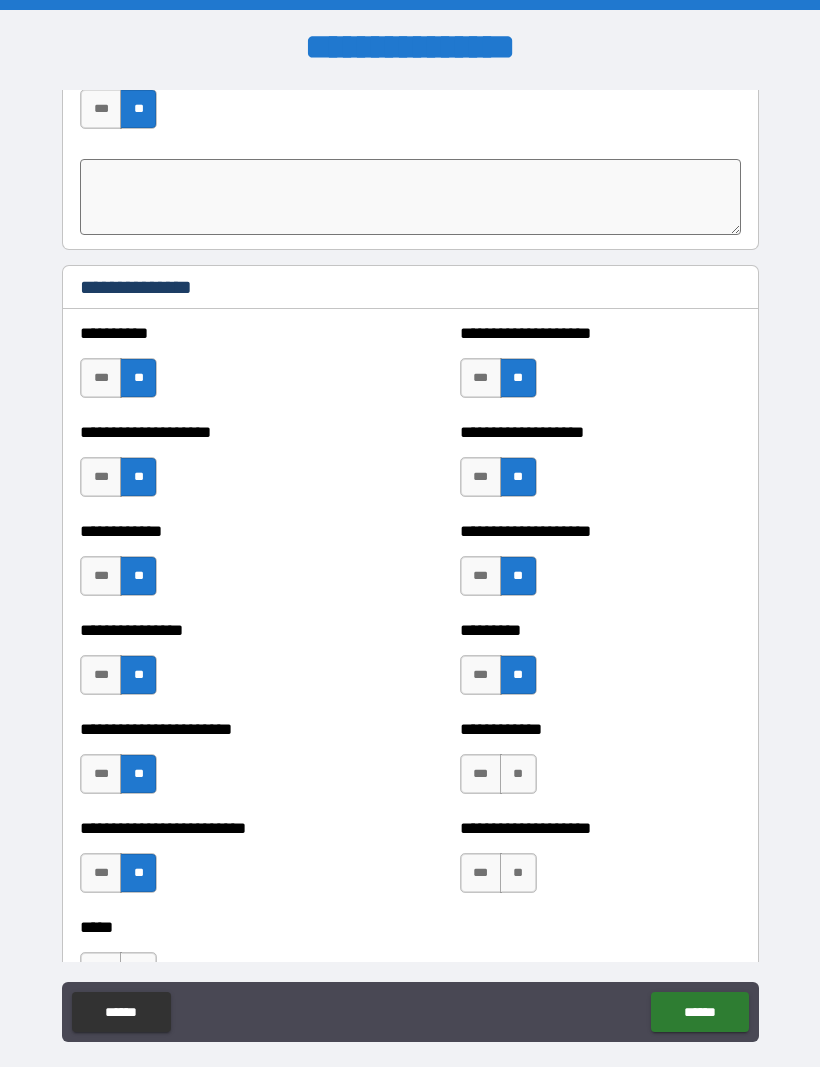 click on "**" at bounding box center (518, 774) 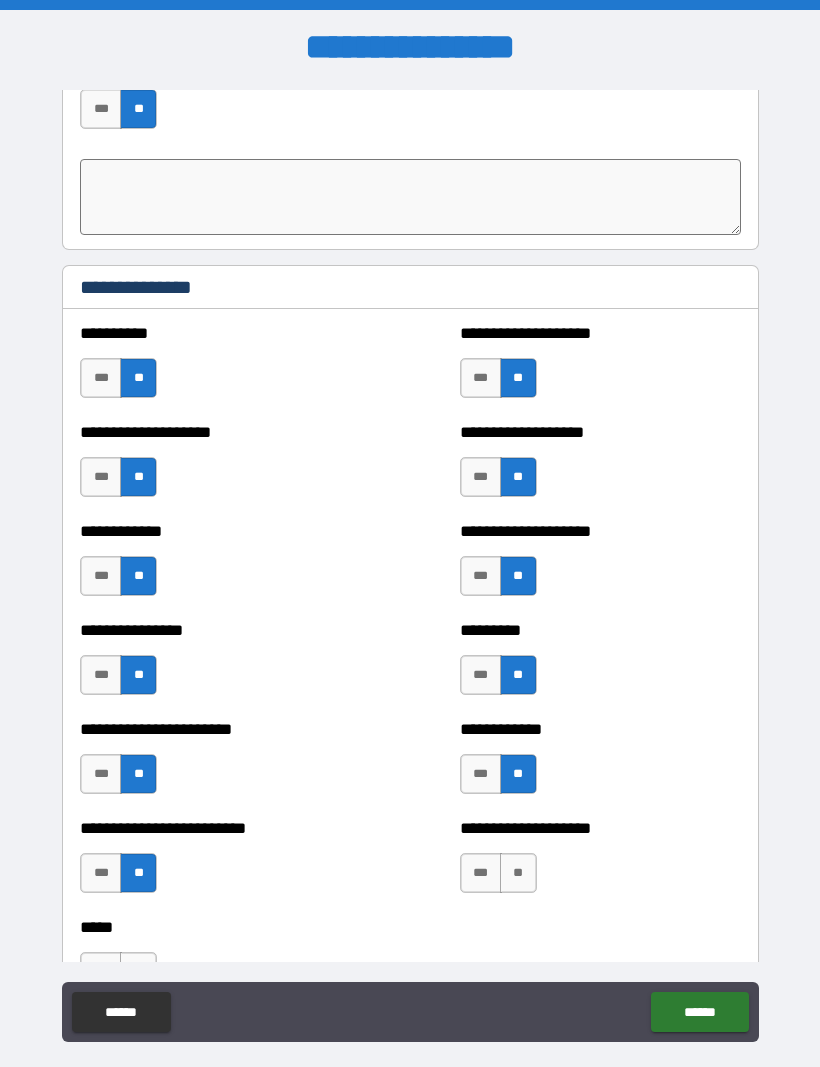 click on "**" at bounding box center [518, 873] 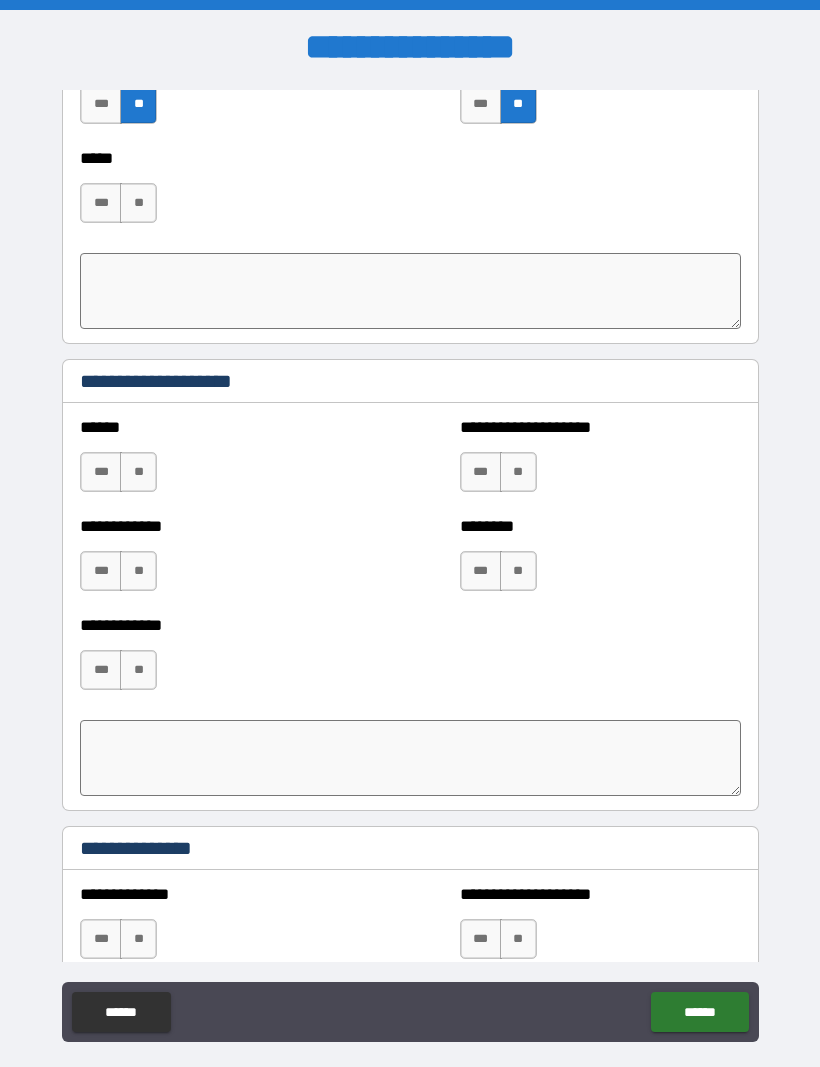 scroll, scrollTop: 4415, scrollLeft: 0, axis: vertical 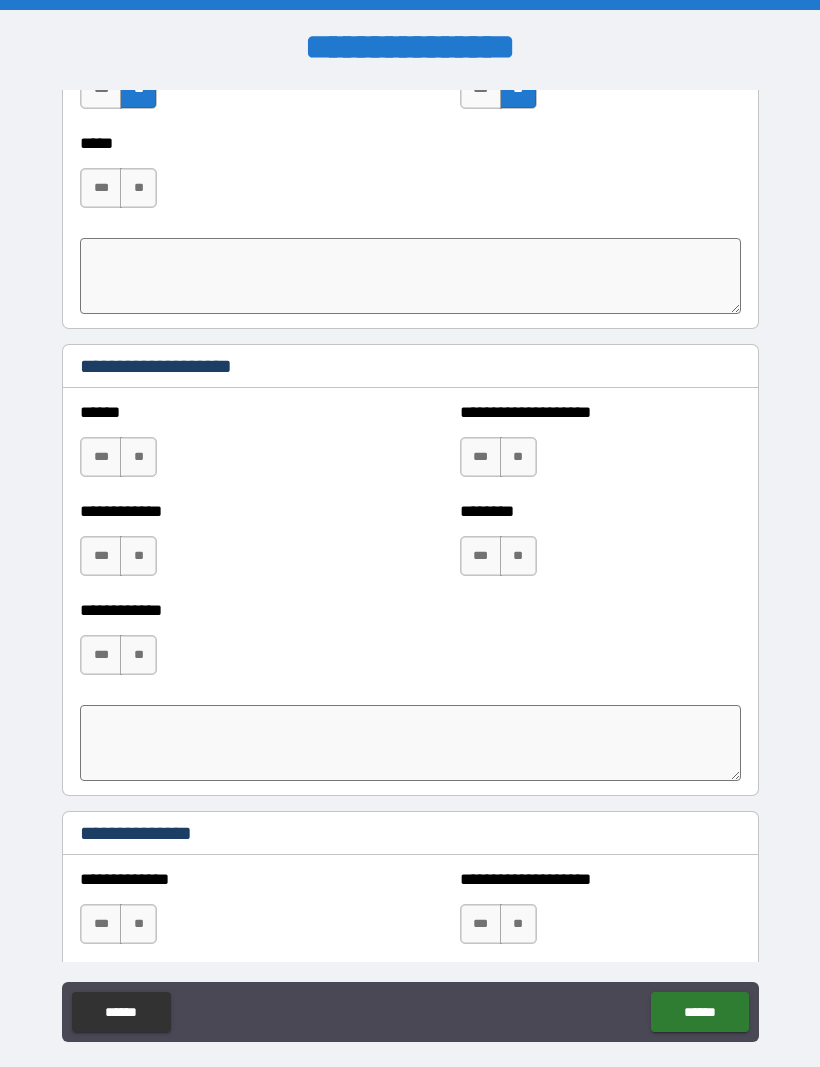 click on "**" at bounding box center (138, 457) 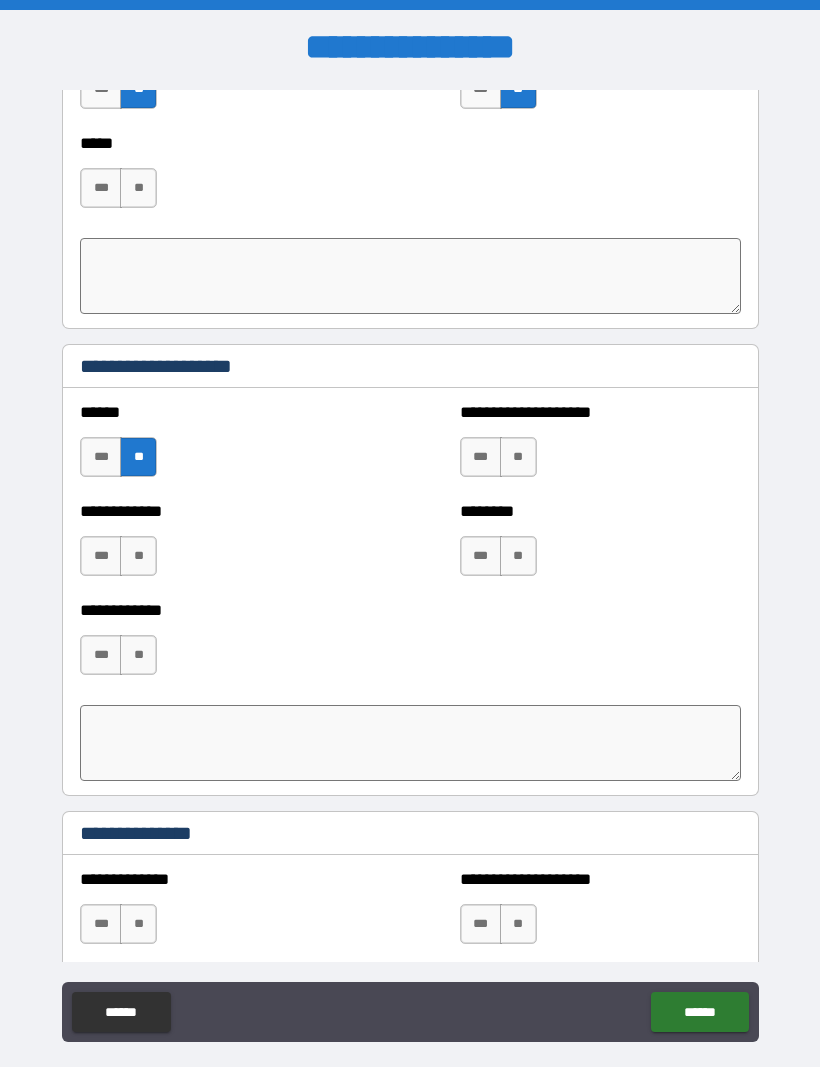 click on "**" at bounding box center (138, 556) 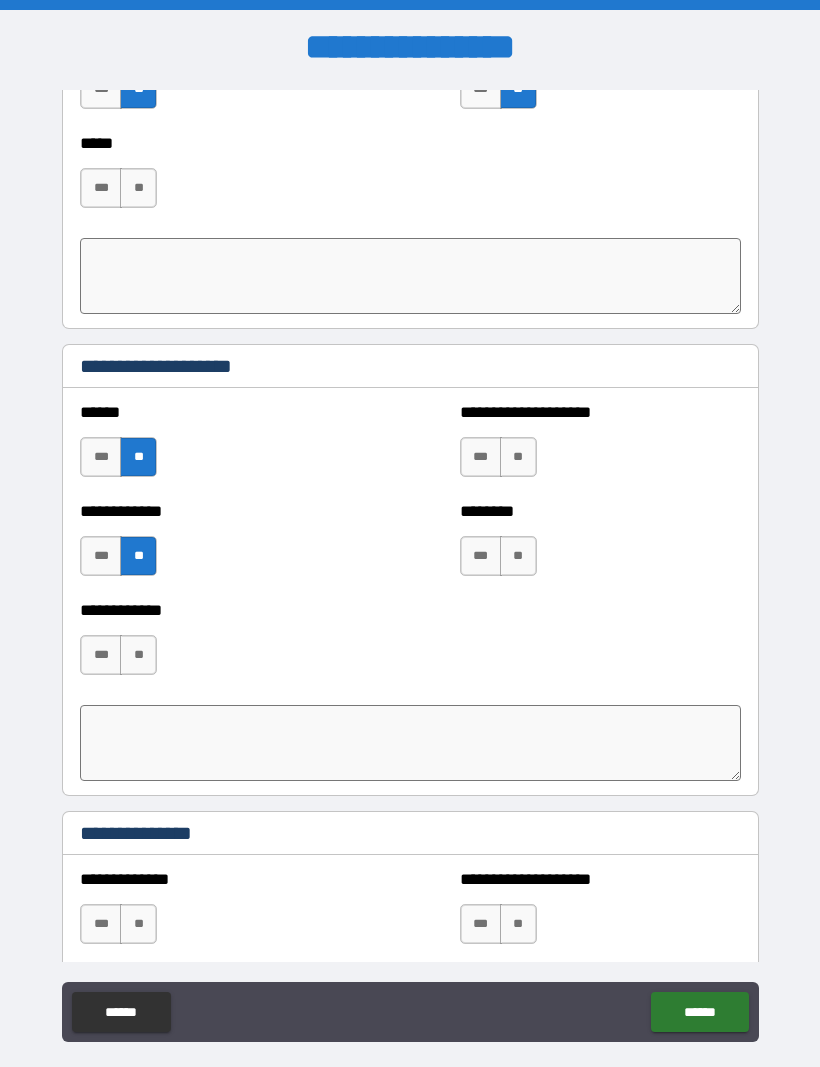 click on "**" at bounding box center (138, 655) 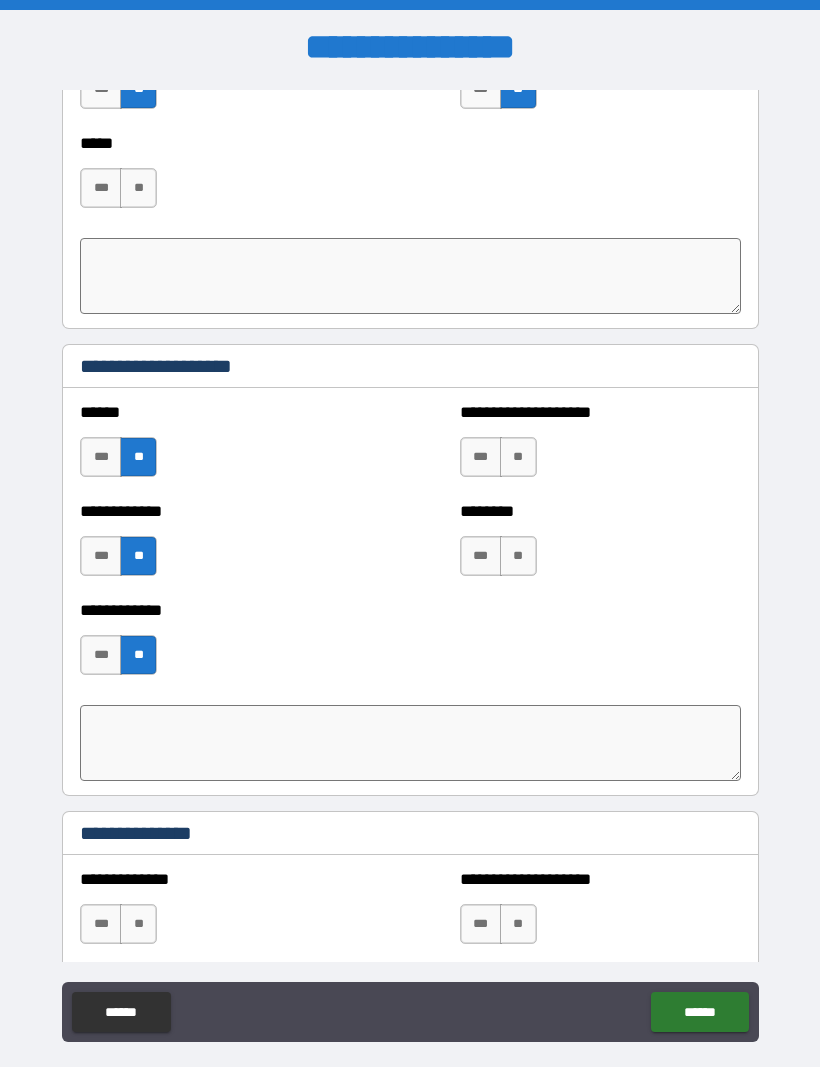 click on "**" at bounding box center [518, 457] 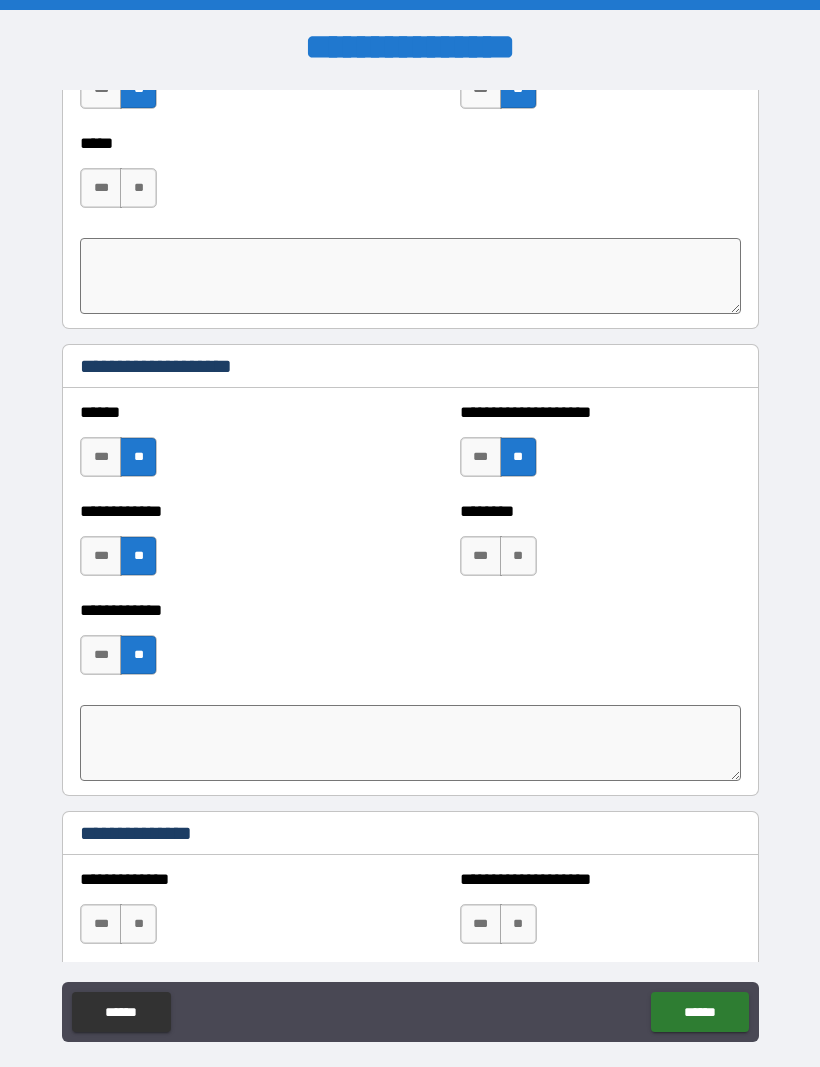 click on "**" at bounding box center [518, 556] 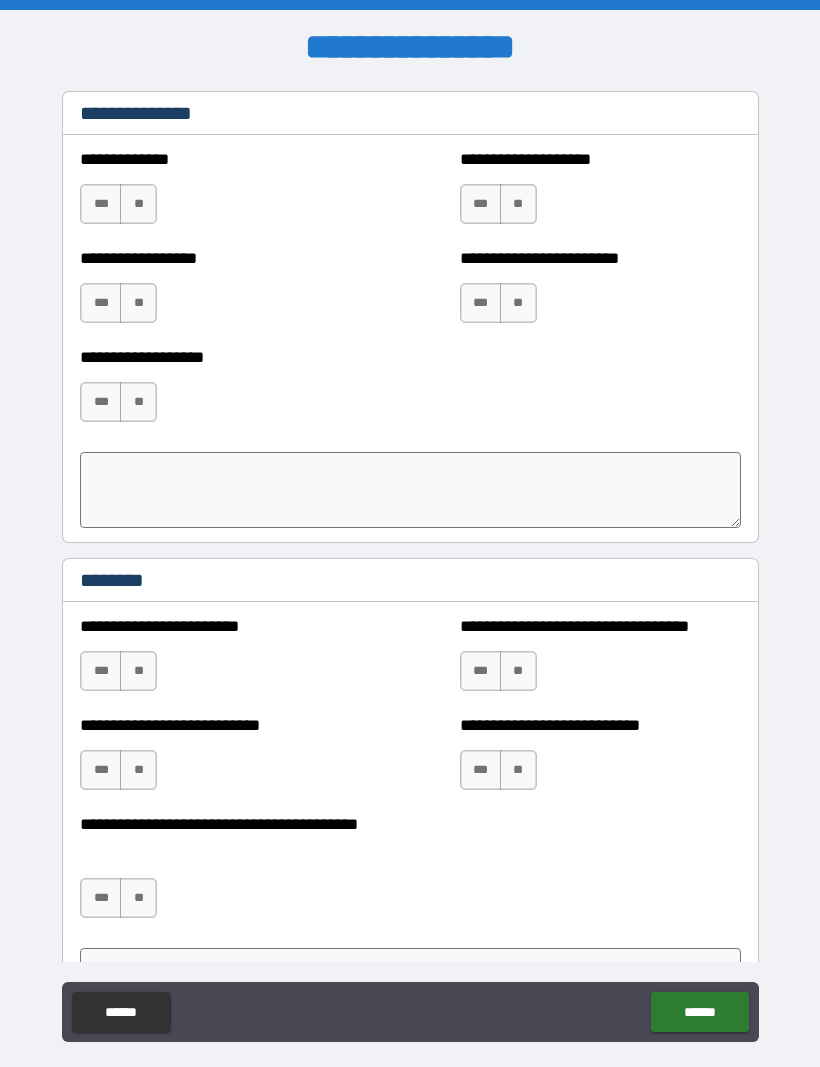 scroll, scrollTop: 5120, scrollLeft: 0, axis: vertical 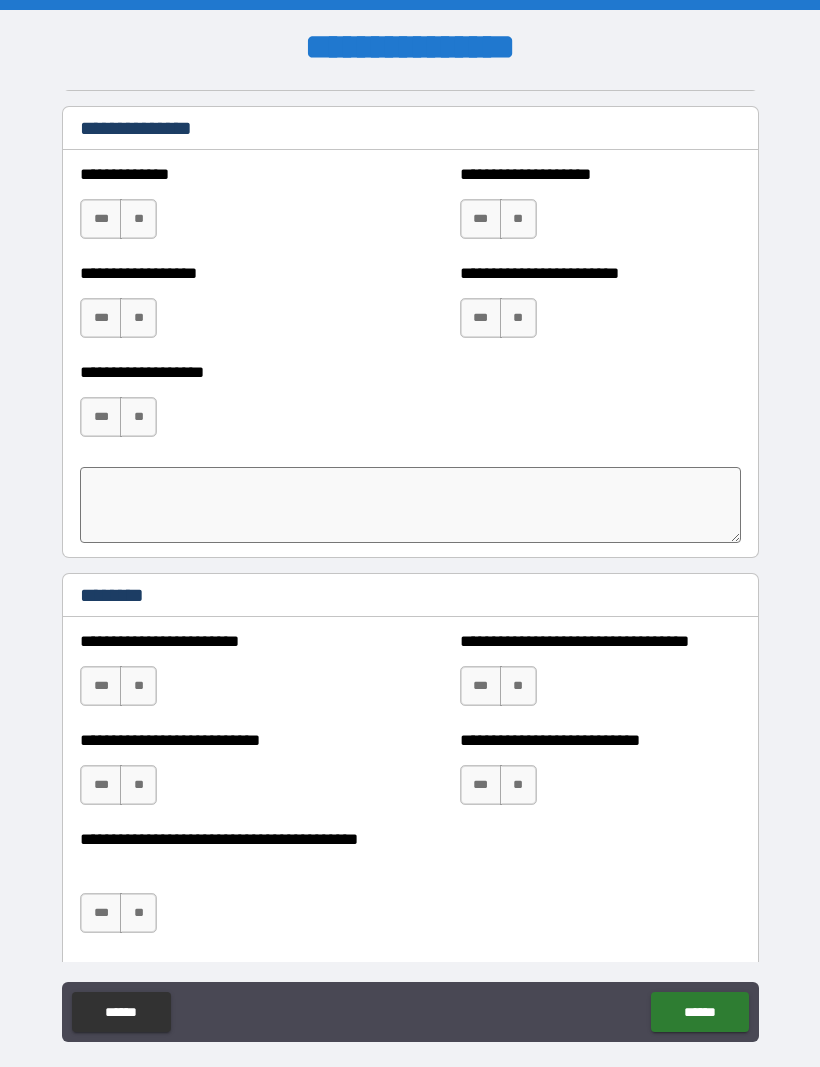 click on "**" at bounding box center (138, 219) 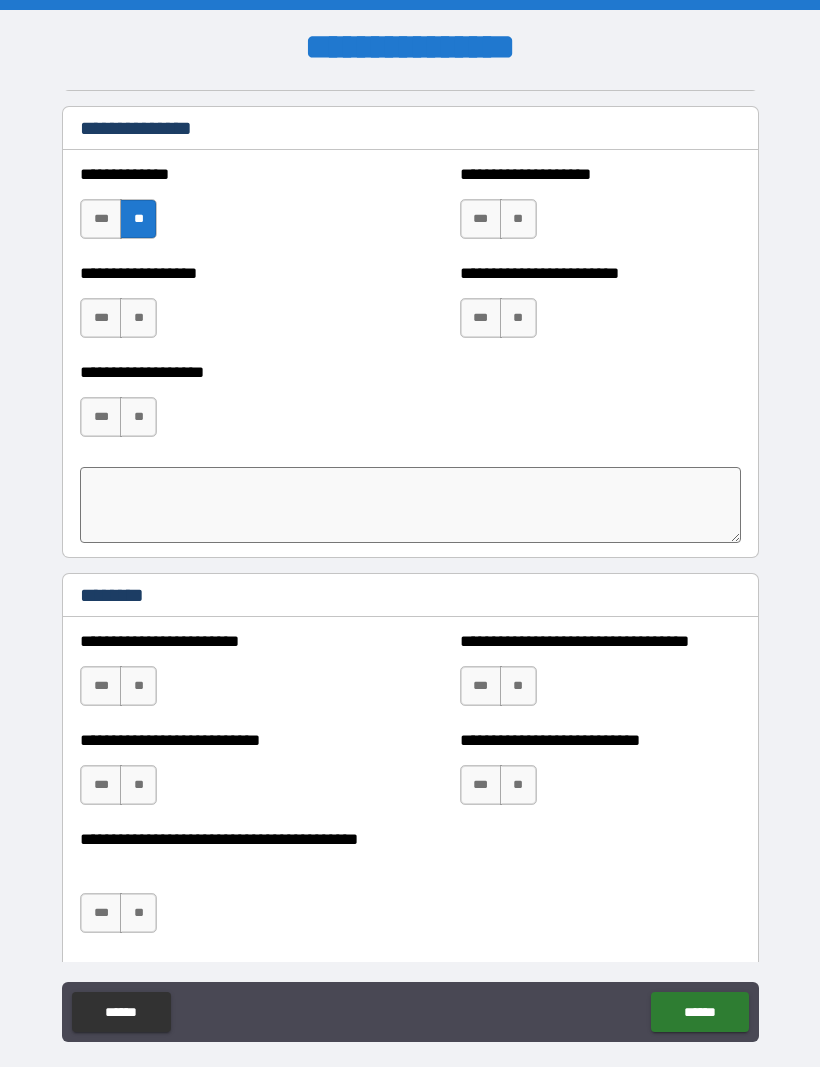 click on "**" at bounding box center [138, 318] 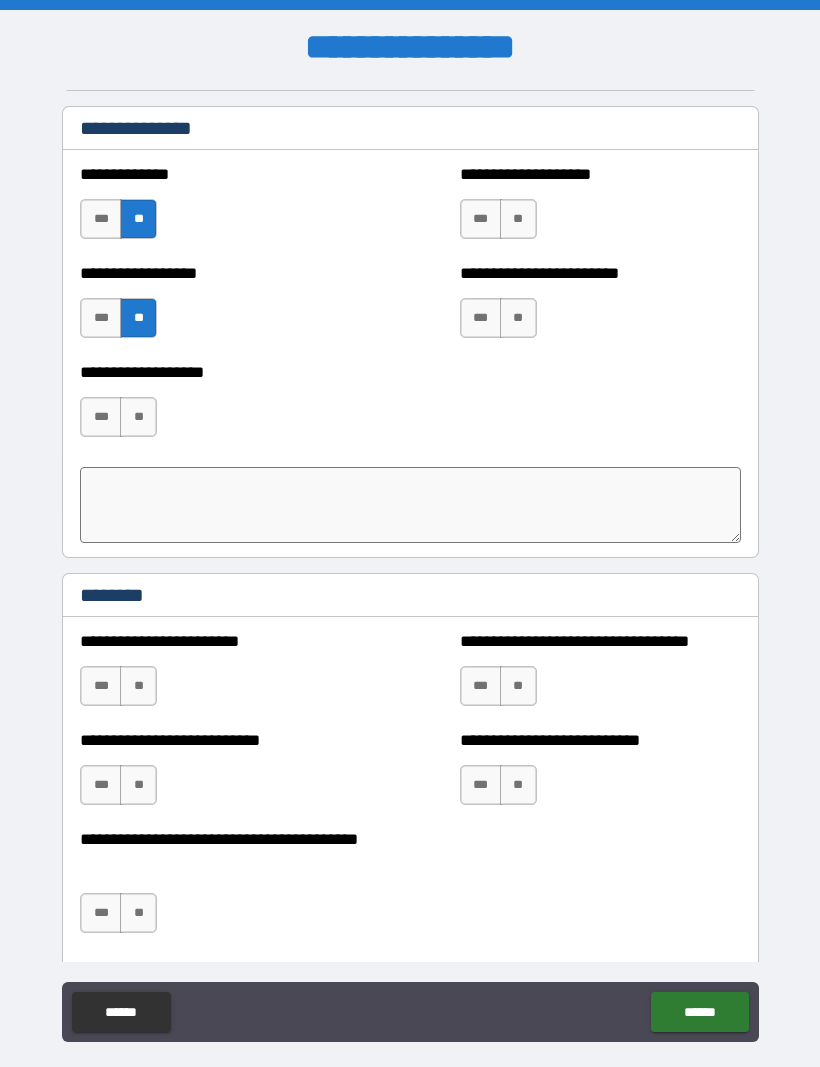 click on "**" at bounding box center [138, 417] 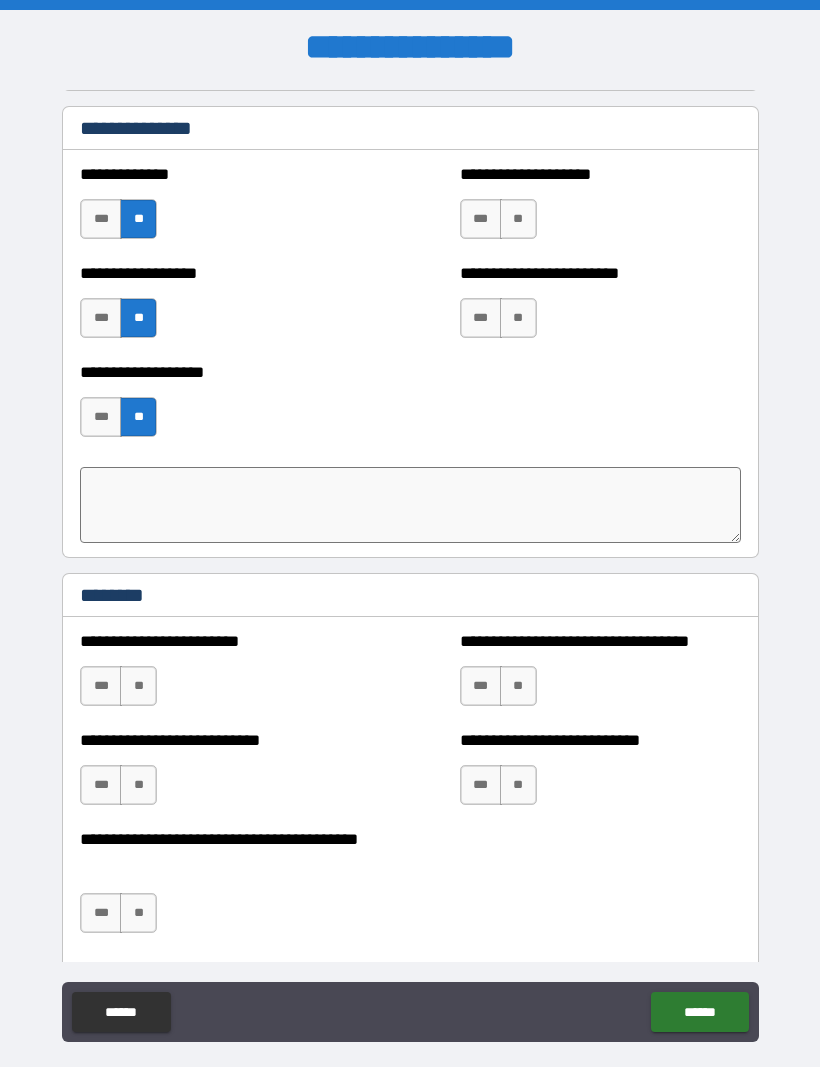 click on "**" at bounding box center (518, 219) 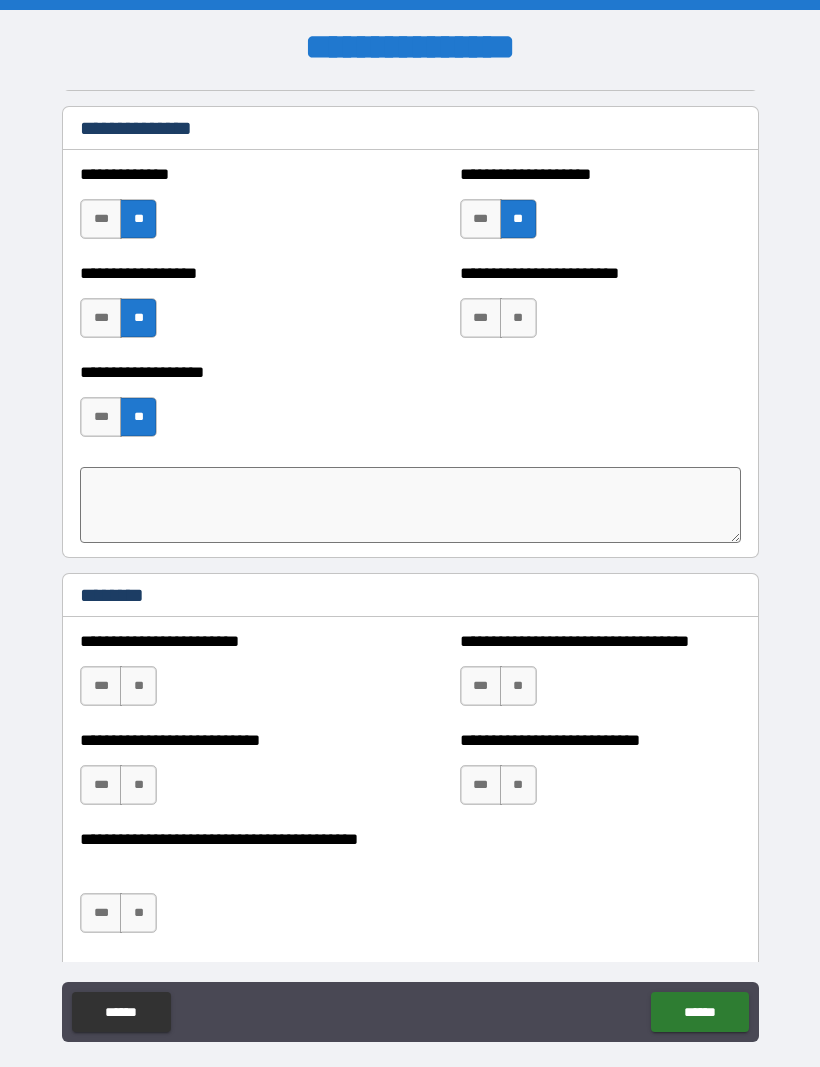 click on "**" at bounding box center (518, 318) 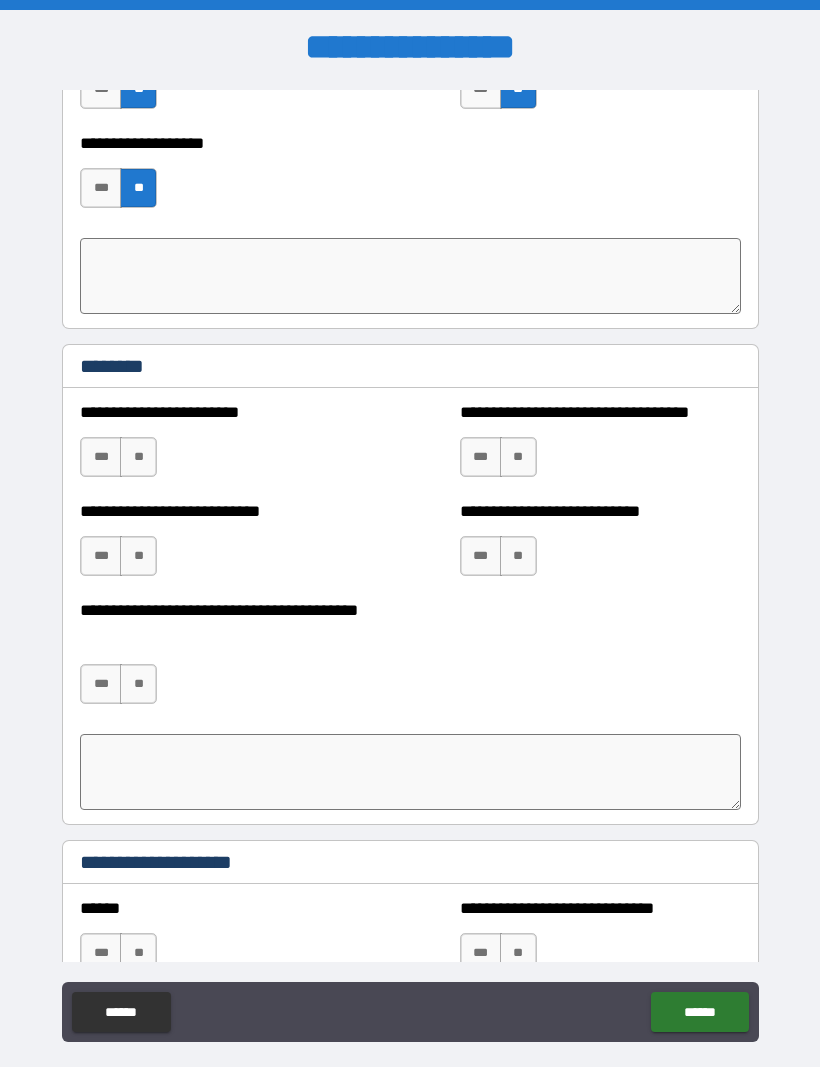scroll, scrollTop: 5390, scrollLeft: 0, axis: vertical 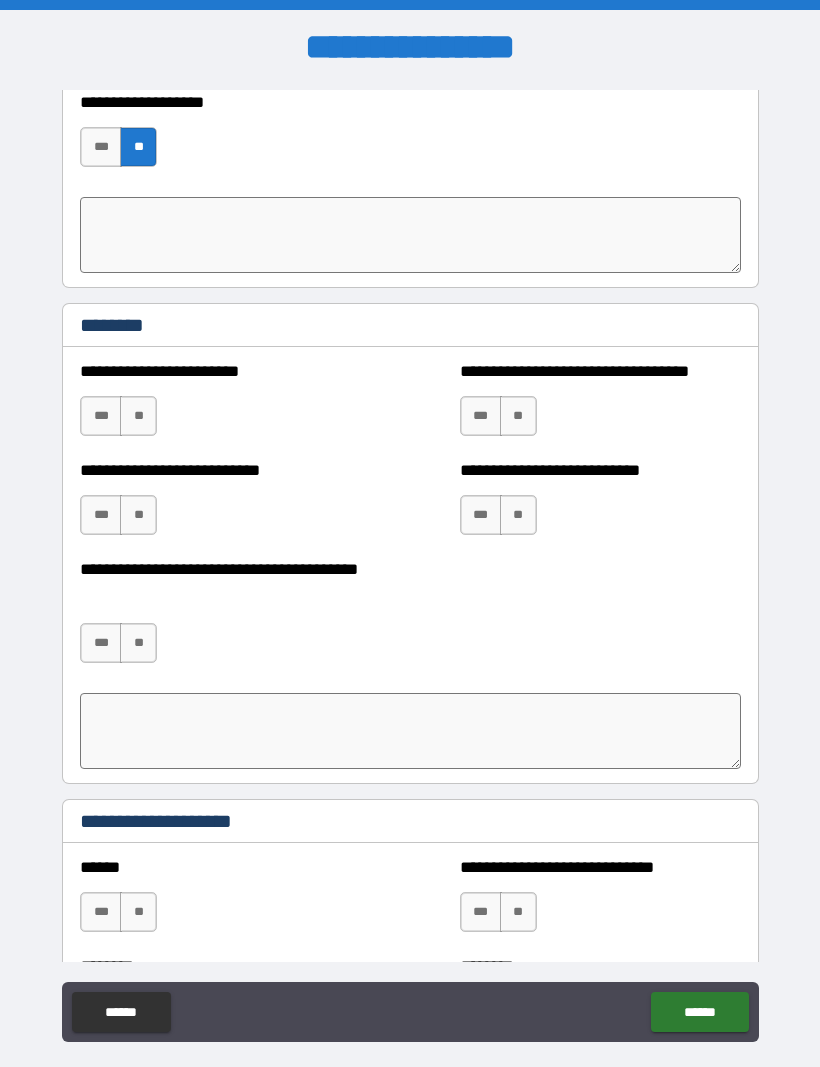 click on "***" at bounding box center (481, 515) 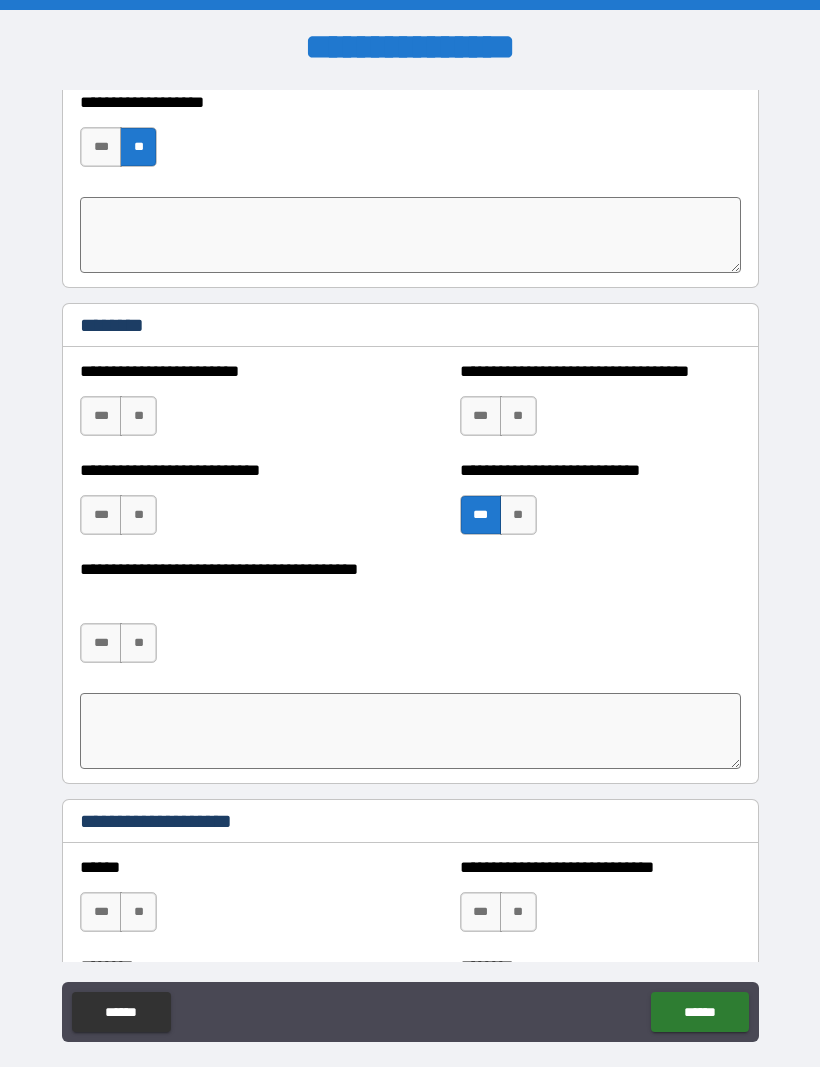 click on "**" at bounding box center (138, 416) 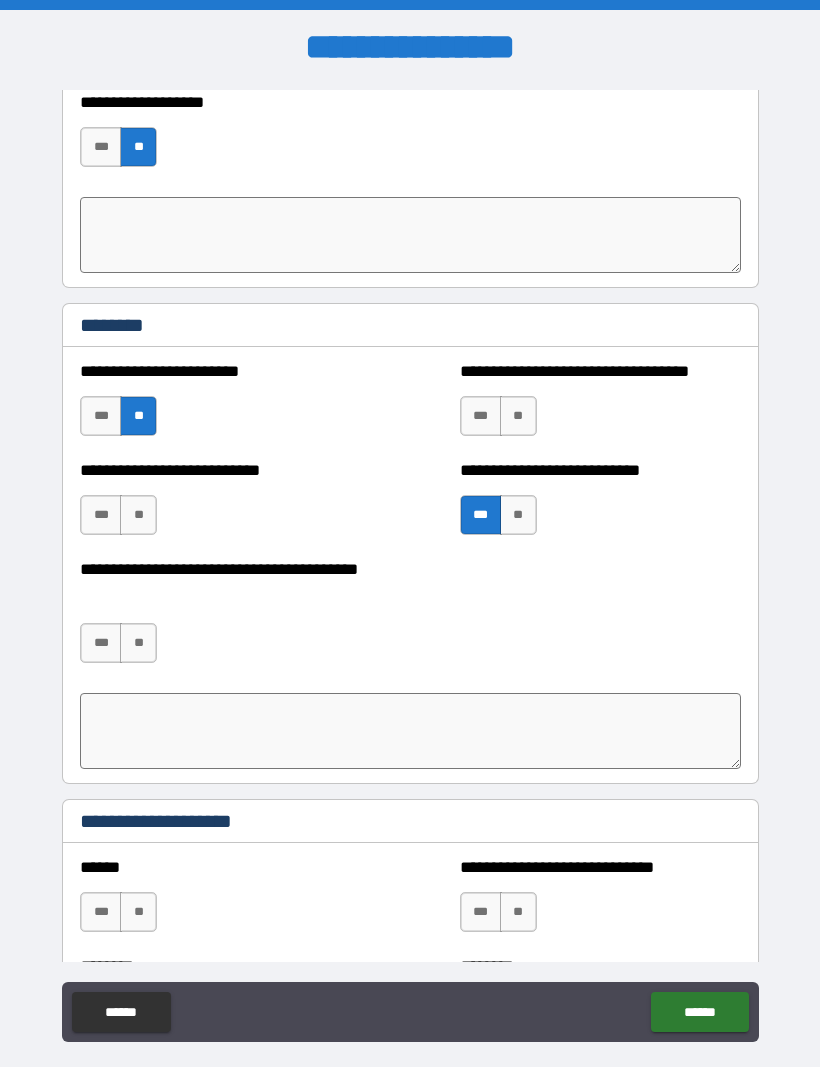 click on "**" at bounding box center (138, 515) 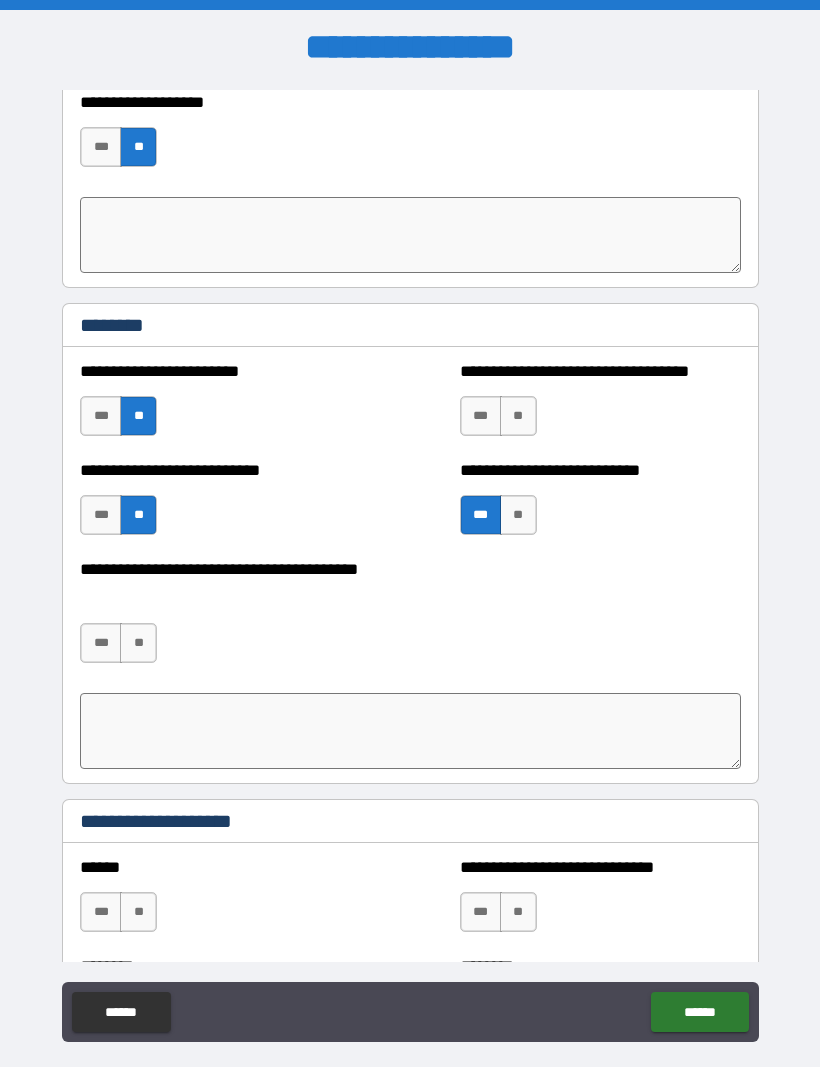 click on "**" at bounding box center [138, 643] 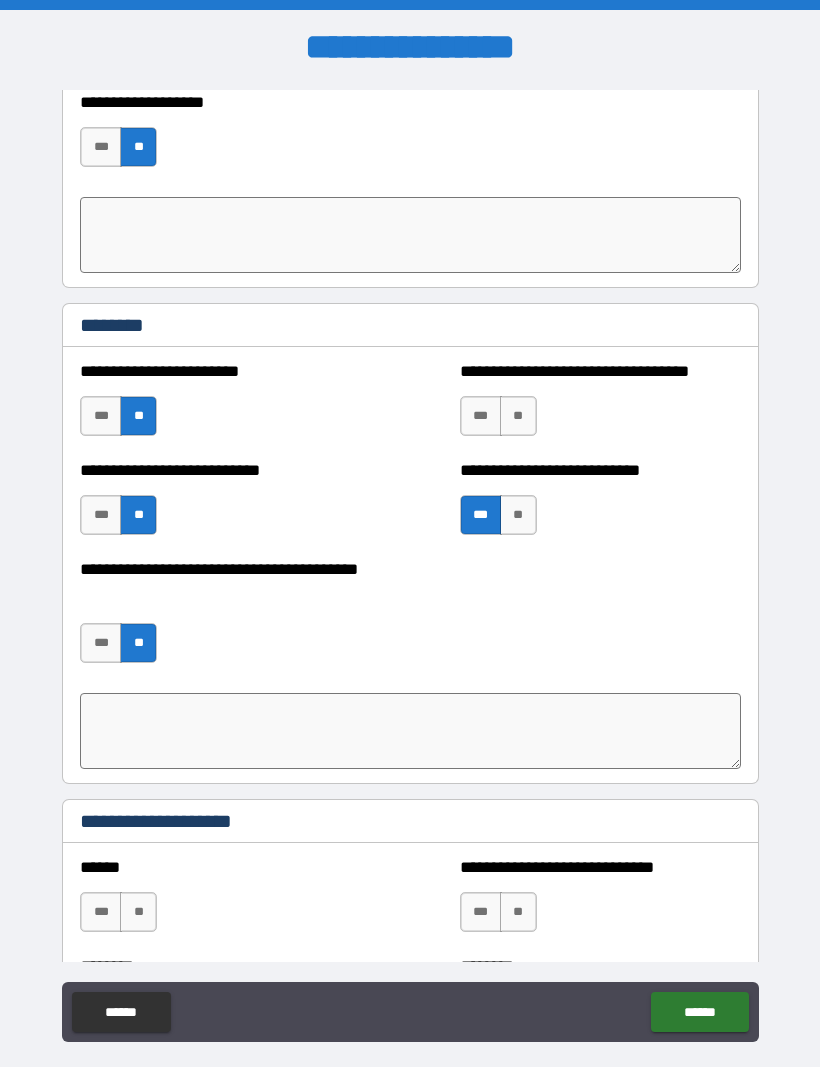 click on "**********" at bounding box center [600, 406] 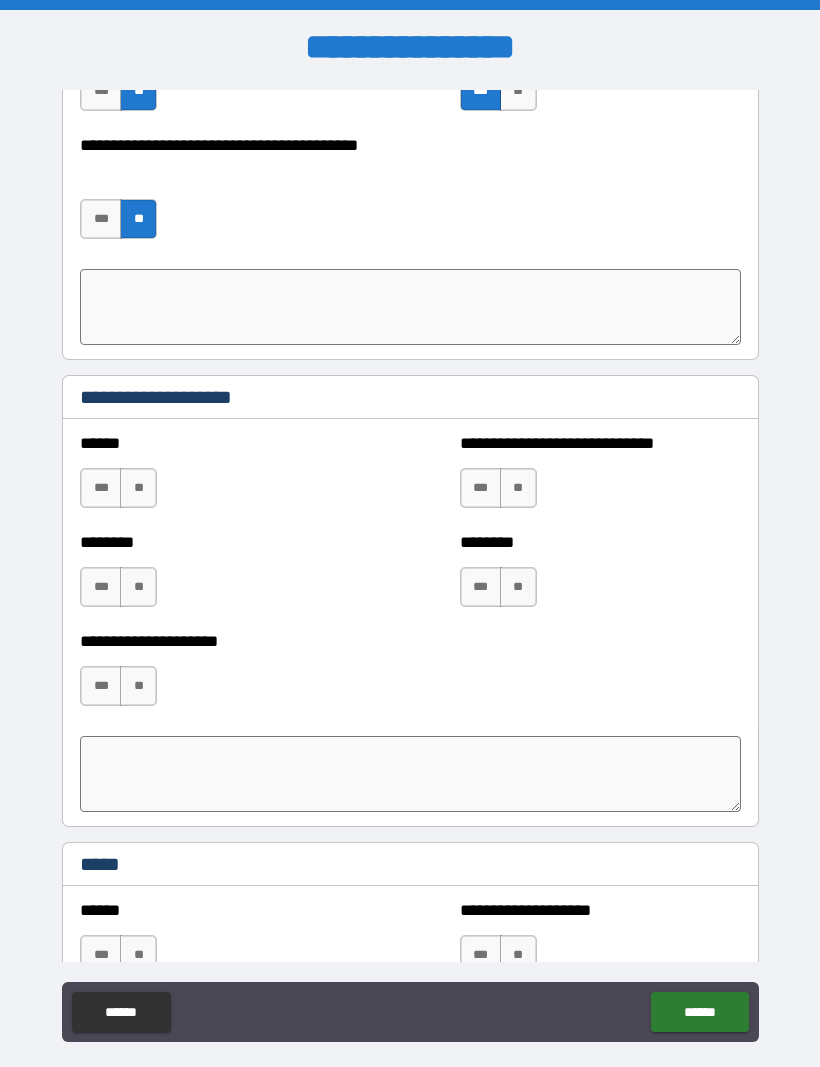 scroll, scrollTop: 5855, scrollLeft: 0, axis: vertical 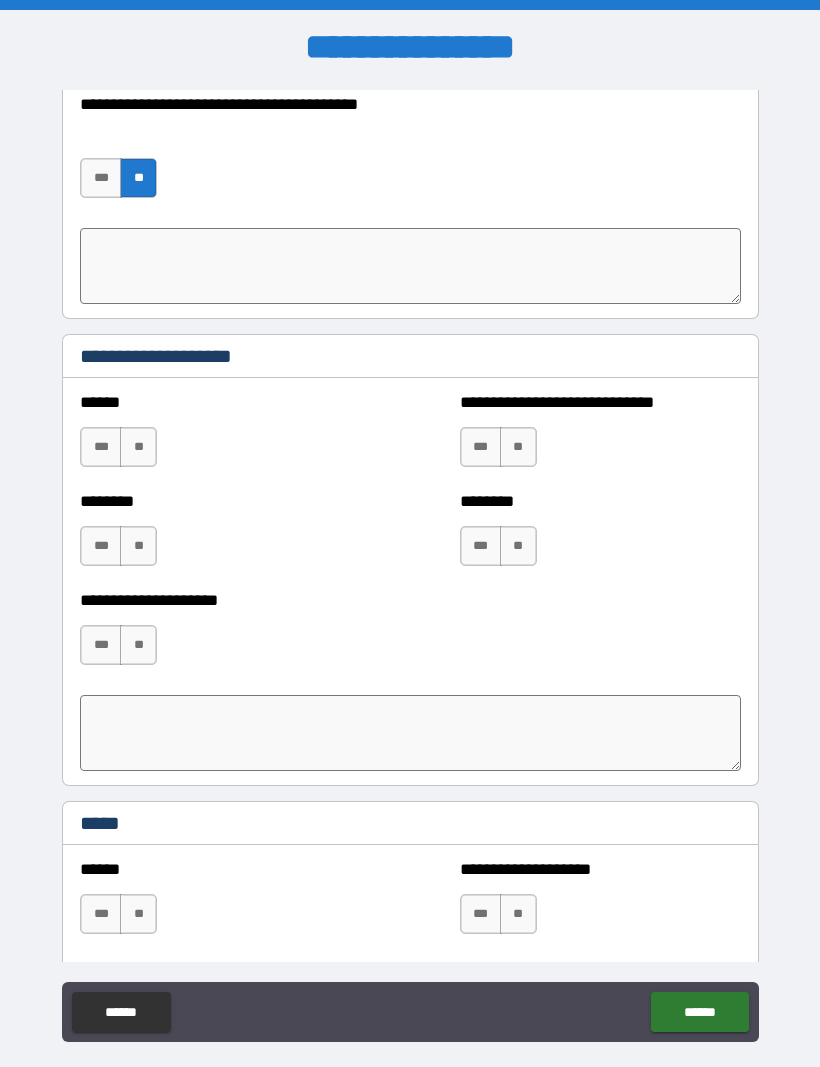 click on "**" at bounding box center (138, 447) 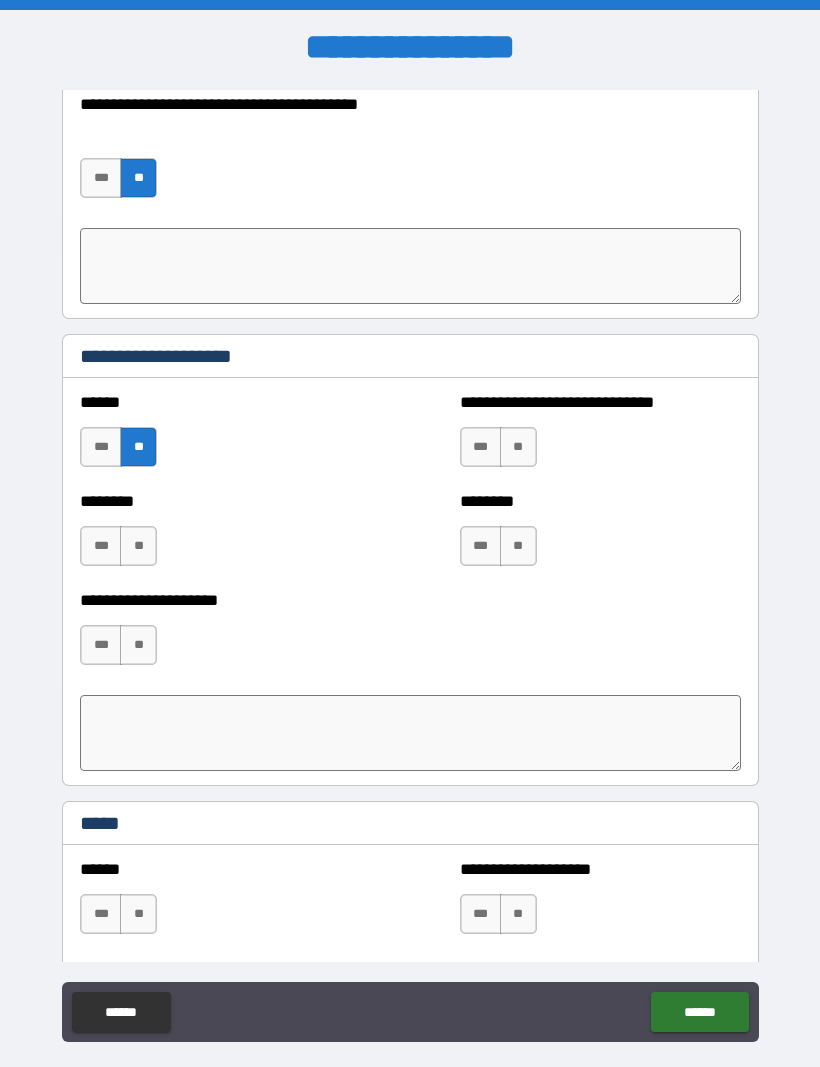 click on "**" at bounding box center [138, 546] 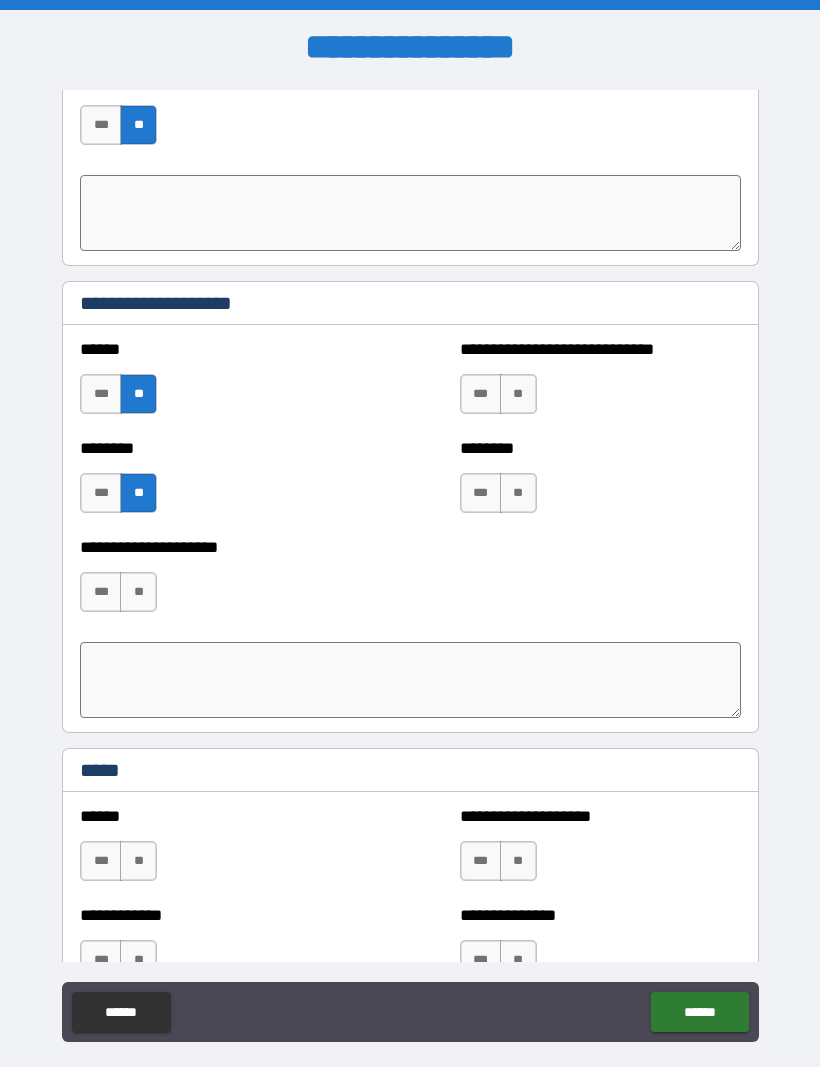 scroll, scrollTop: 5915, scrollLeft: 0, axis: vertical 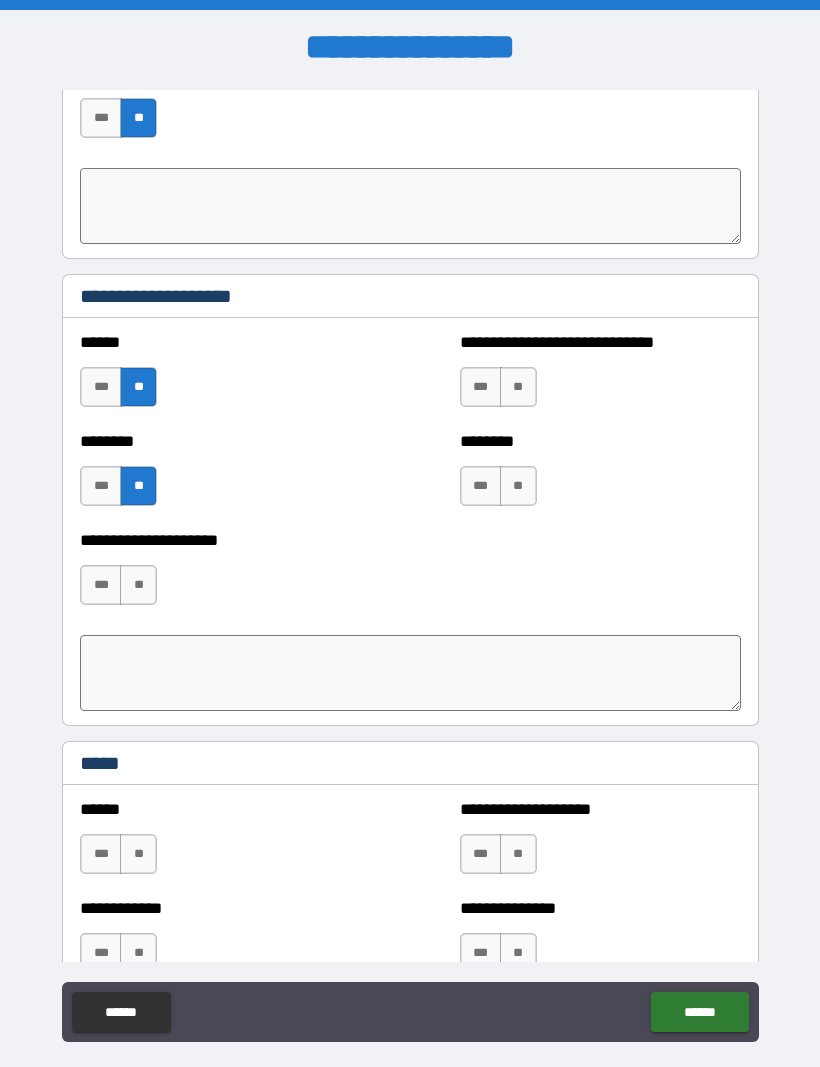 click on "**" at bounding box center [138, 585] 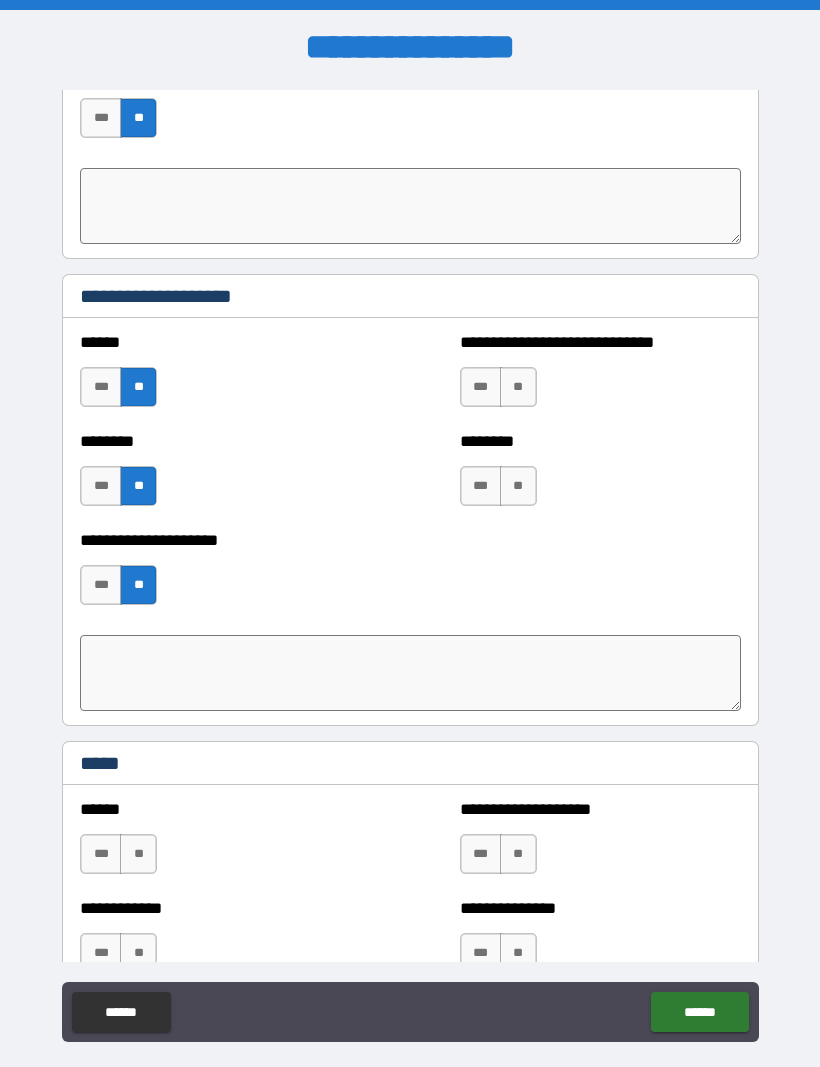 click on "**" at bounding box center (518, 387) 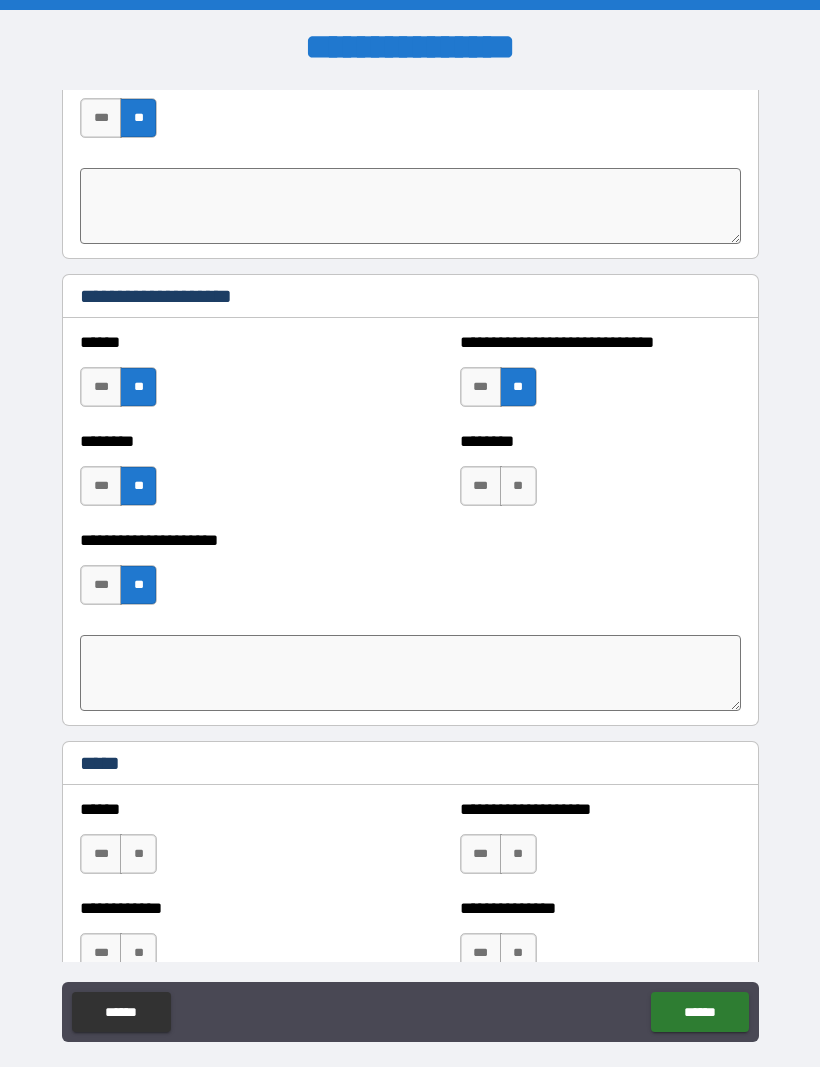 click on "**" at bounding box center (518, 486) 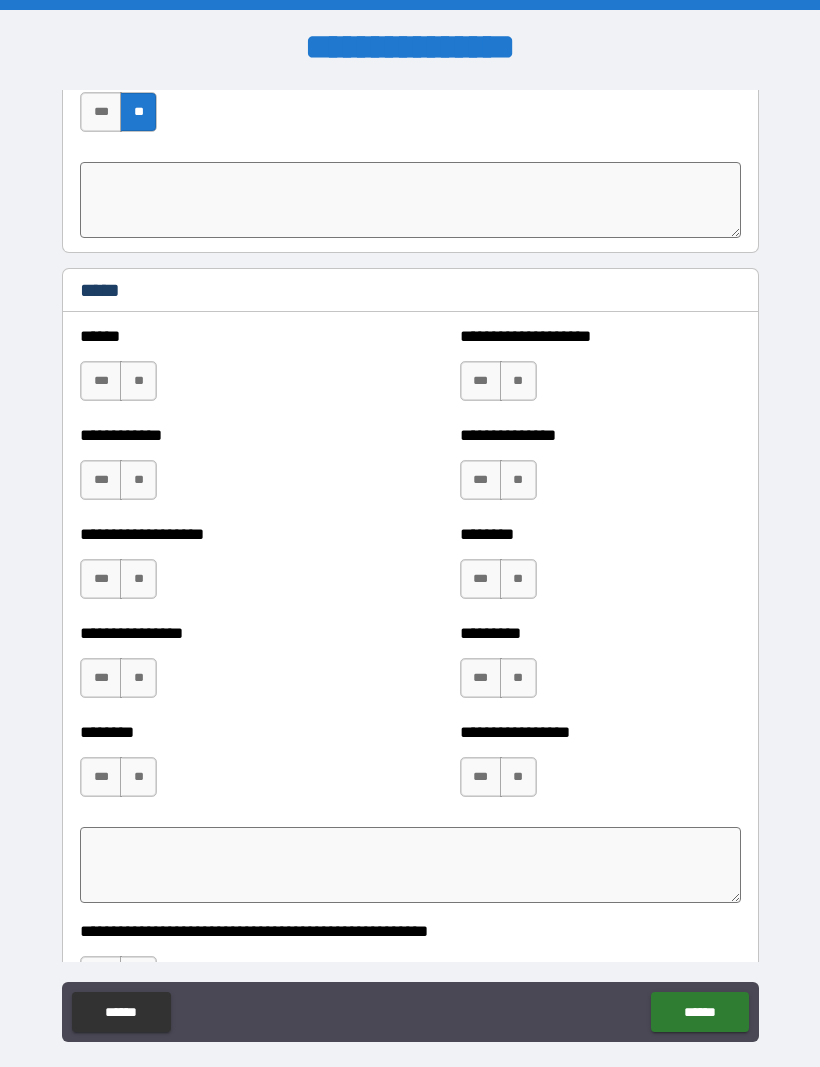 scroll, scrollTop: 6394, scrollLeft: 0, axis: vertical 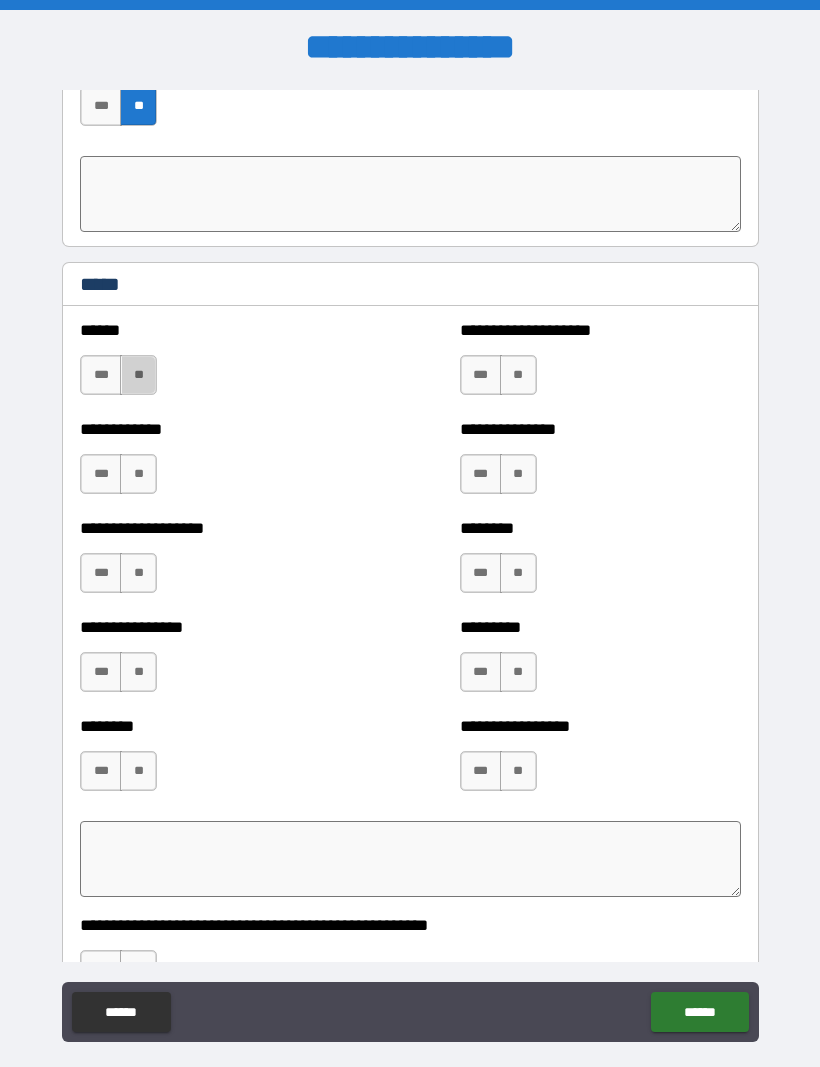 click on "**" at bounding box center (138, 375) 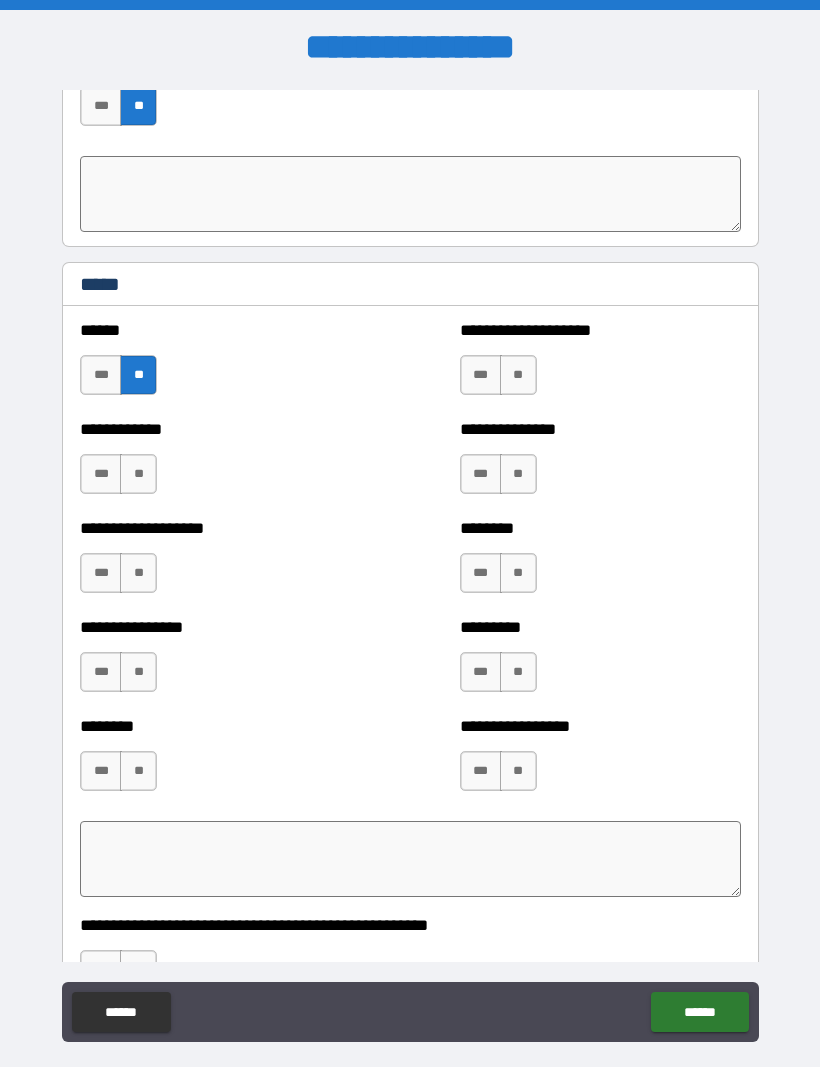 click on "**" at bounding box center [138, 474] 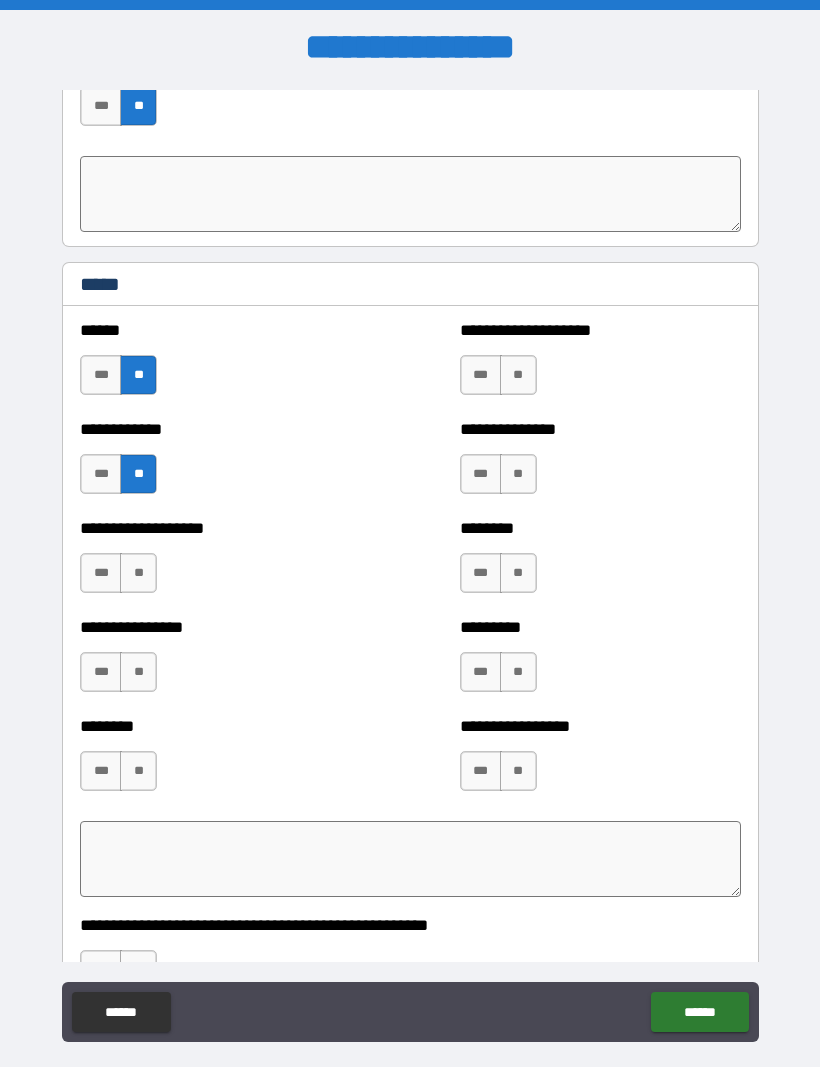 click on "**" at bounding box center (138, 573) 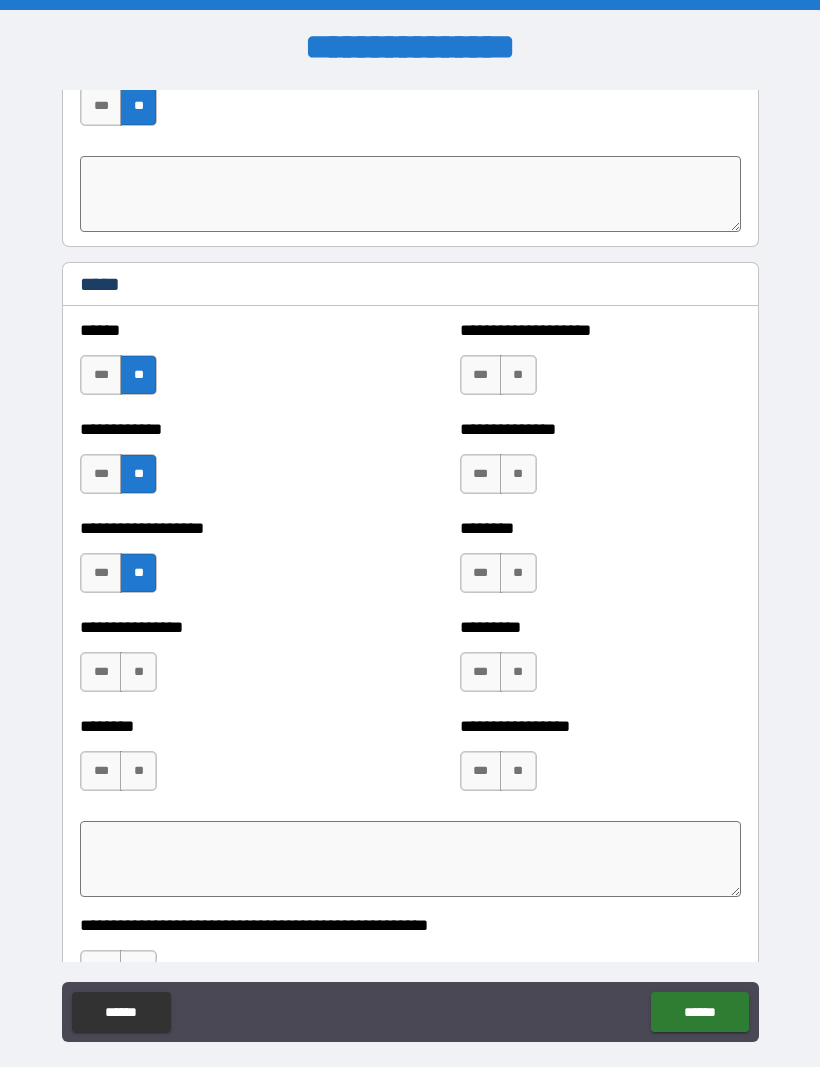 click on "**" at bounding box center (138, 672) 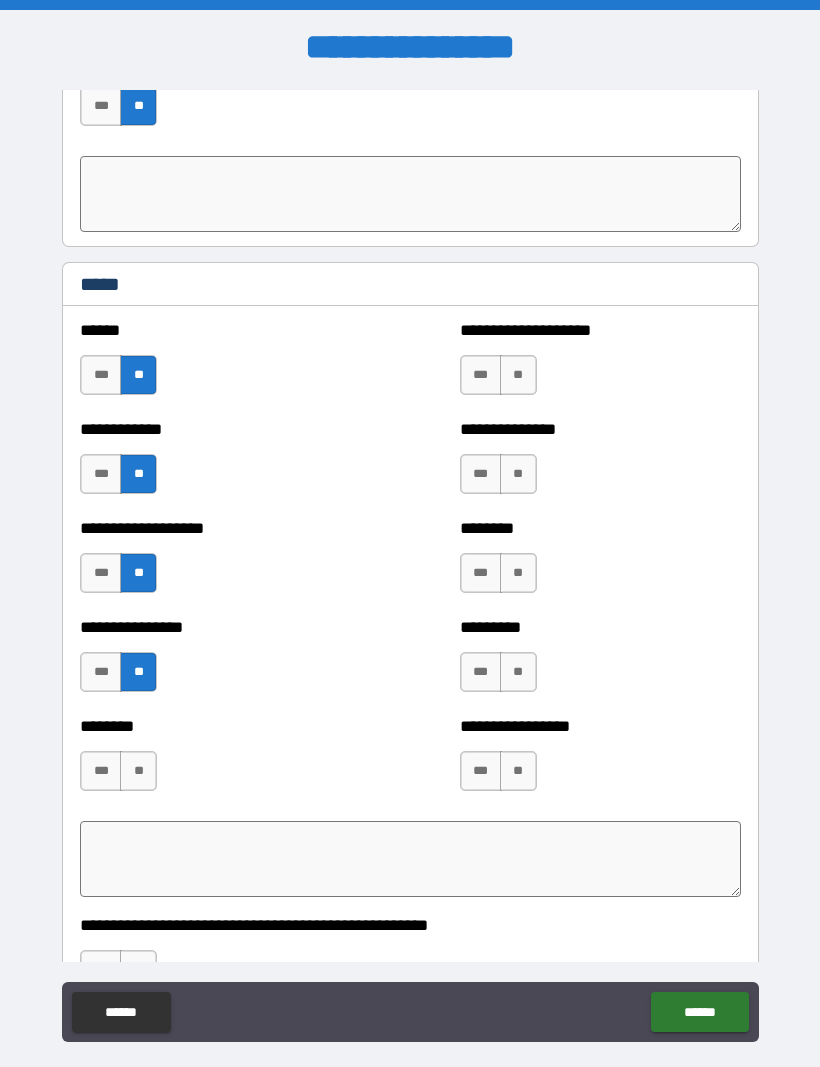 click on "**" at bounding box center (138, 771) 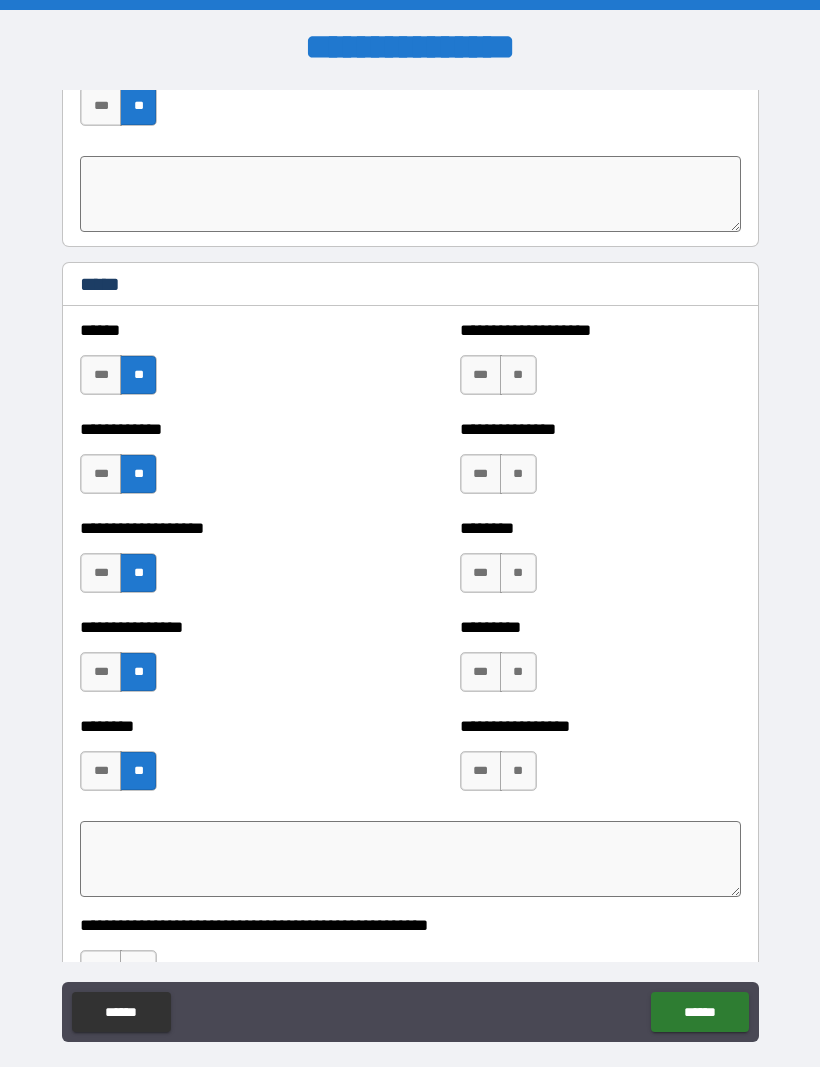 click on "**" at bounding box center [518, 375] 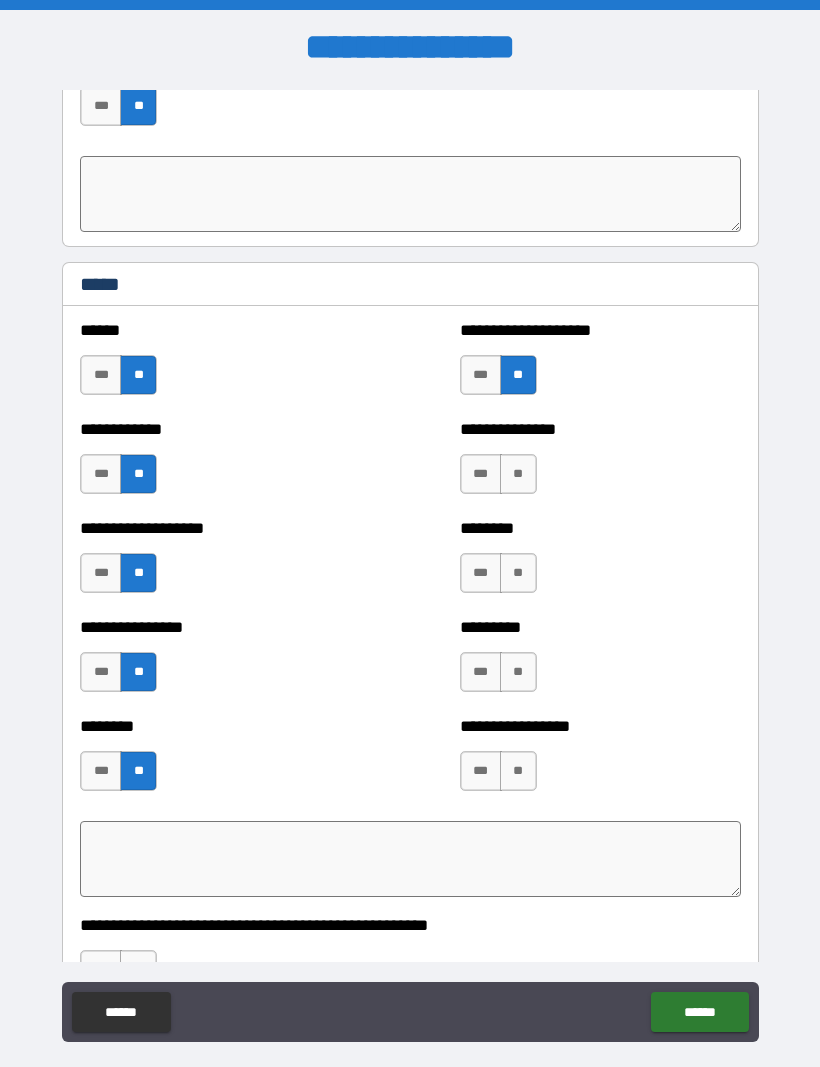 click on "**" at bounding box center [518, 474] 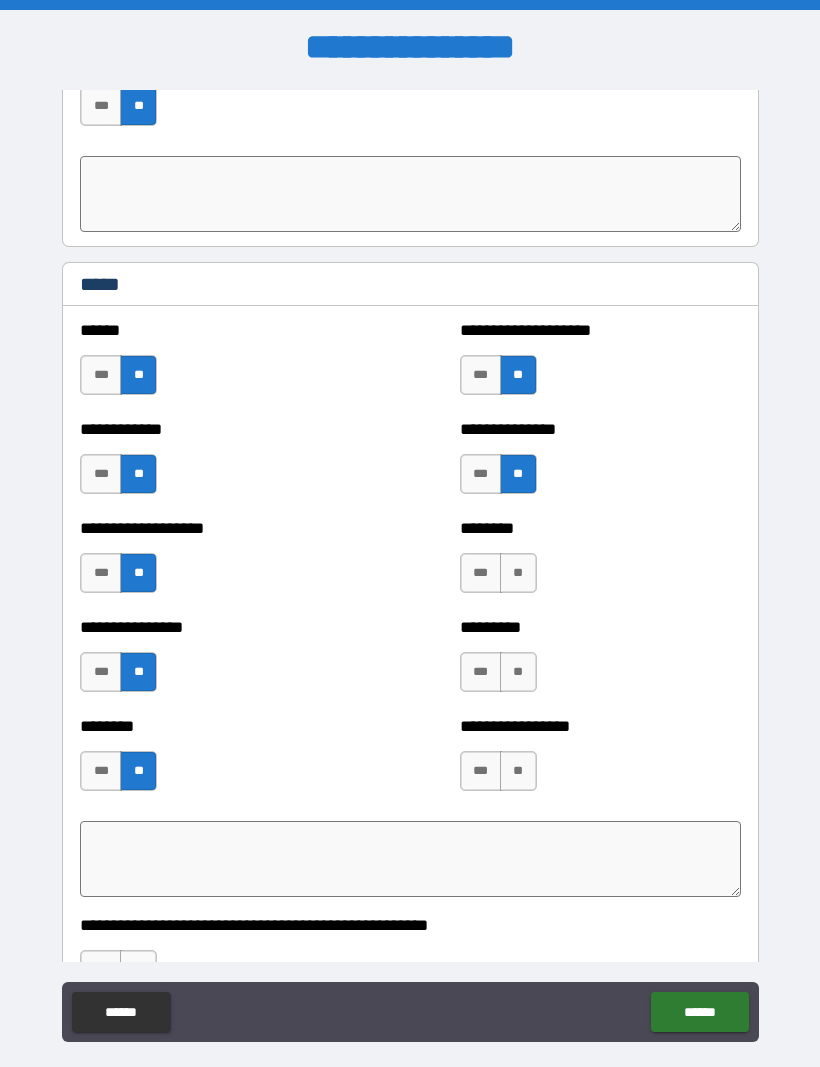 click on "**" at bounding box center (518, 573) 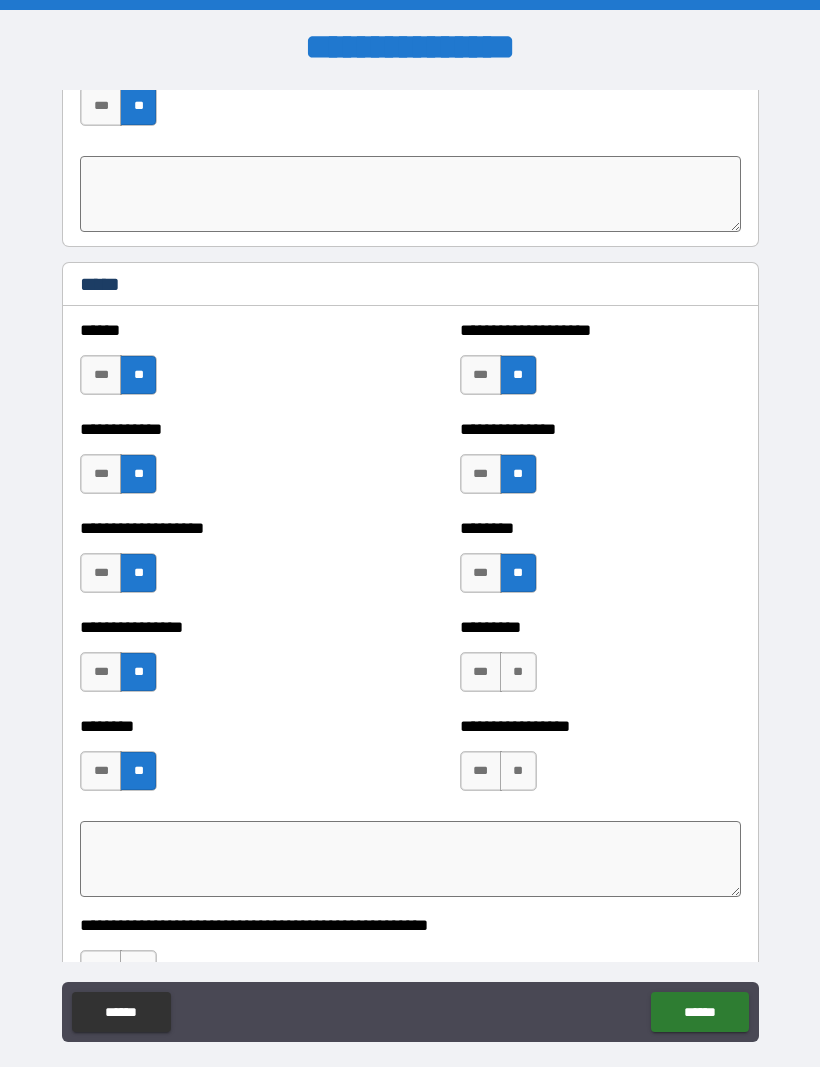 click on "**" at bounding box center [518, 672] 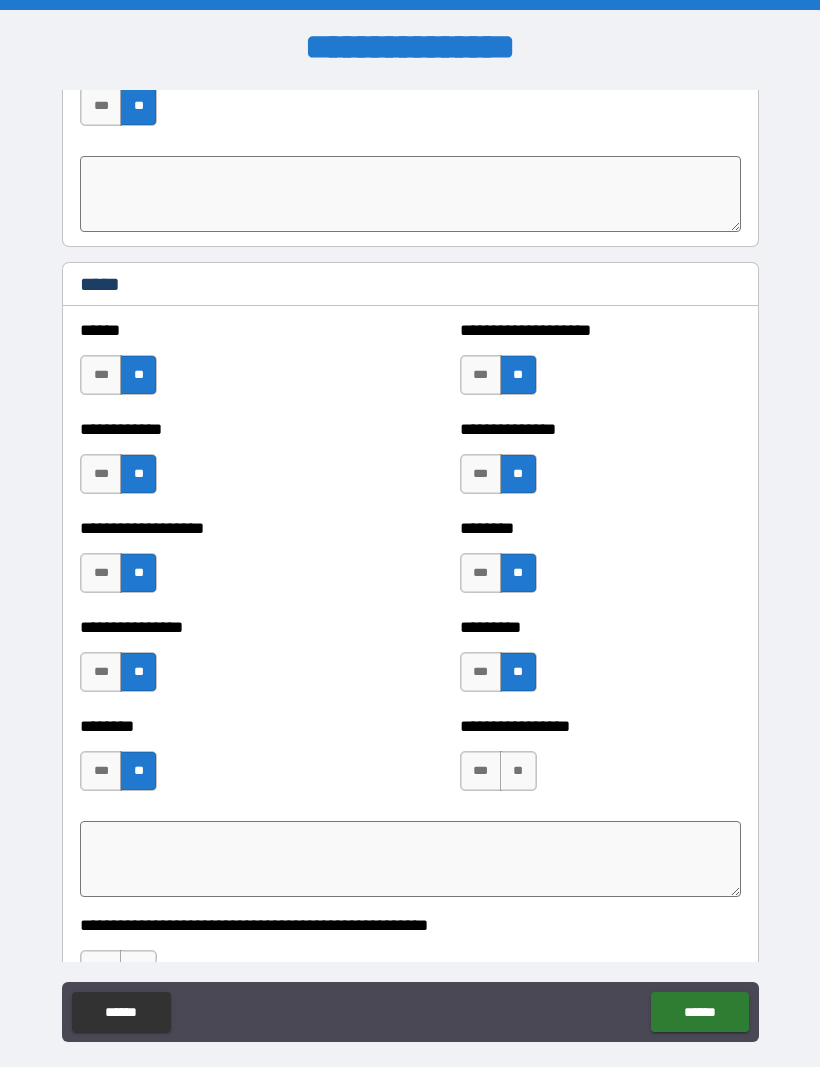click on "**" at bounding box center [518, 771] 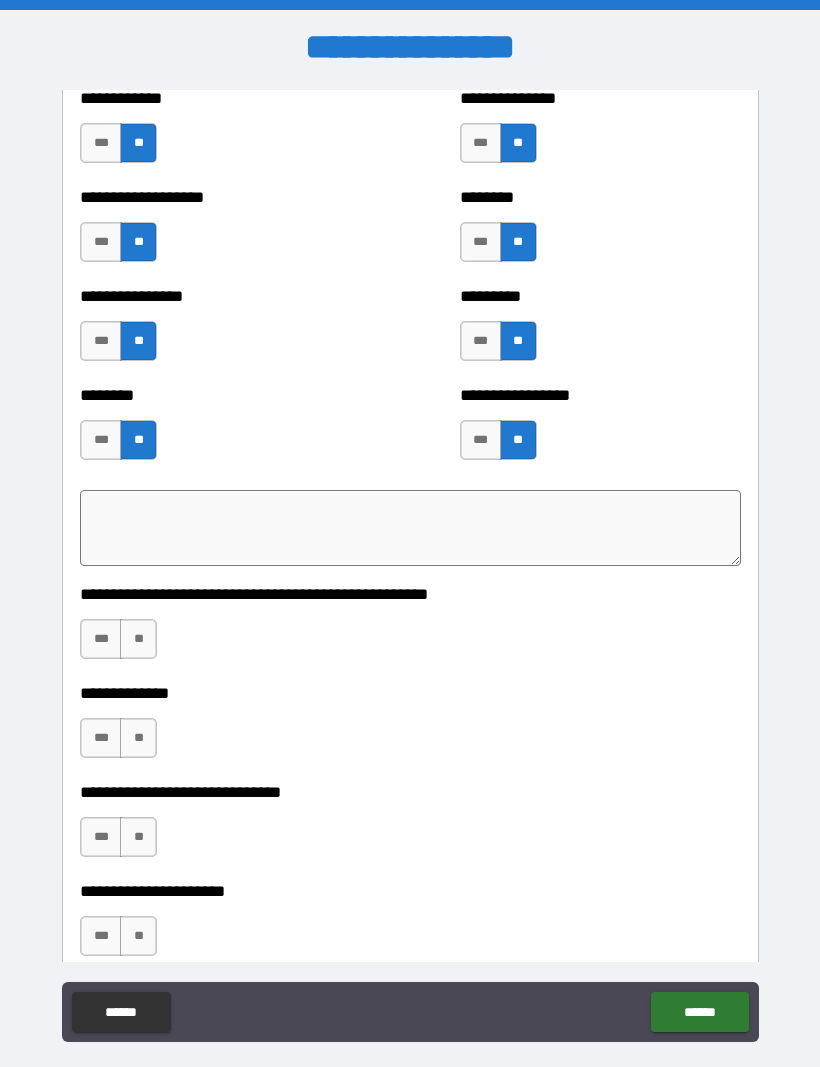 scroll, scrollTop: 6782, scrollLeft: 0, axis: vertical 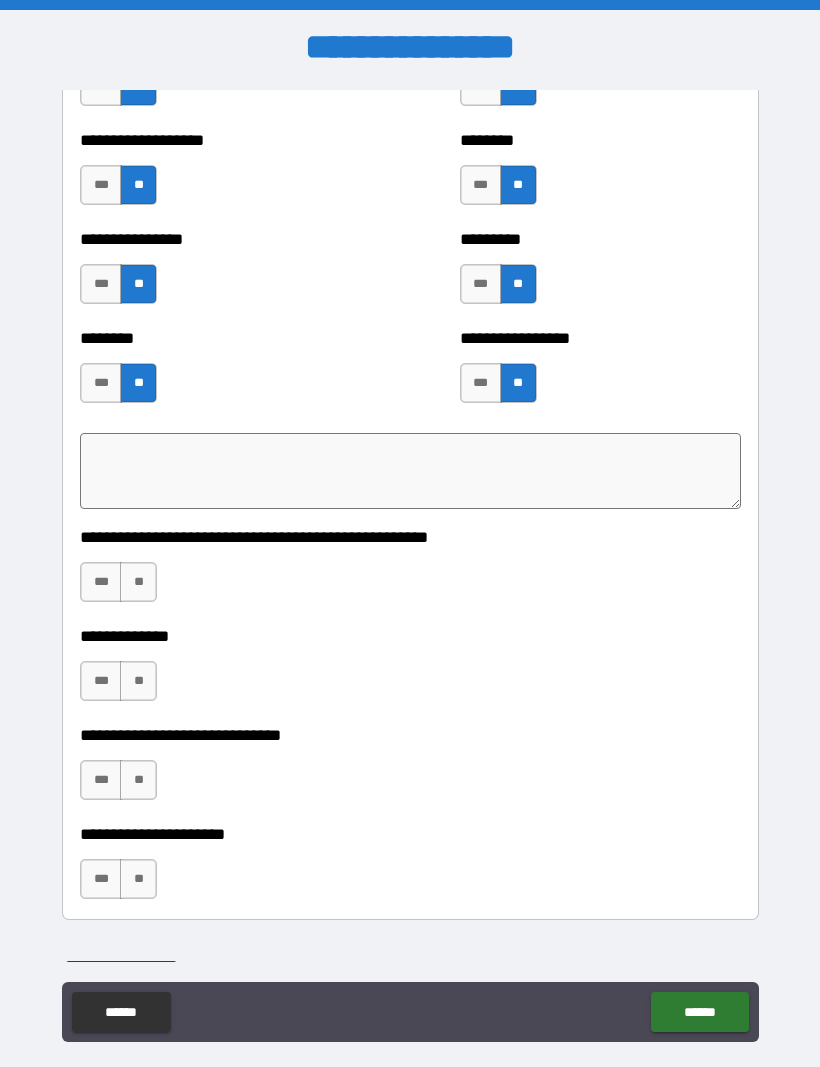 click on "**" at bounding box center [138, 582] 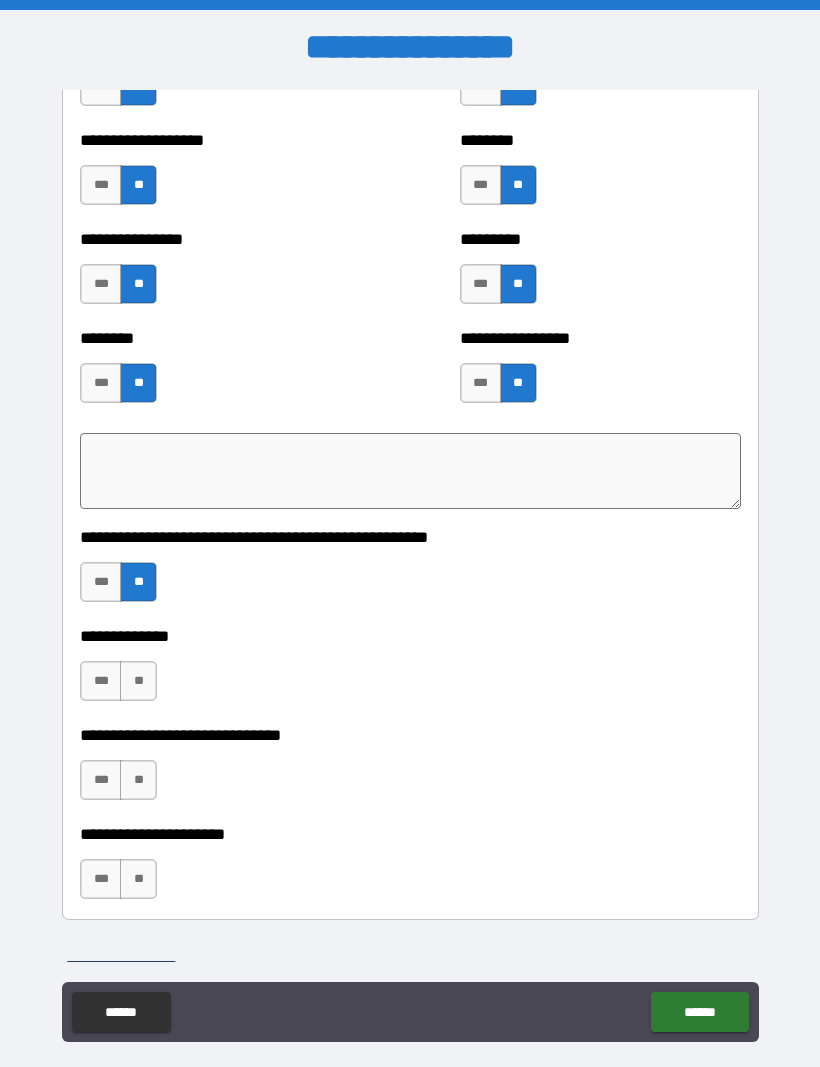 click on "**" at bounding box center (138, 681) 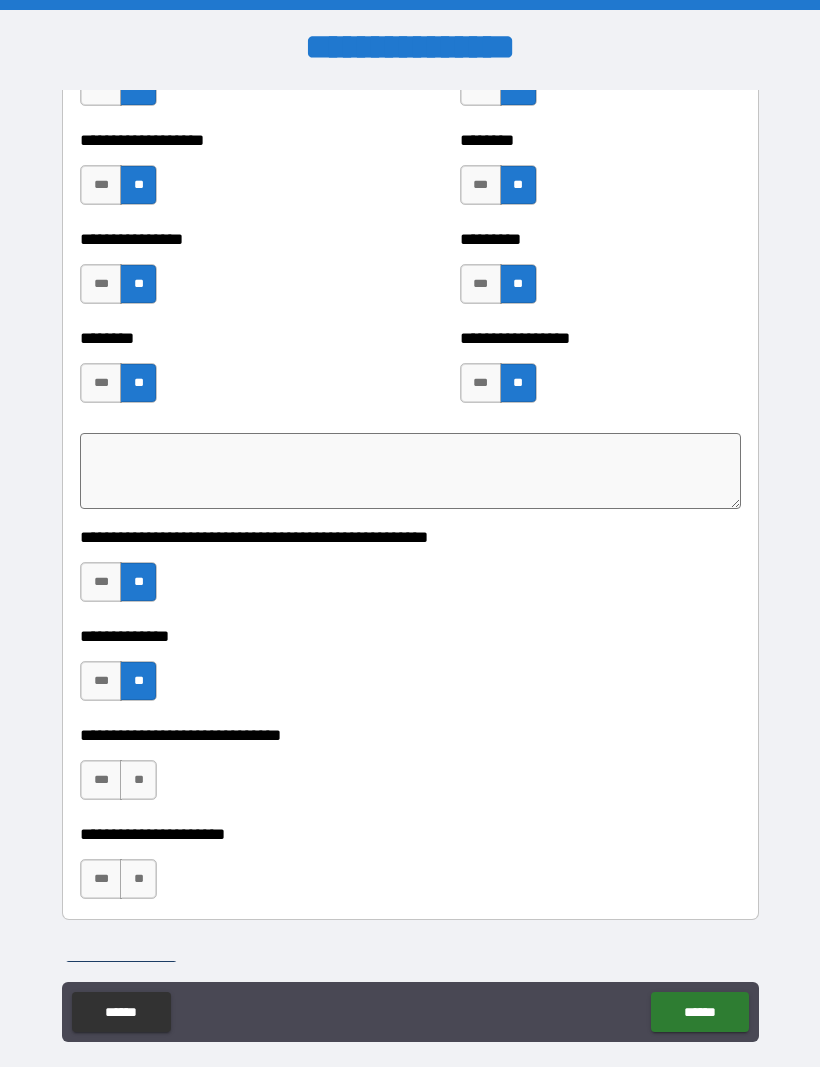 click on "**" at bounding box center [138, 780] 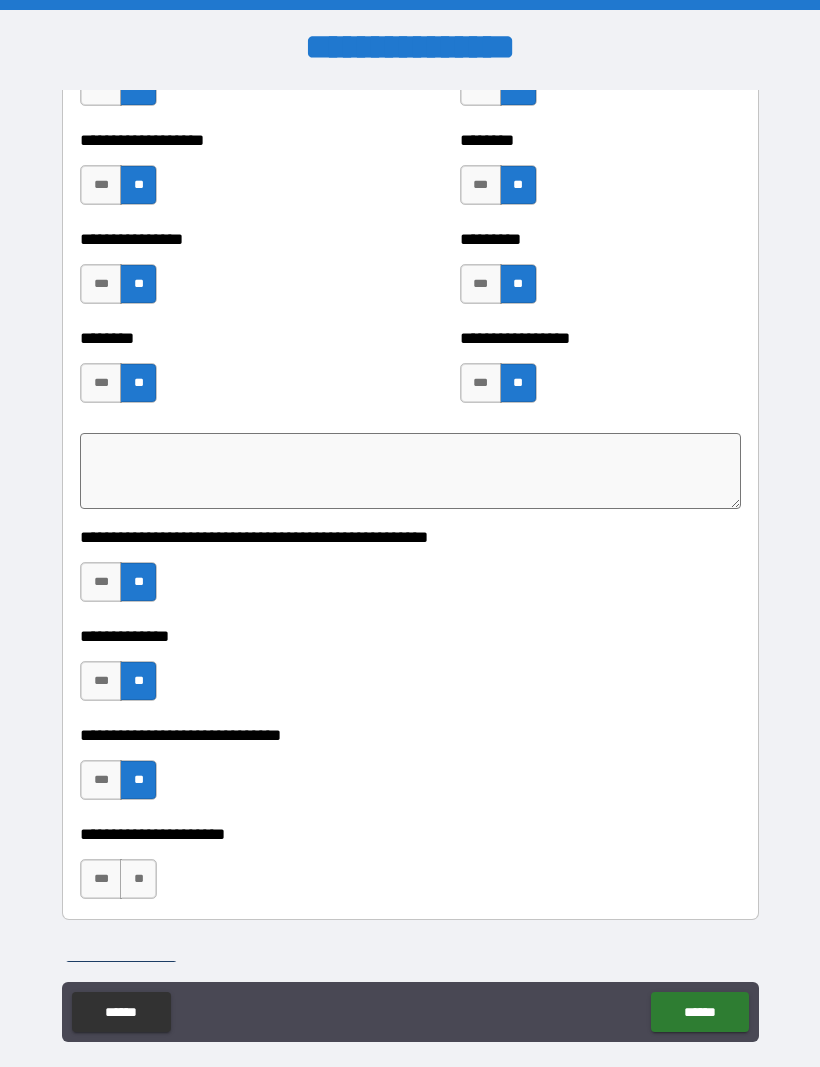 click on "**" at bounding box center [138, 879] 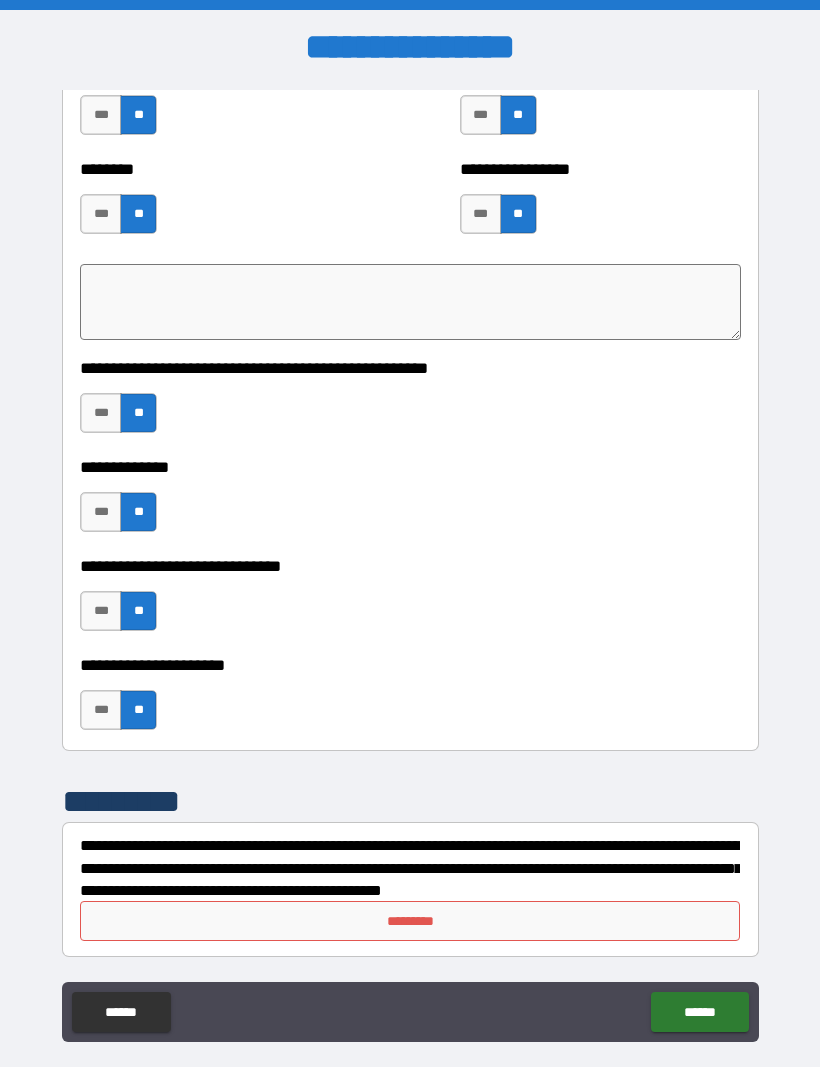 scroll, scrollTop: 6951, scrollLeft: 0, axis: vertical 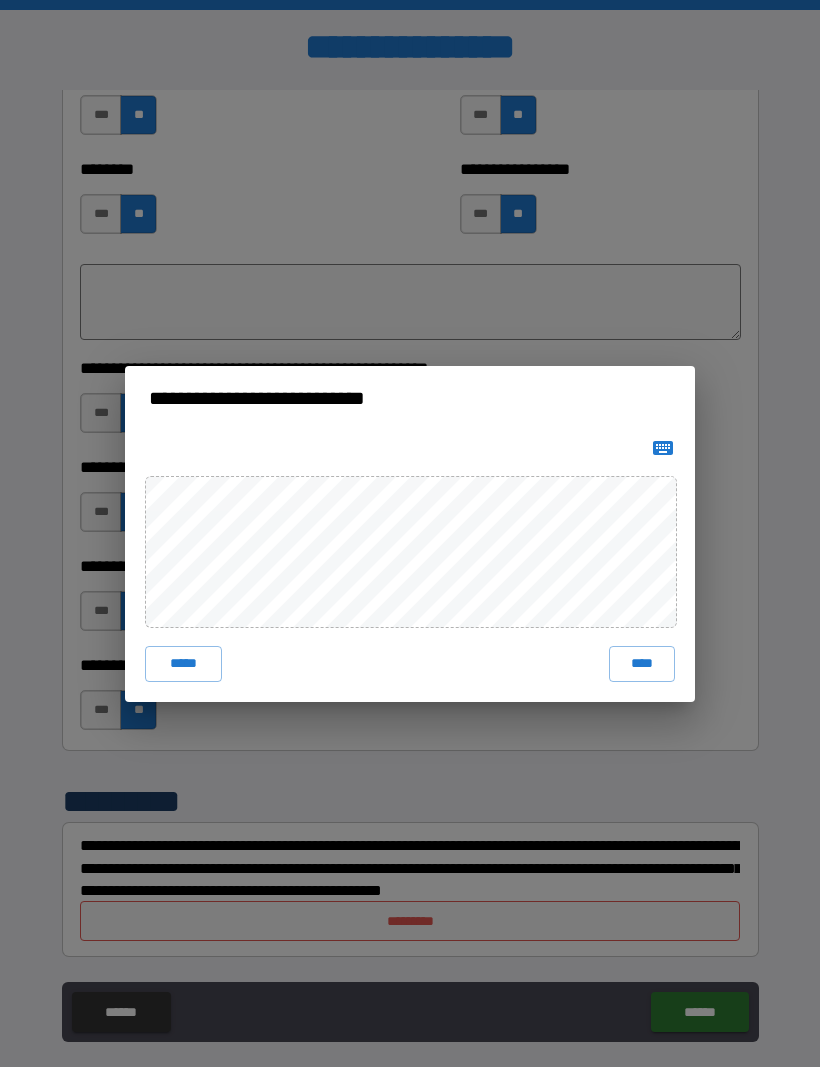 click on "****" at bounding box center [642, 664] 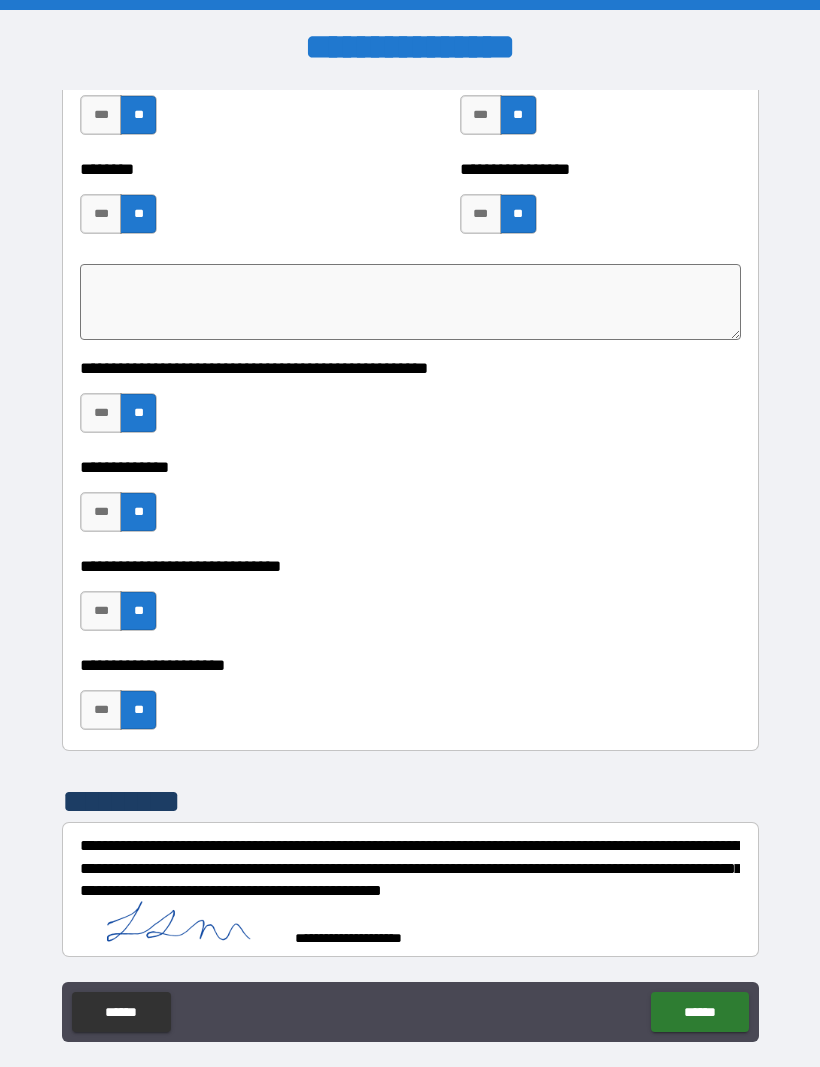 scroll, scrollTop: 6941, scrollLeft: 0, axis: vertical 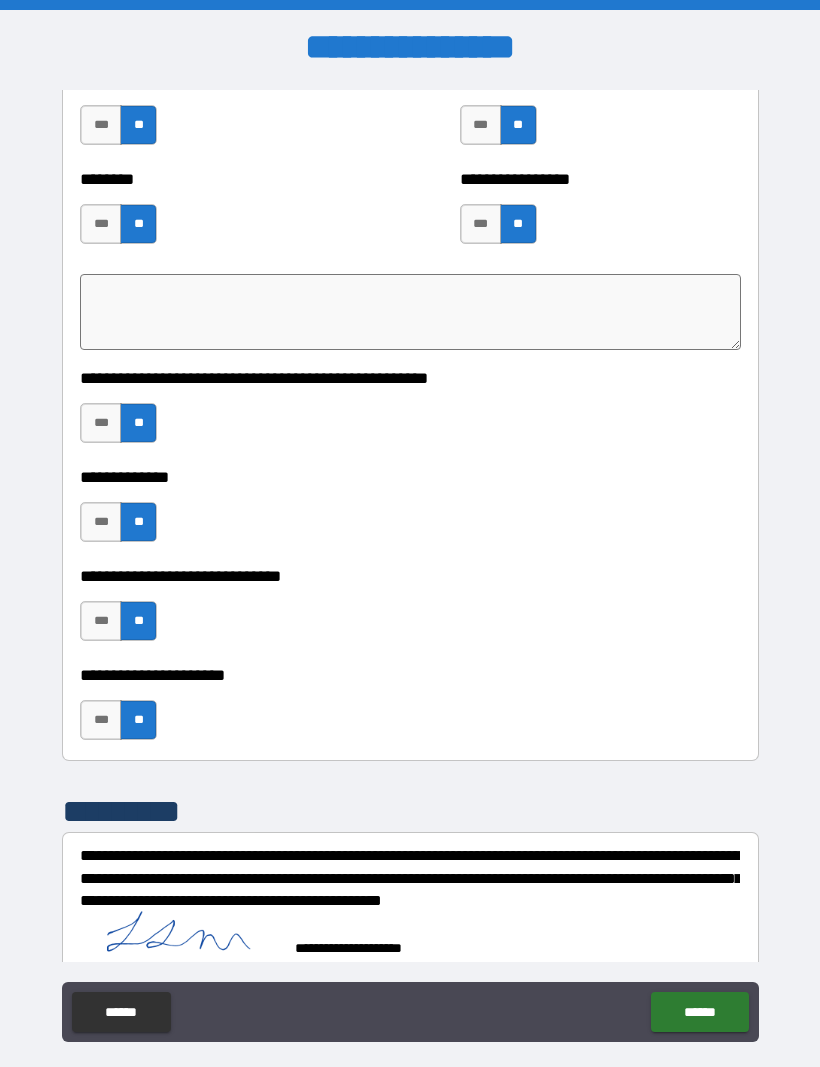 click on "******" at bounding box center [699, 1012] 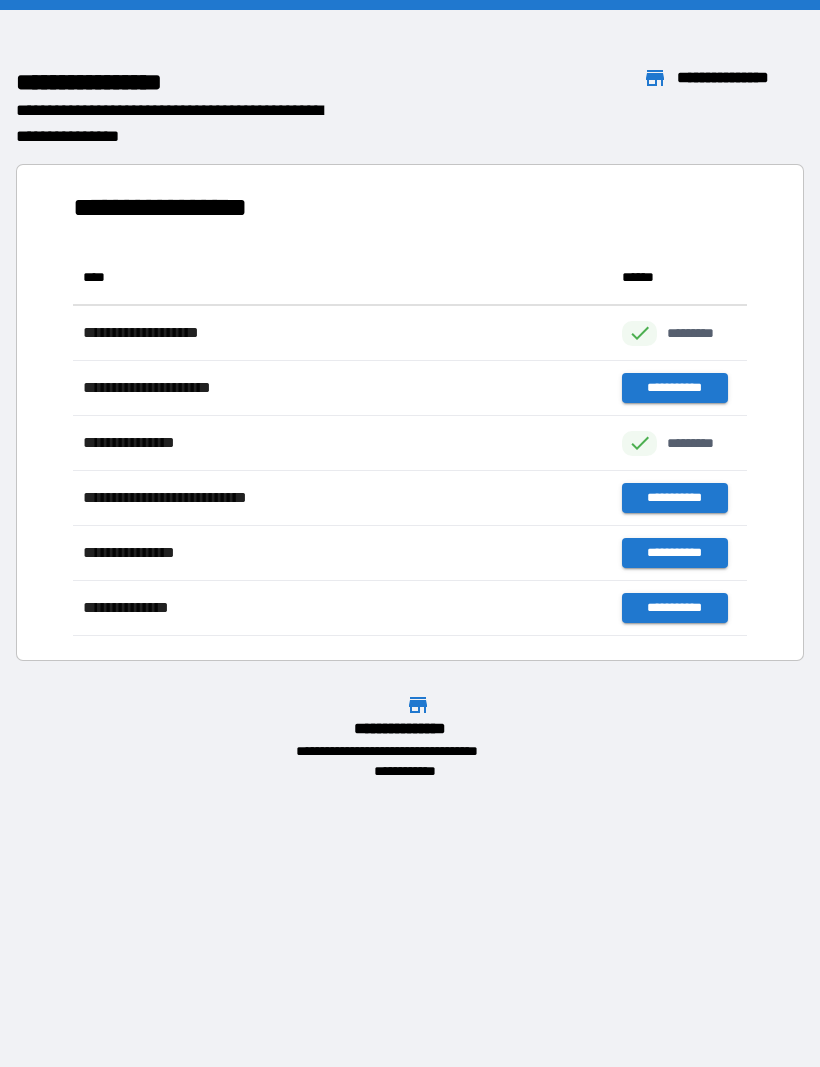 scroll, scrollTop: 1, scrollLeft: 1, axis: both 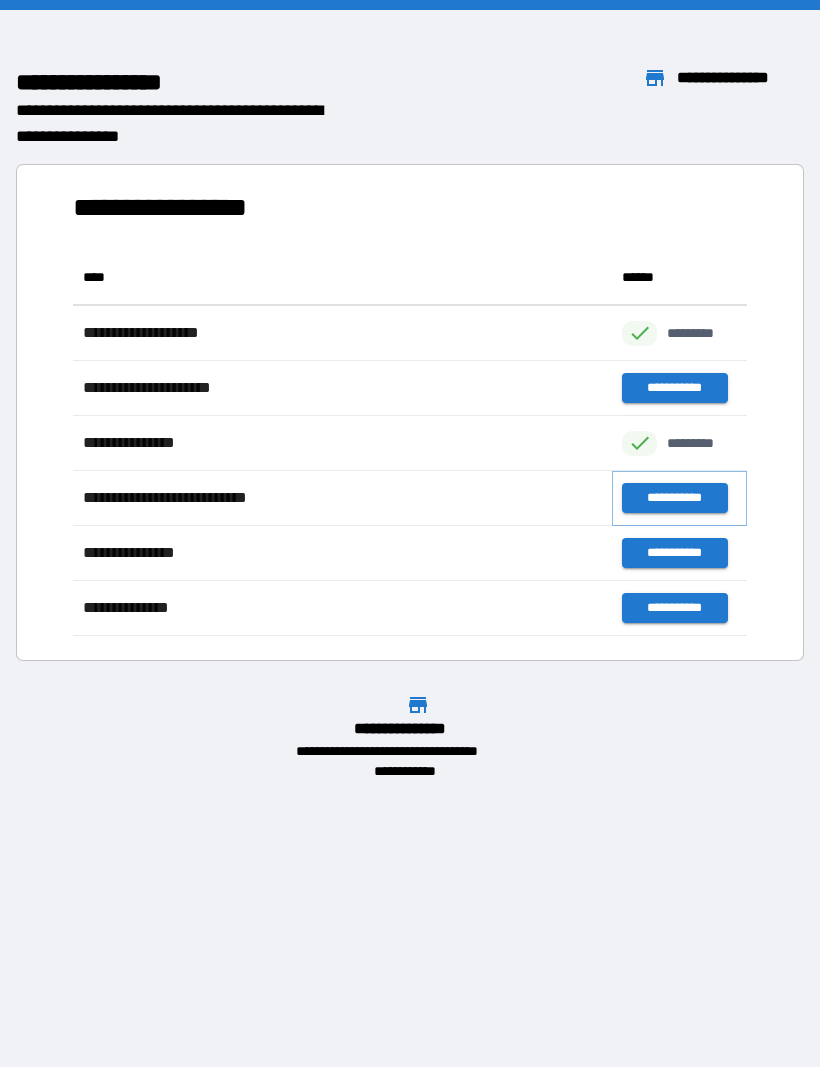 click on "**********" at bounding box center [674, 498] 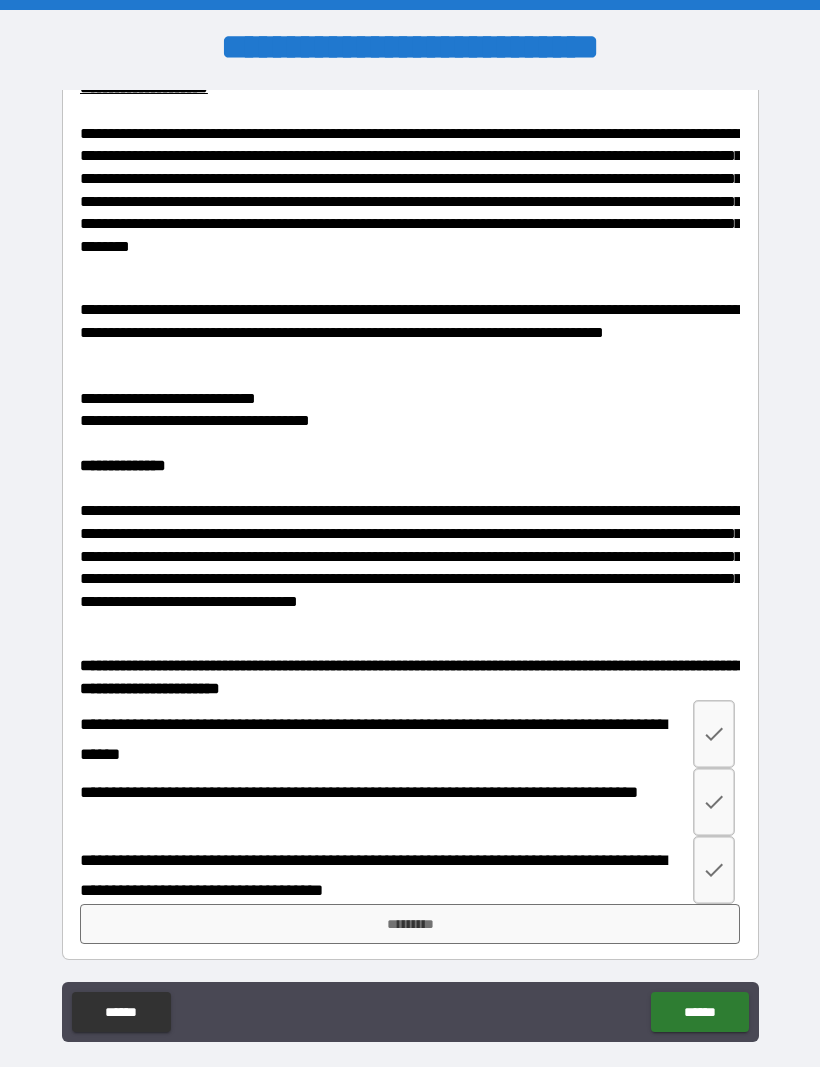 scroll, scrollTop: 2701, scrollLeft: 0, axis: vertical 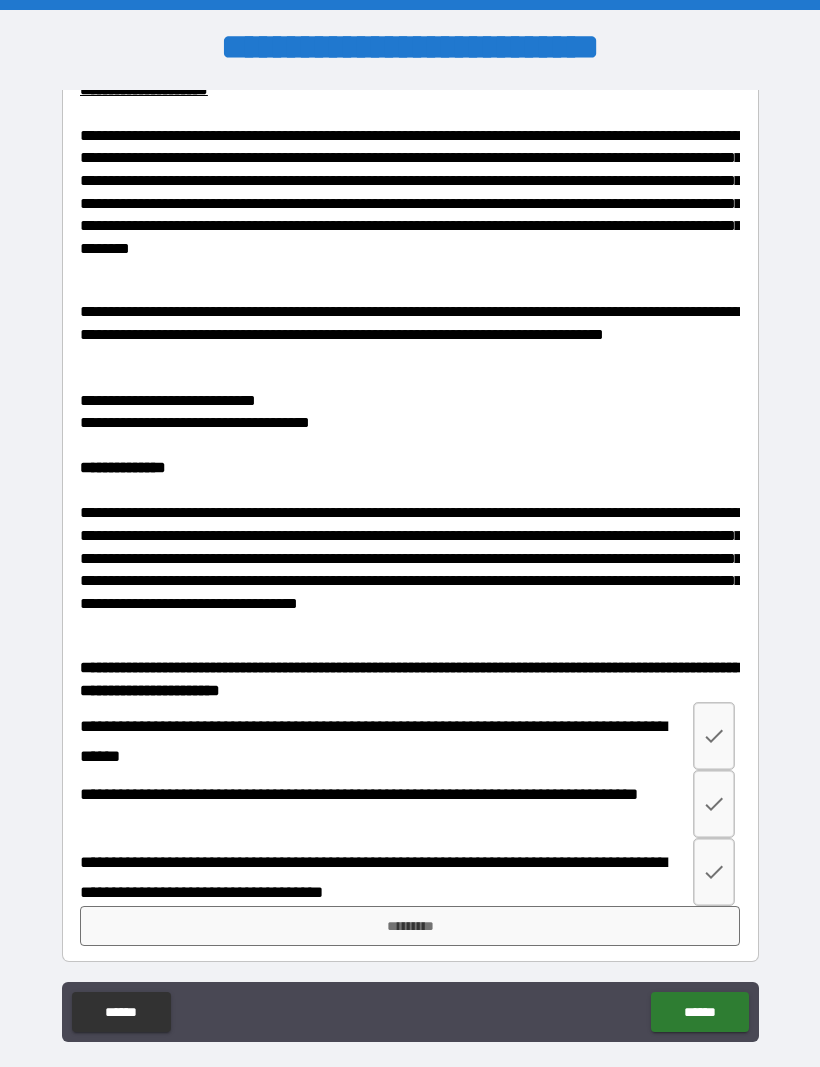 click 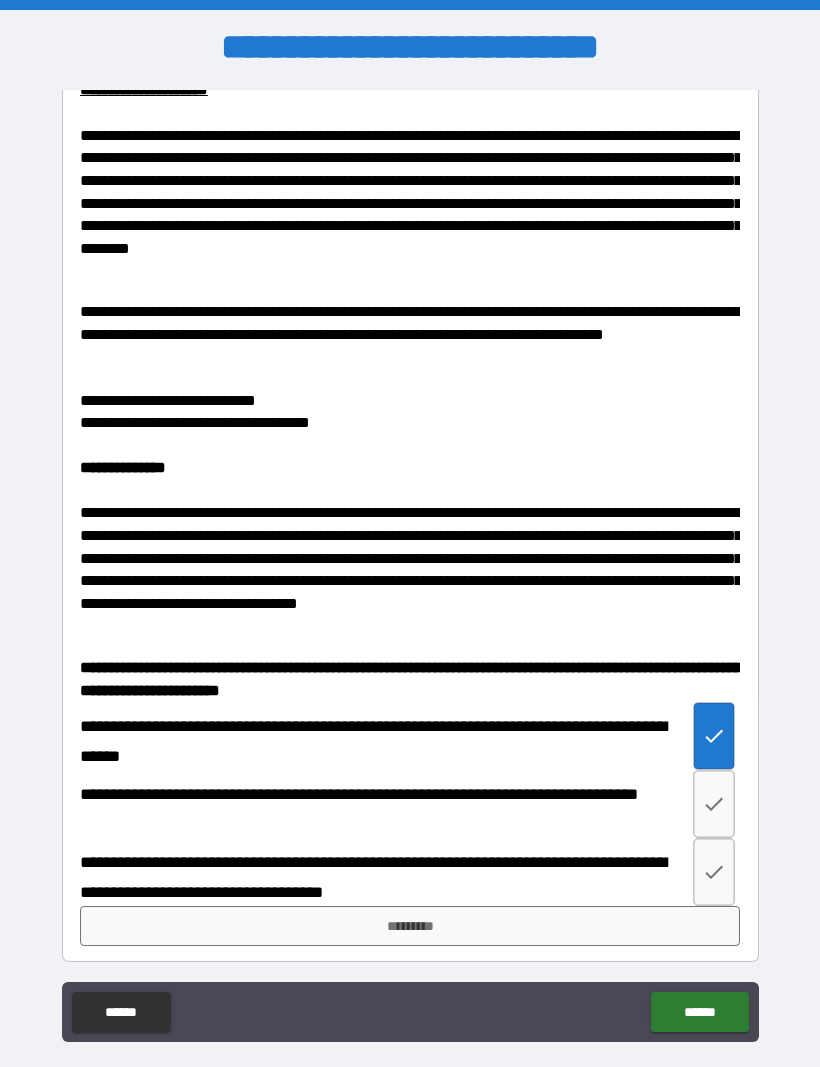 click 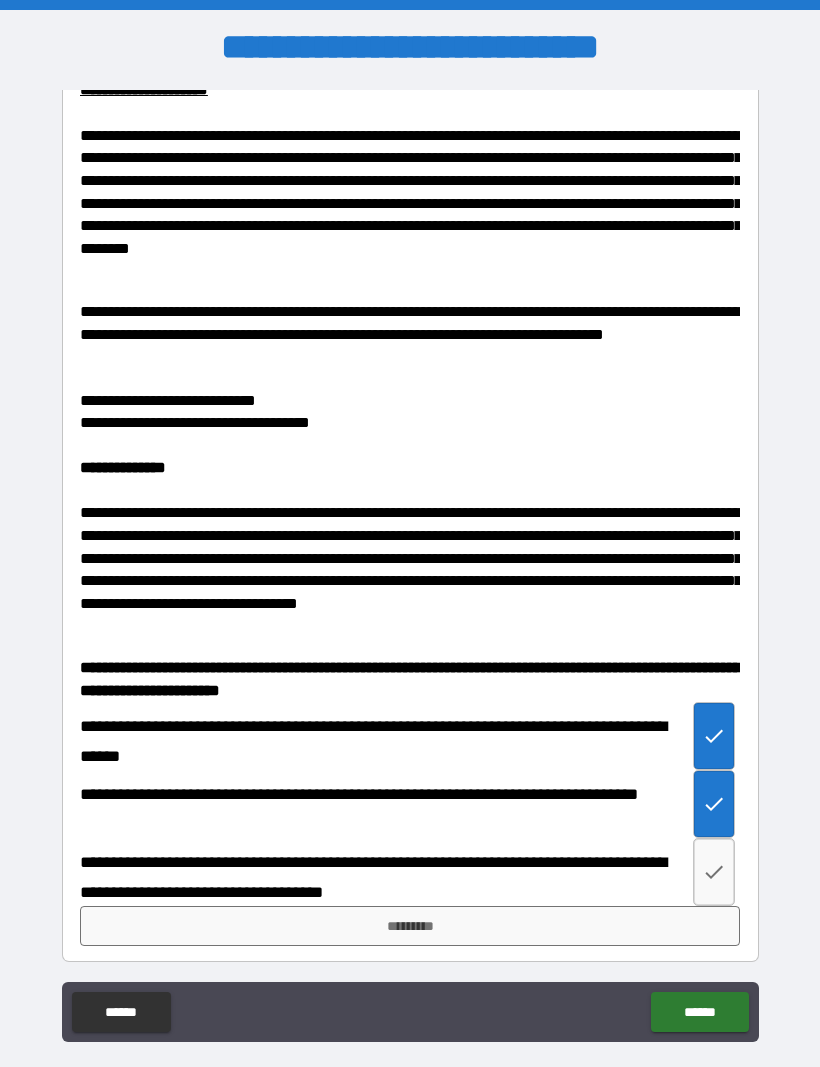 click 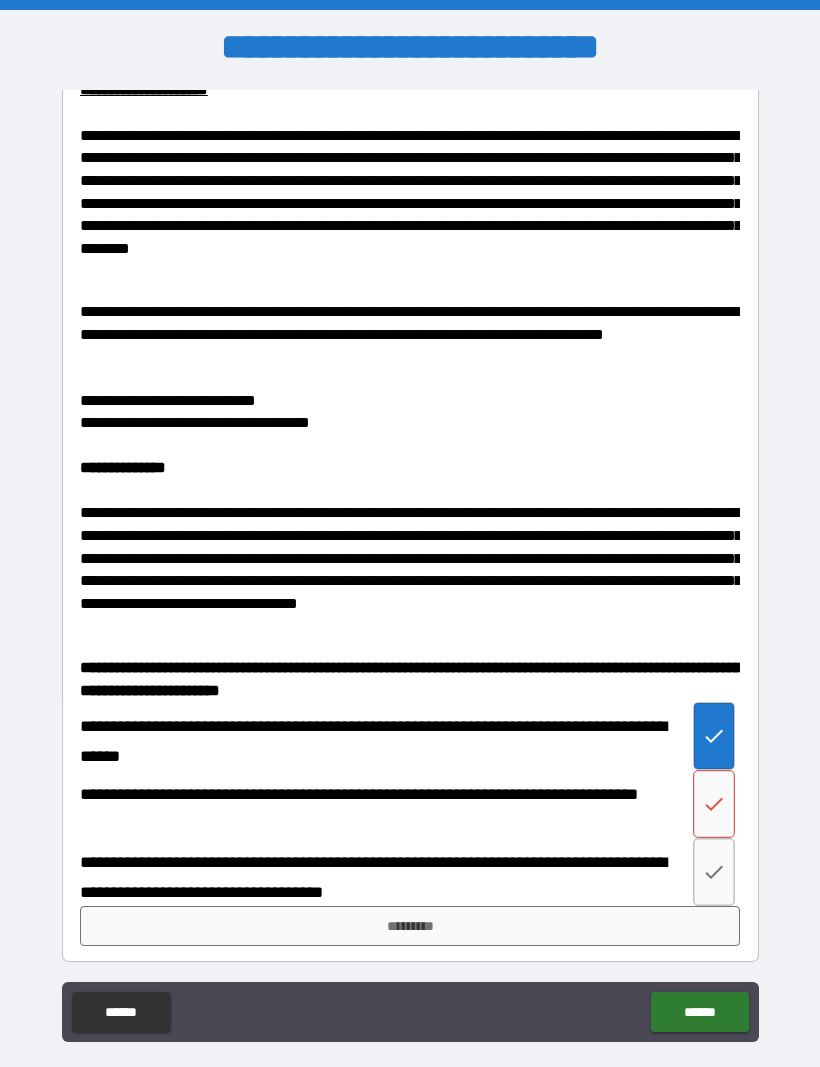 click on "*********" at bounding box center (410, 926) 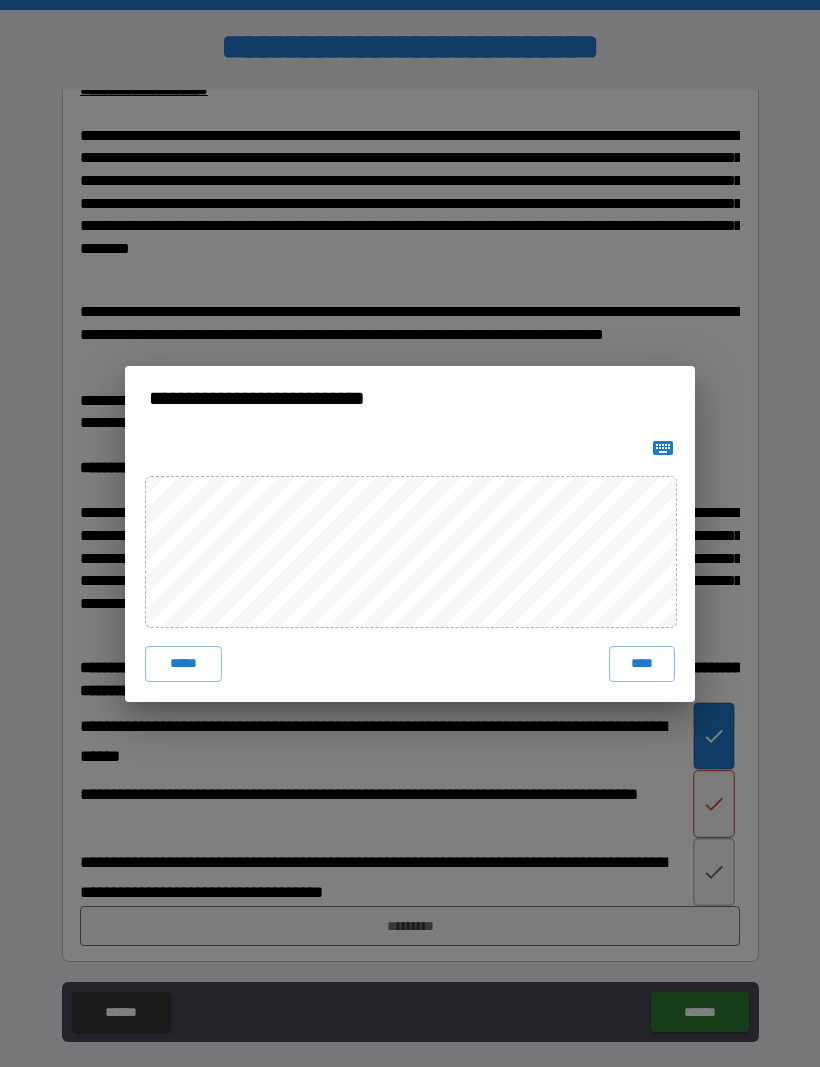 click on "****" at bounding box center [642, 664] 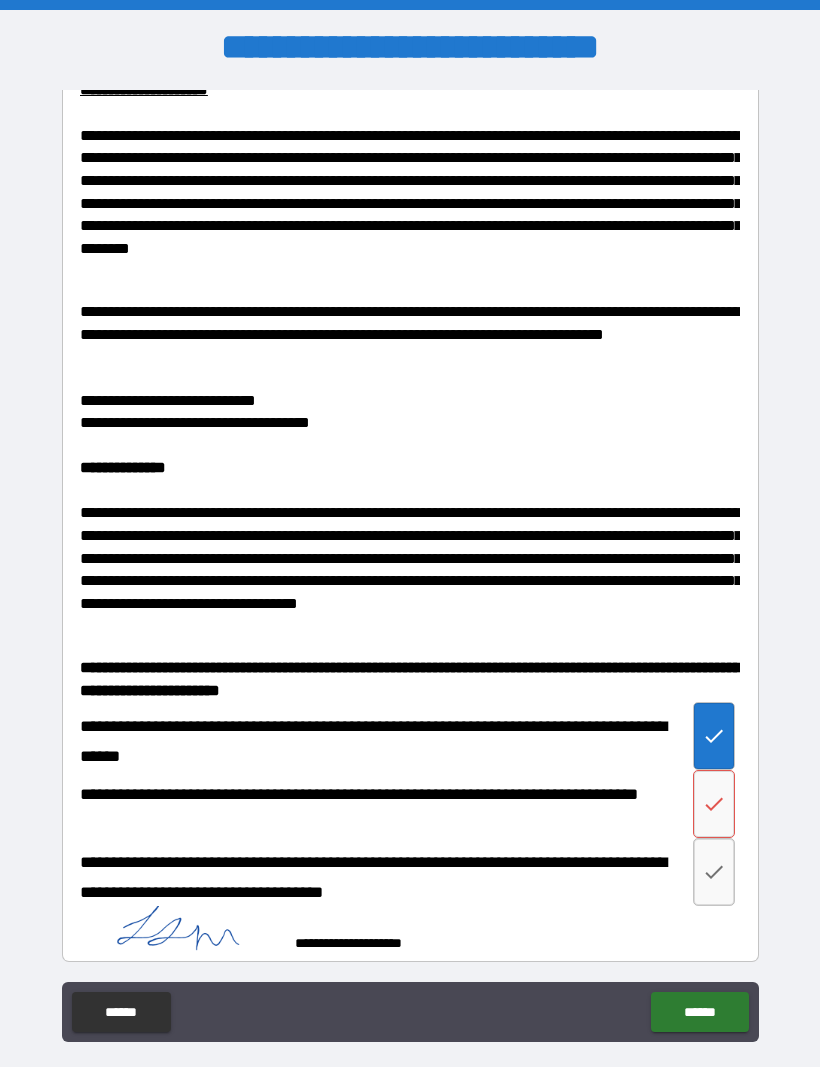 scroll, scrollTop: 2691, scrollLeft: 0, axis: vertical 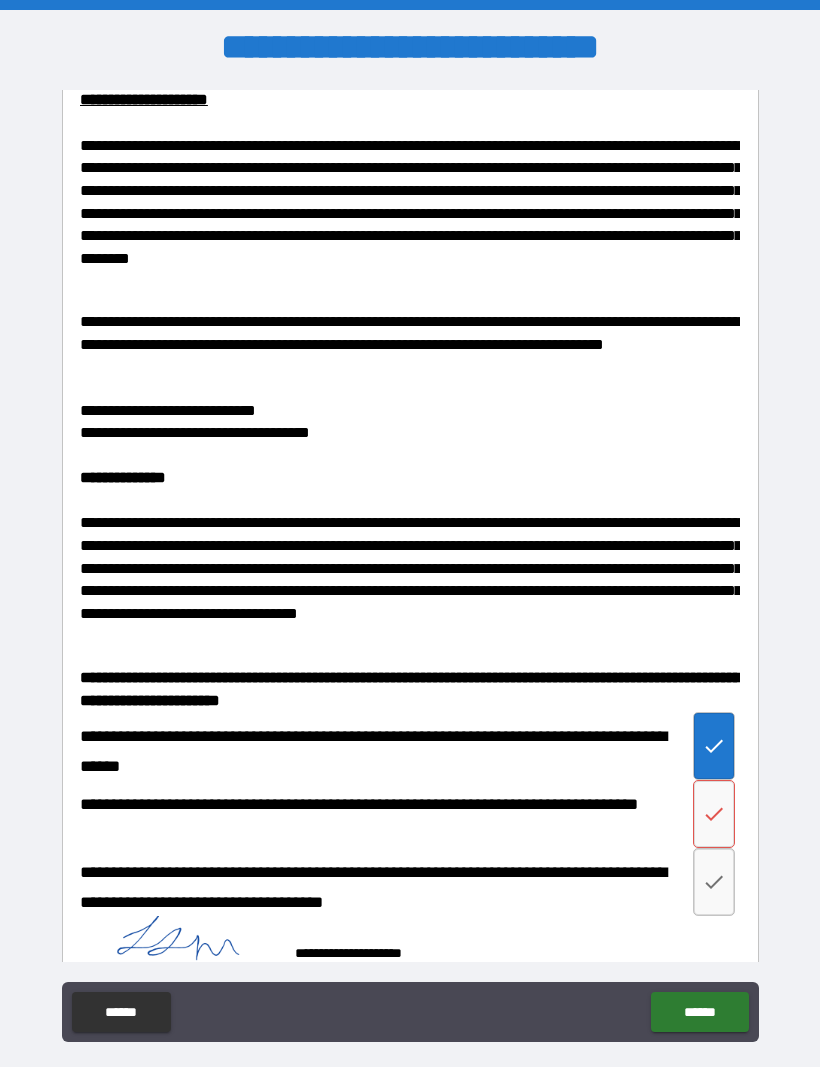 click 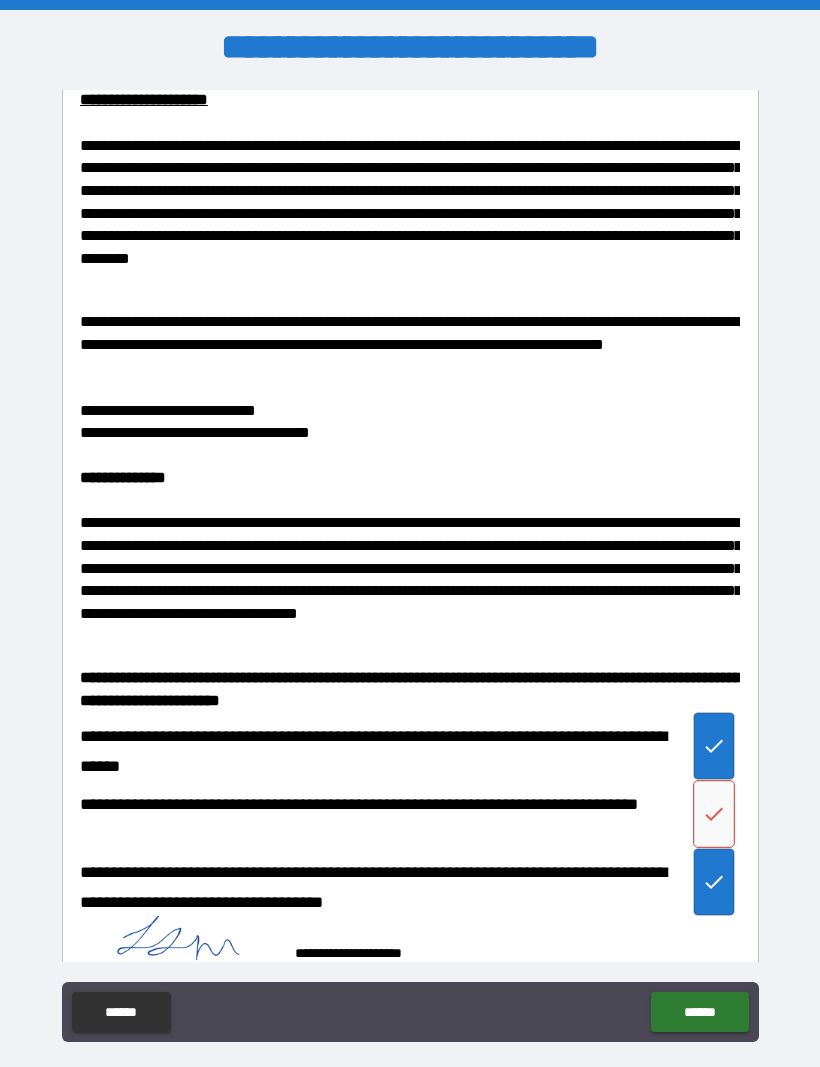 click at bounding box center (714, 814) 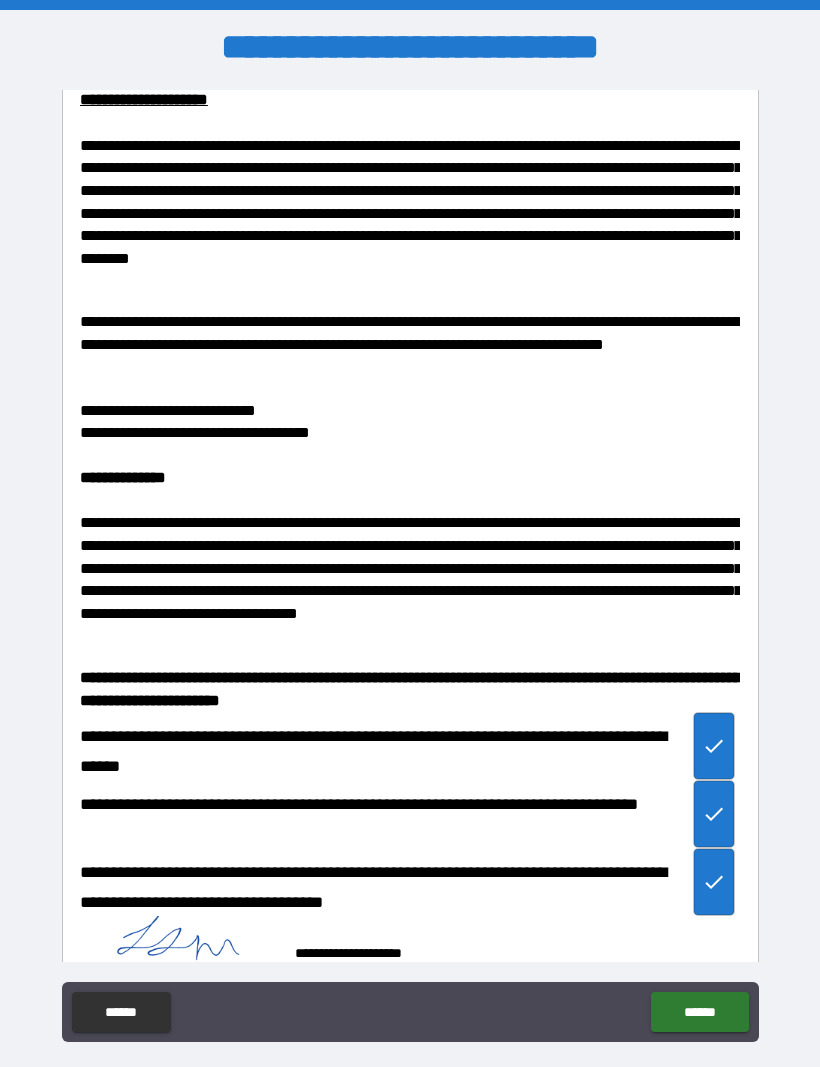 click on "******" at bounding box center (699, 1012) 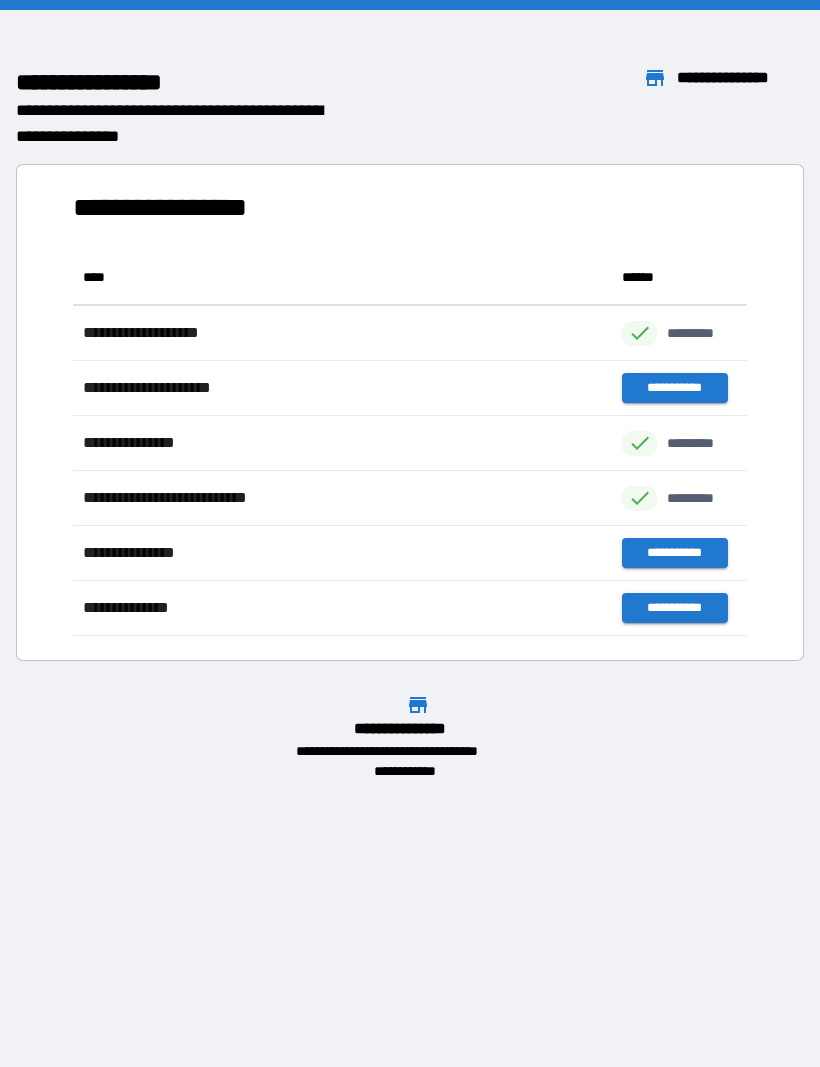 scroll, scrollTop: 1, scrollLeft: 1, axis: both 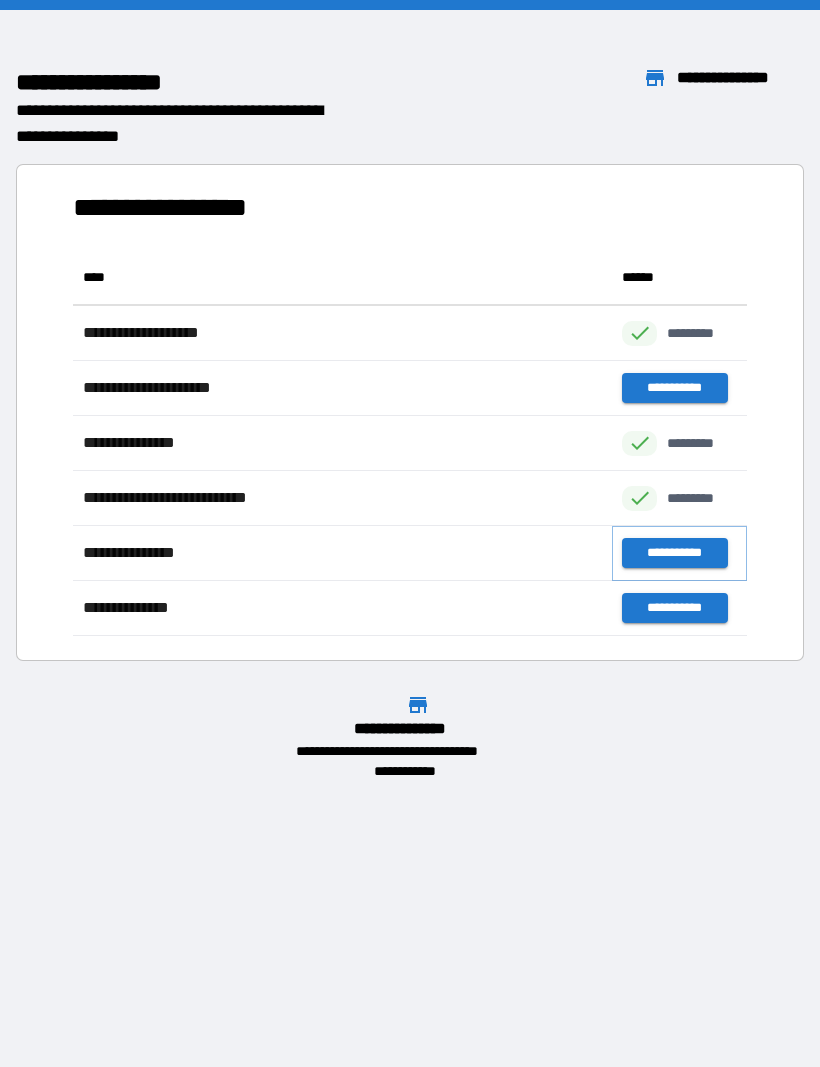 click on "**********" at bounding box center (674, 553) 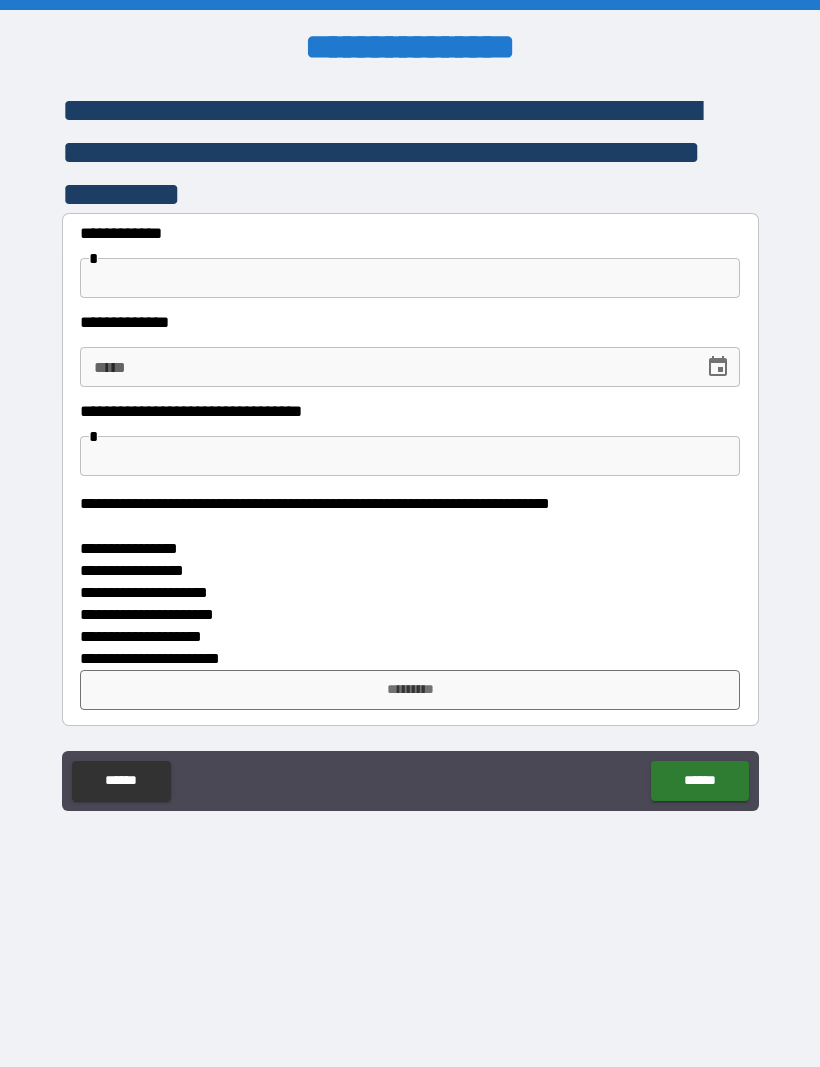 click at bounding box center (410, 278) 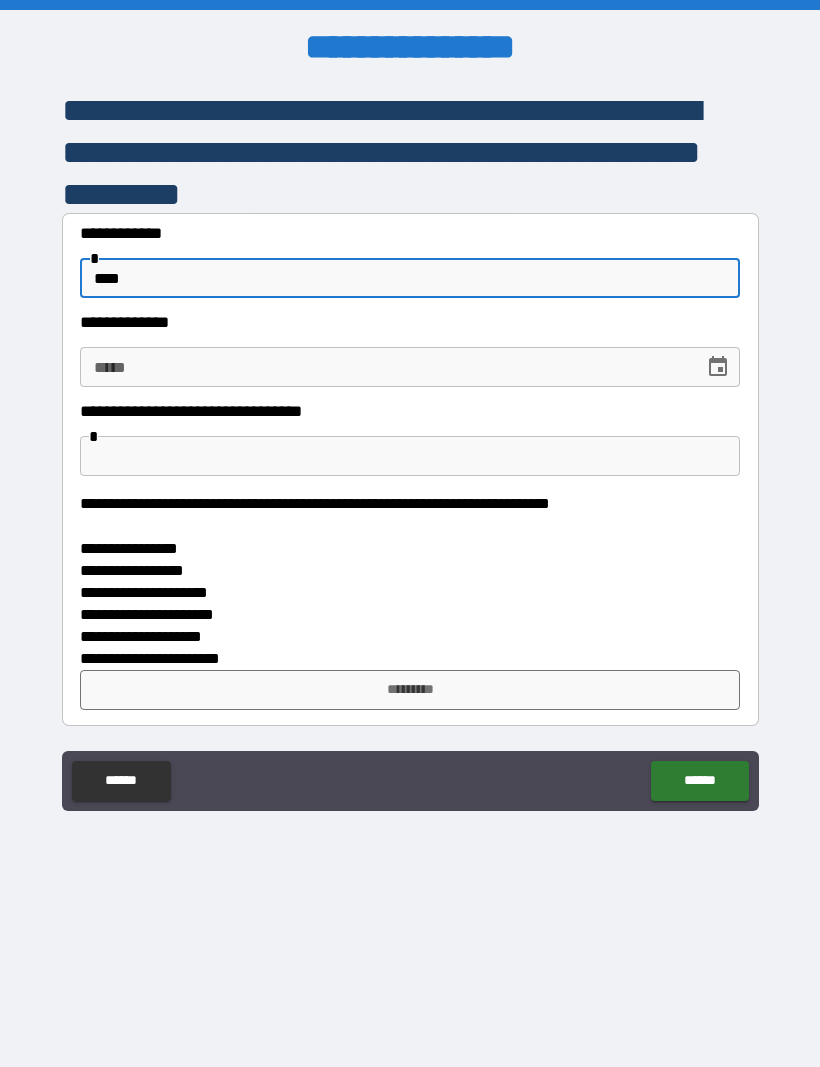 type on "****" 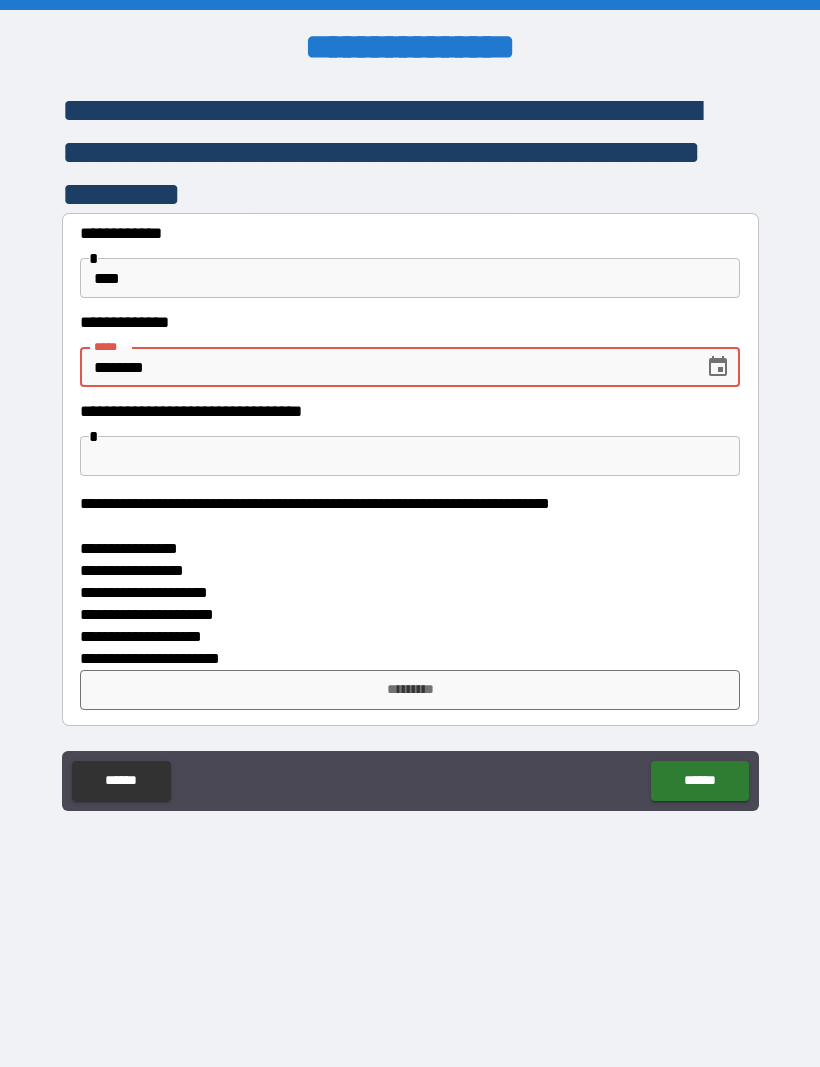 click at bounding box center [410, 456] 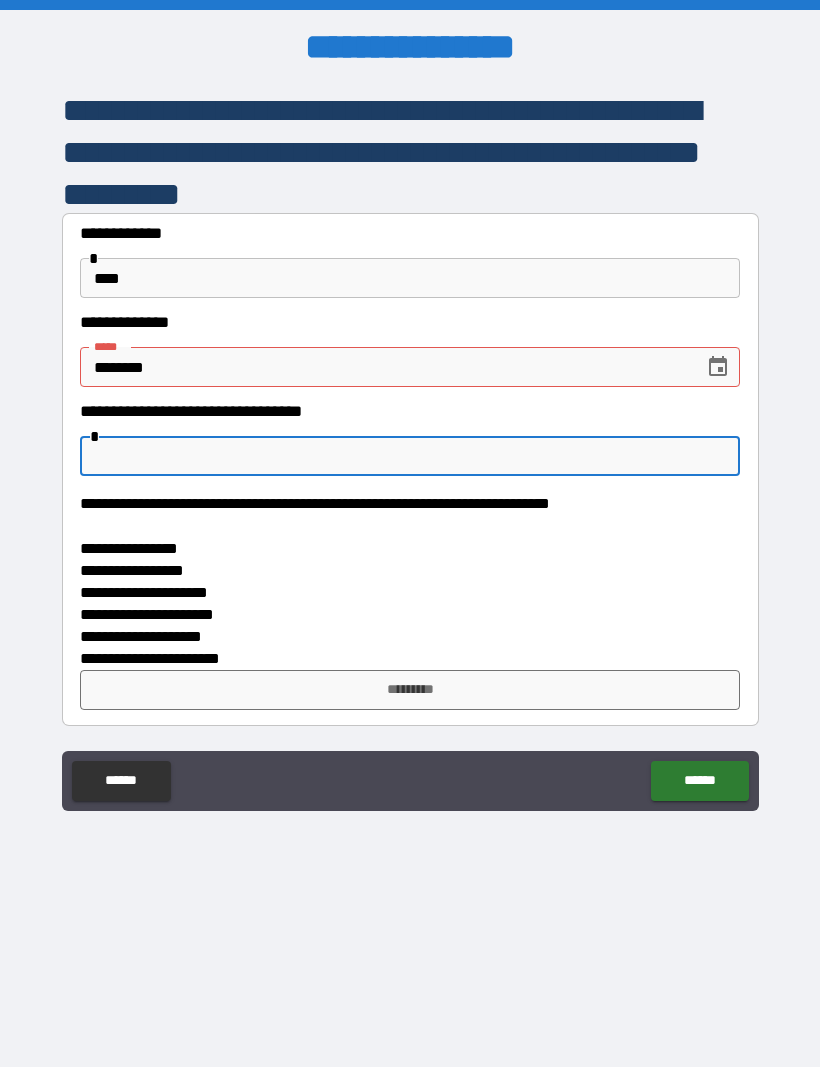 click on "********" at bounding box center (385, 367) 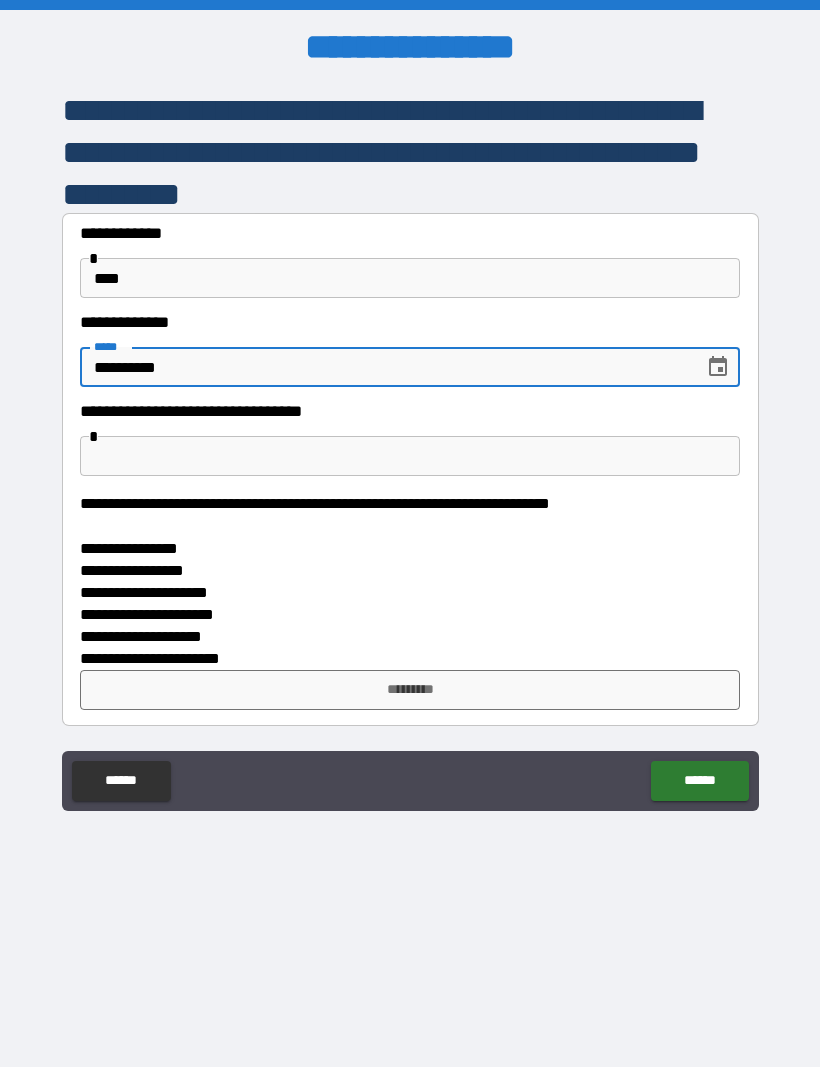 type on "**********" 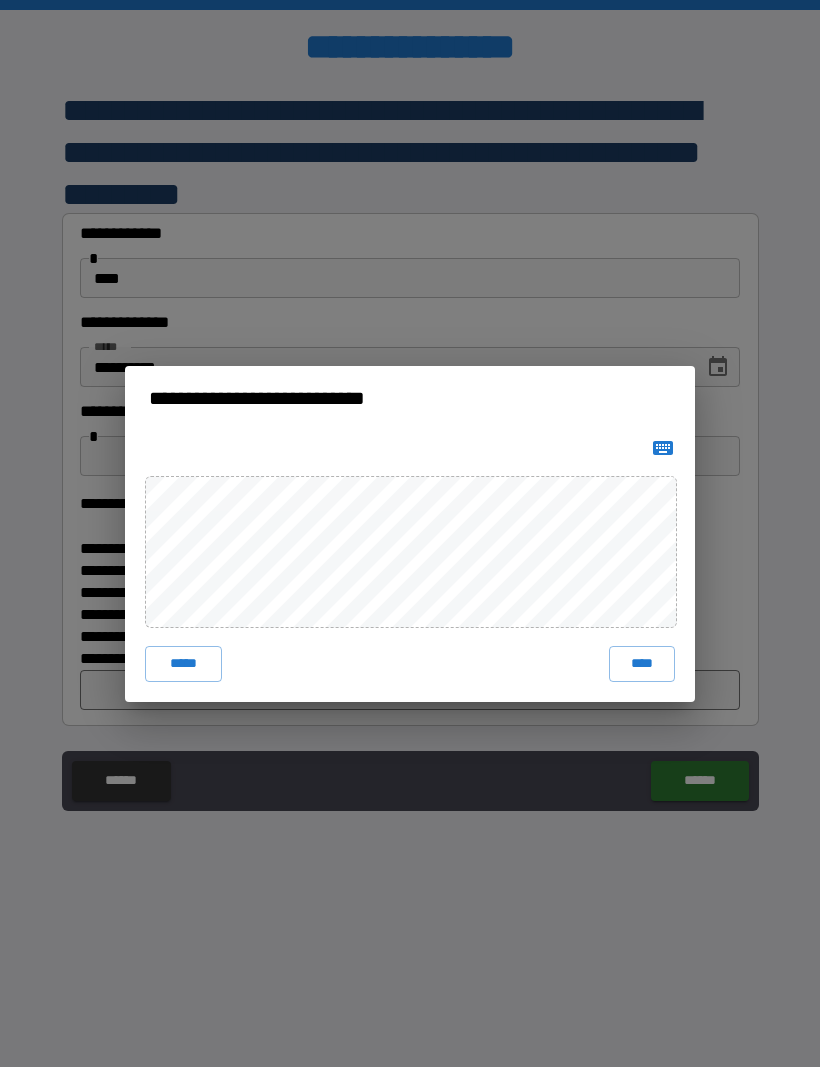 click on "****" at bounding box center (642, 664) 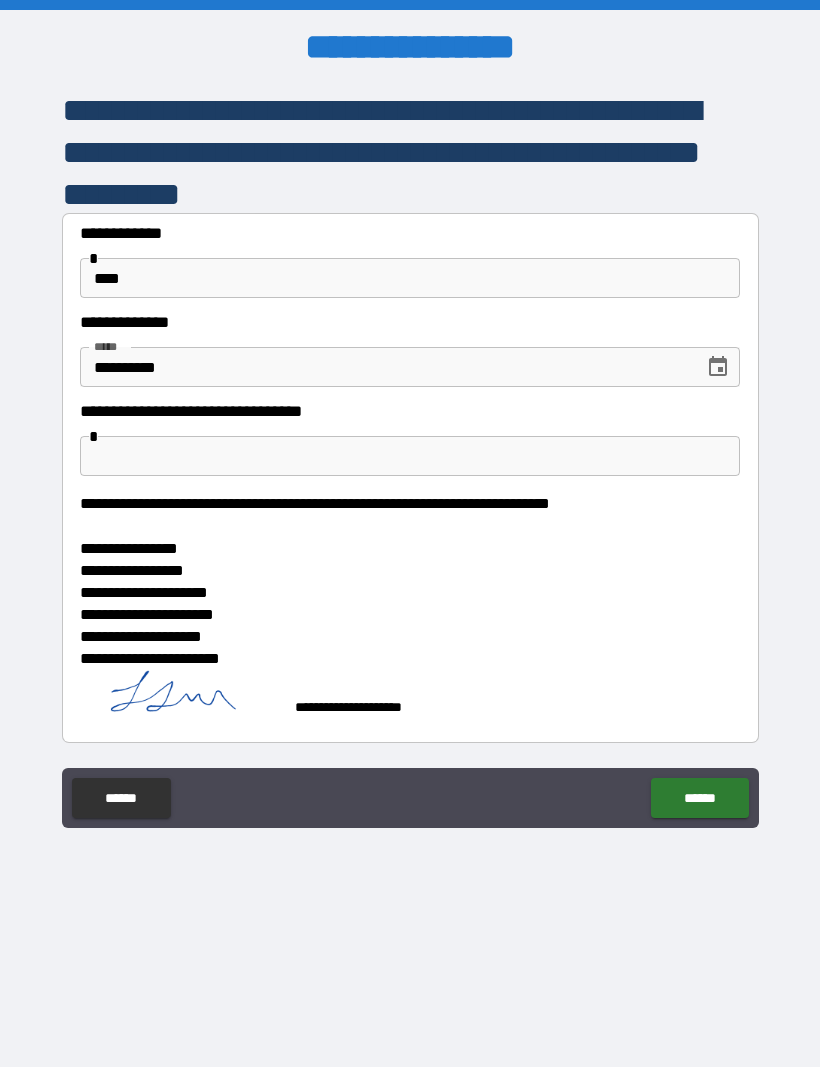 click on "******" at bounding box center (699, 798) 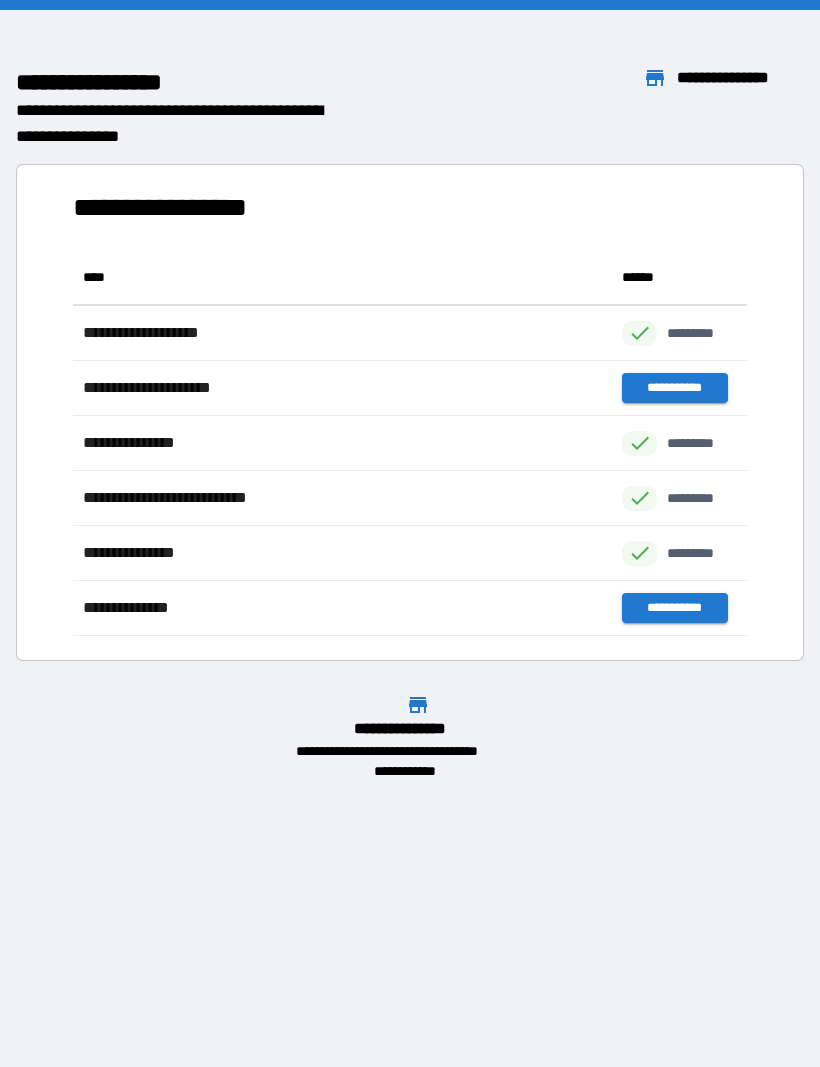 scroll, scrollTop: 1, scrollLeft: 1, axis: both 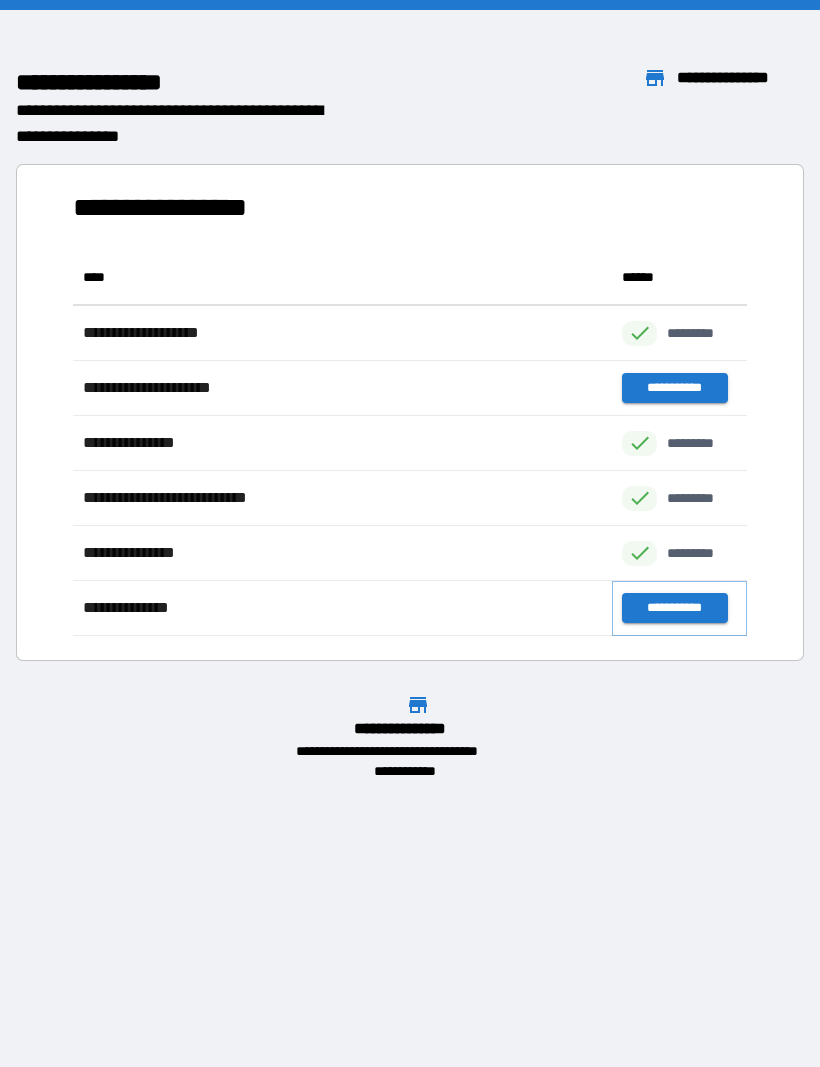 click on "**********" at bounding box center (674, 608) 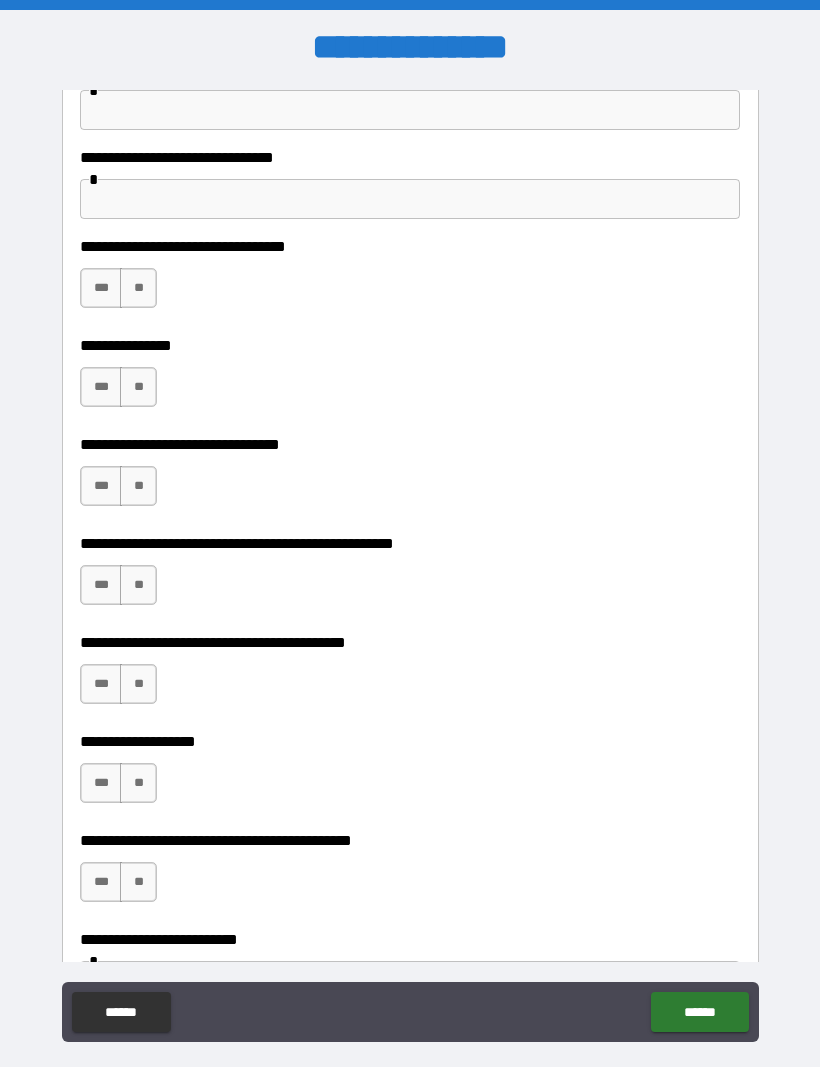 scroll, scrollTop: 499, scrollLeft: 0, axis: vertical 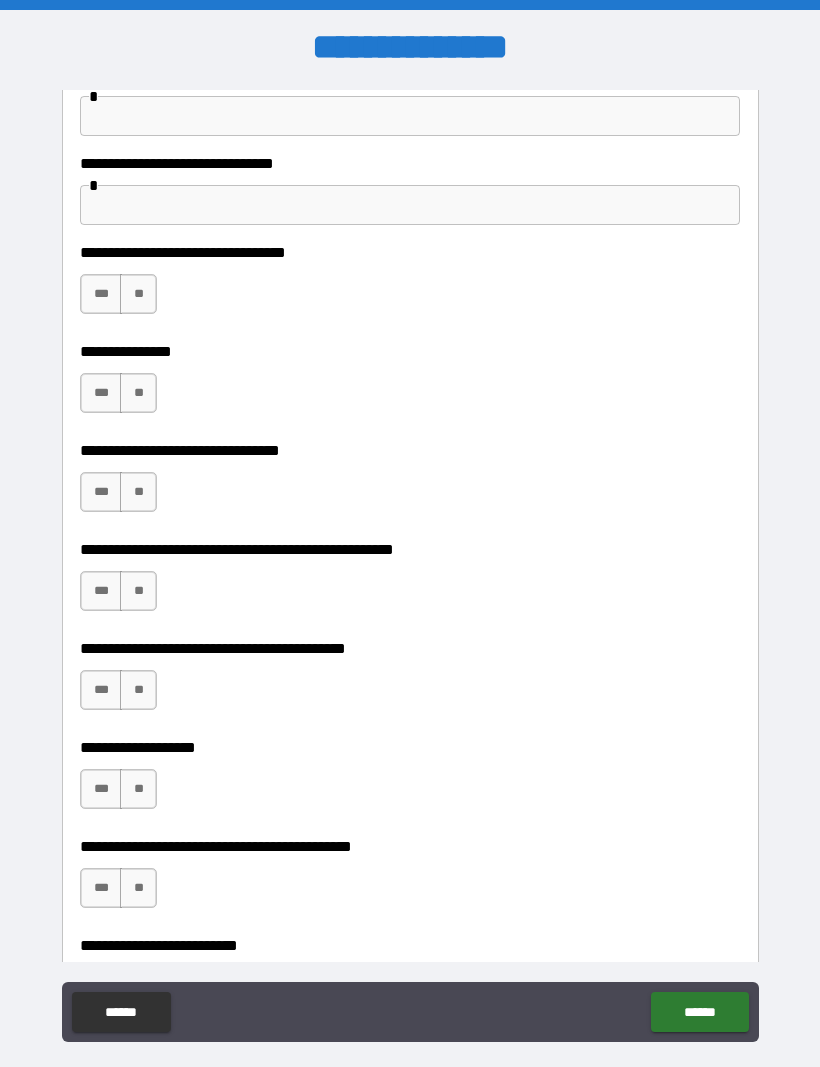 click on "***" at bounding box center [101, 294] 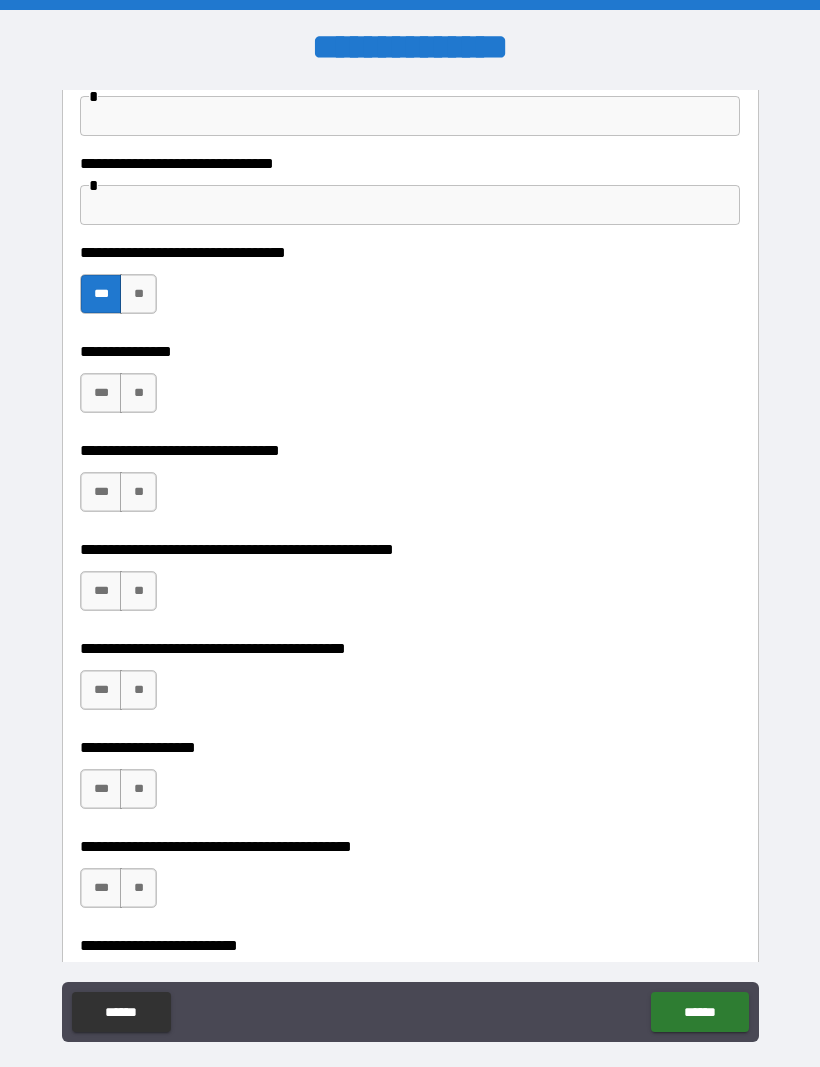 click on "**" at bounding box center (138, 393) 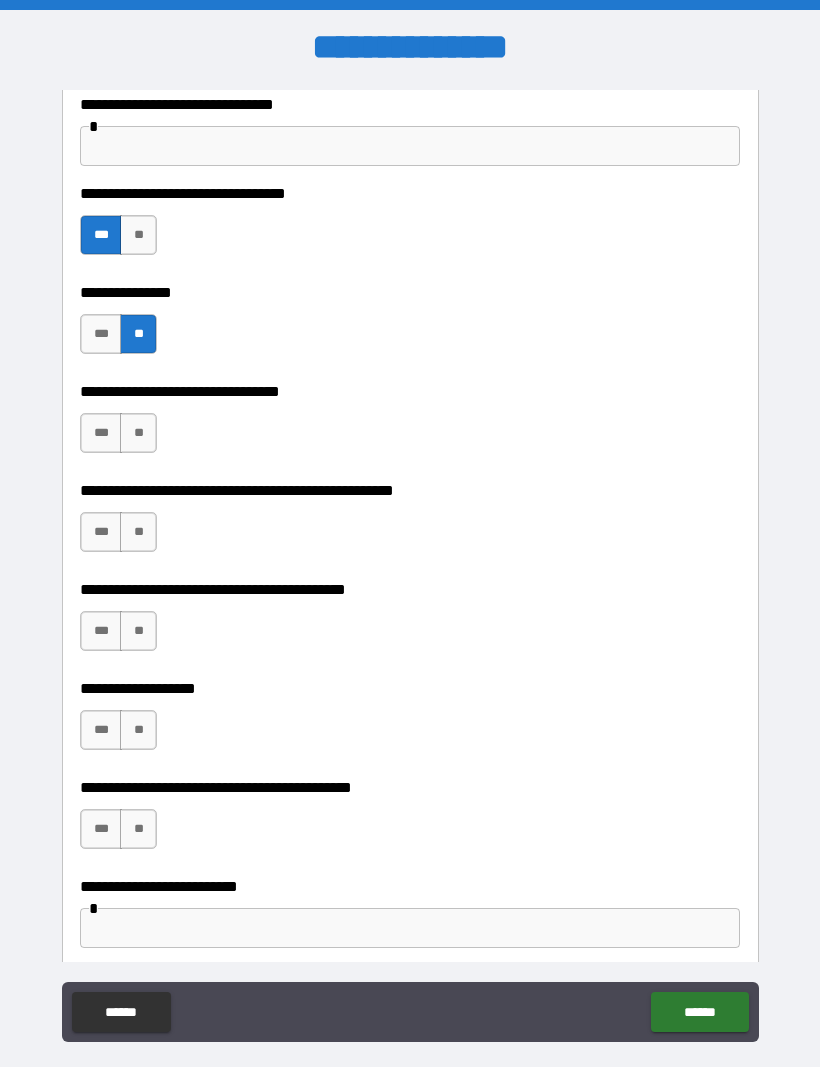 scroll, scrollTop: 563, scrollLeft: 0, axis: vertical 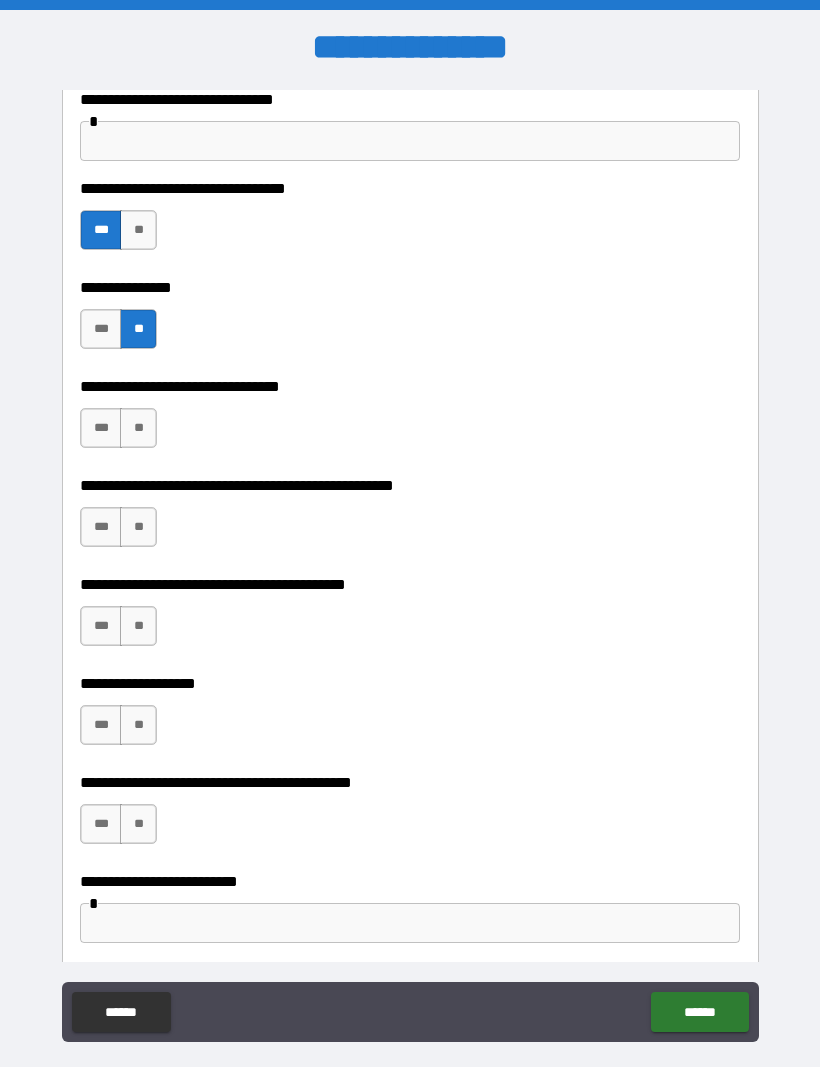 click on "**" at bounding box center (138, 428) 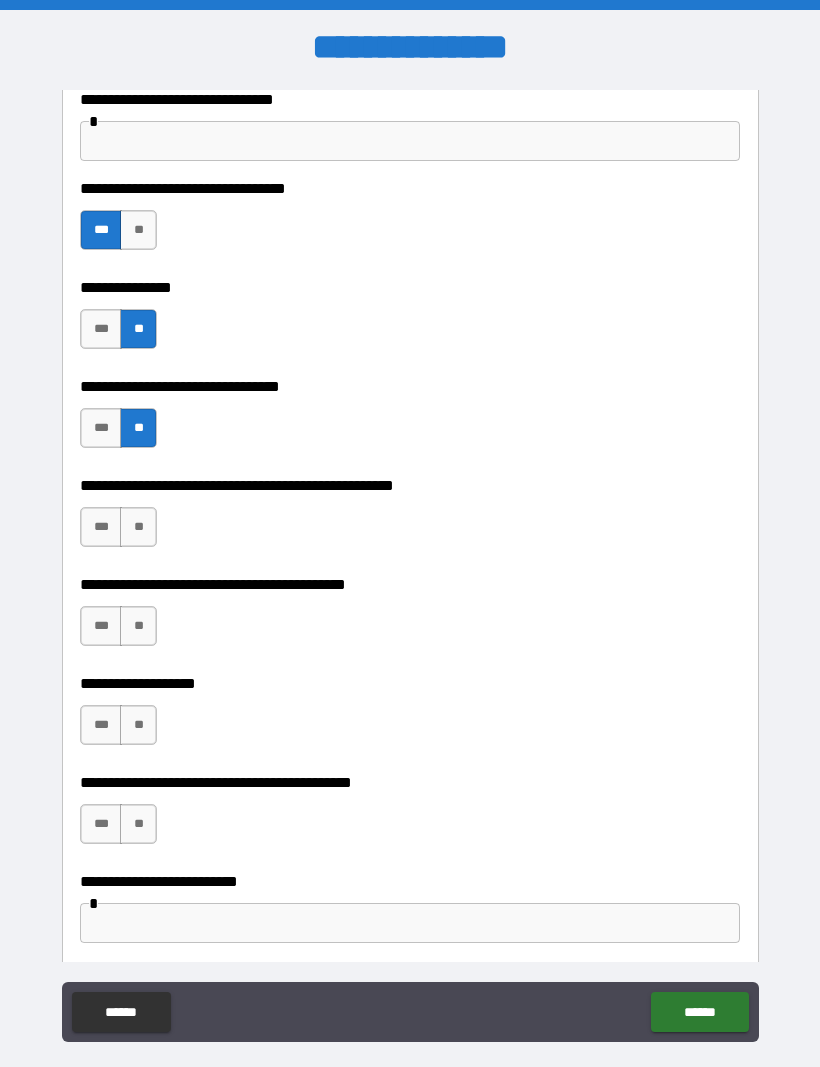 click on "**" at bounding box center (138, 527) 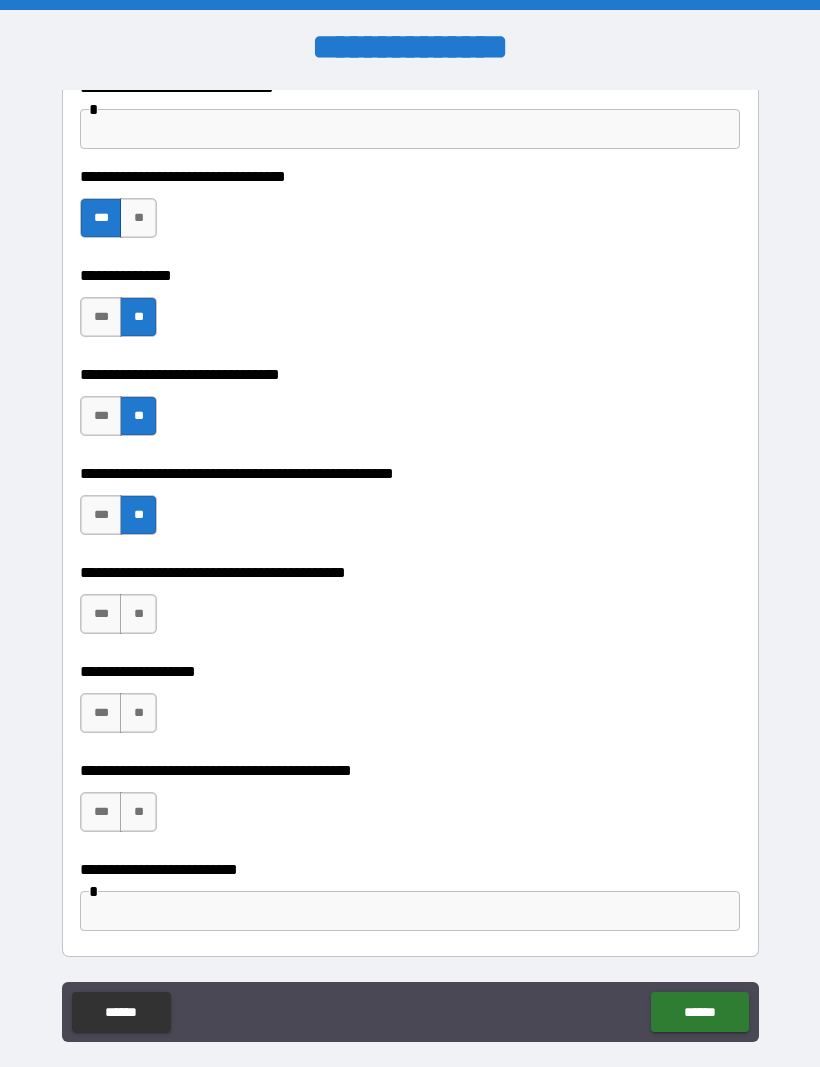 scroll, scrollTop: 575, scrollLeft: 0, axis: vertical 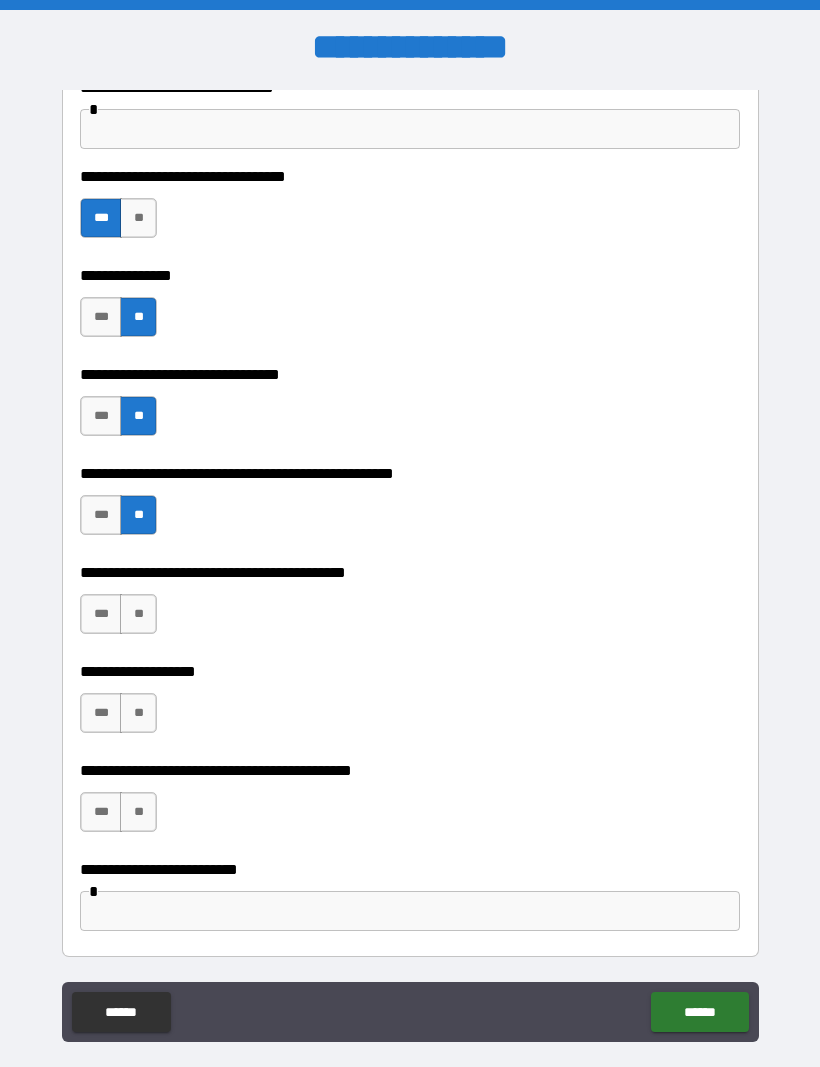 click on "***" at bounding box center [101, 614] 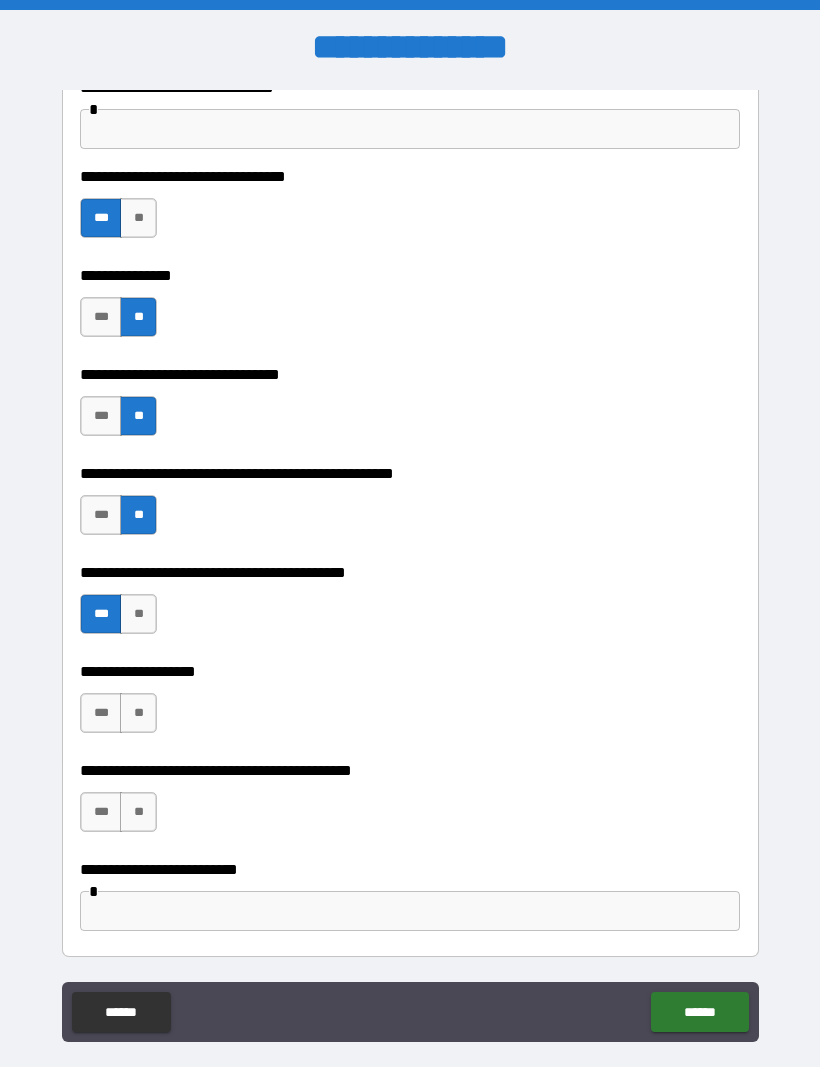 click on "***" at bounding box center [101, 713] 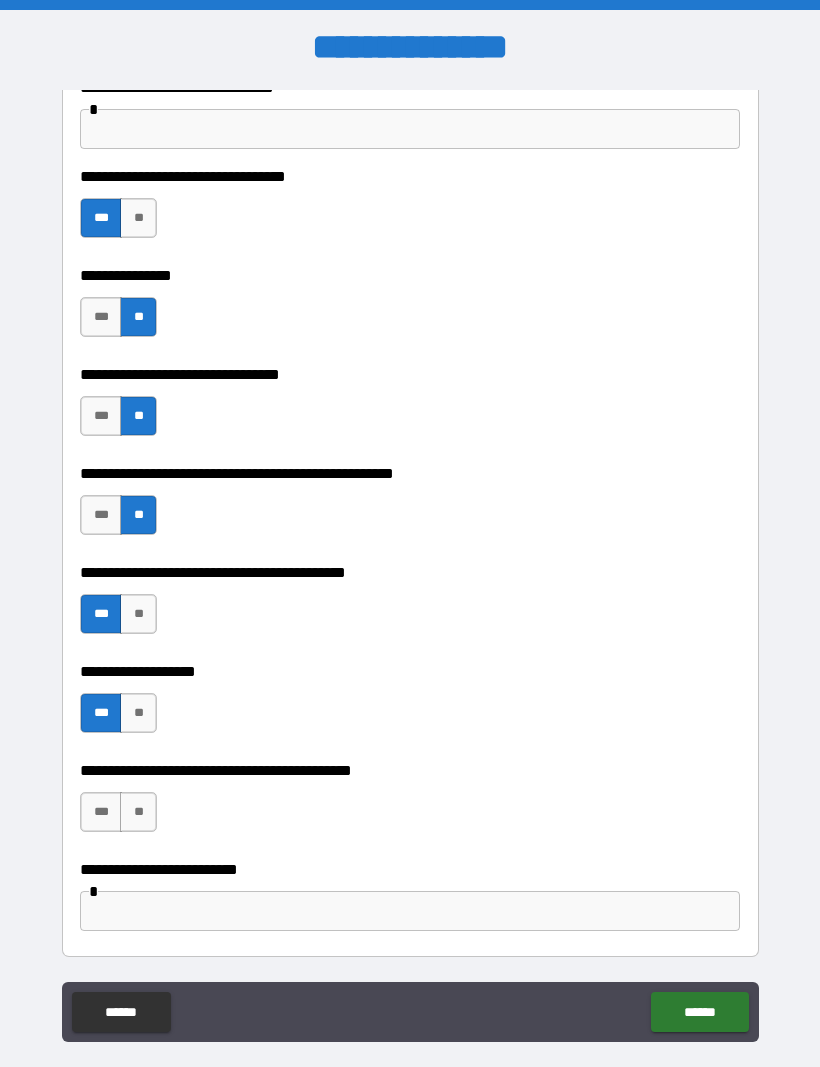 click on "**" at bounding box center [138, 812] 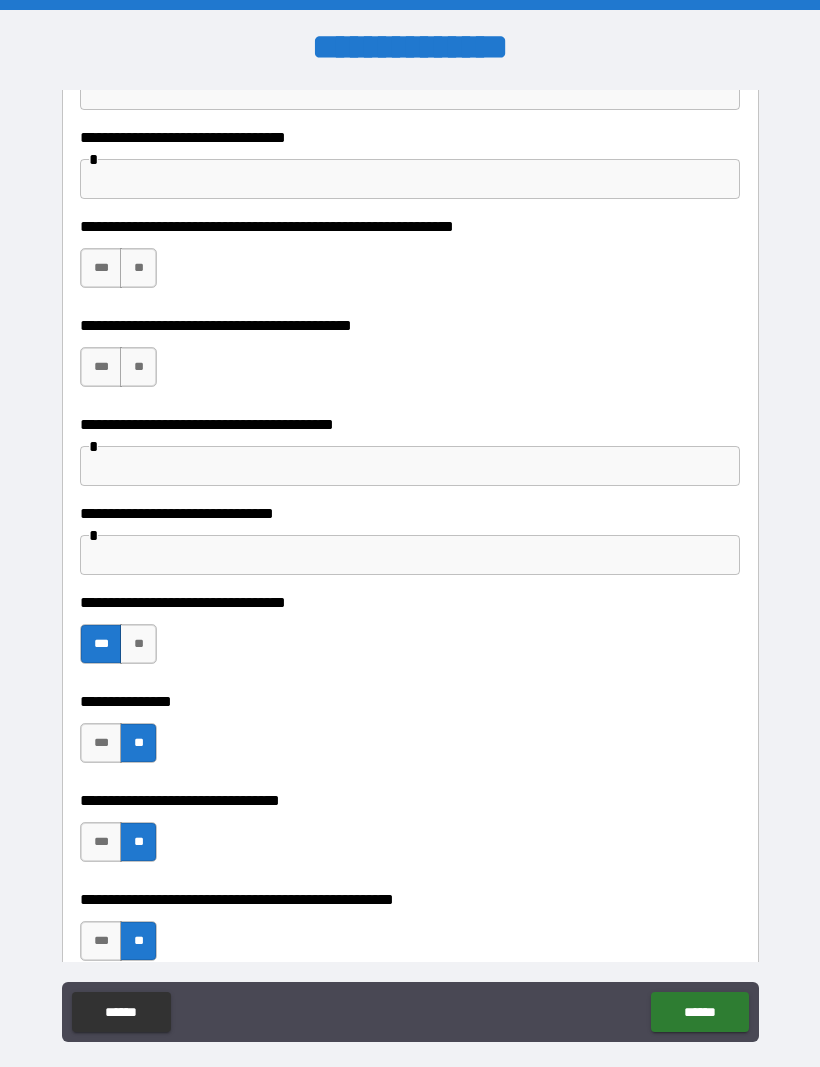scroll, scrollTop: 141, scrollLeft: 0, axis: vertical 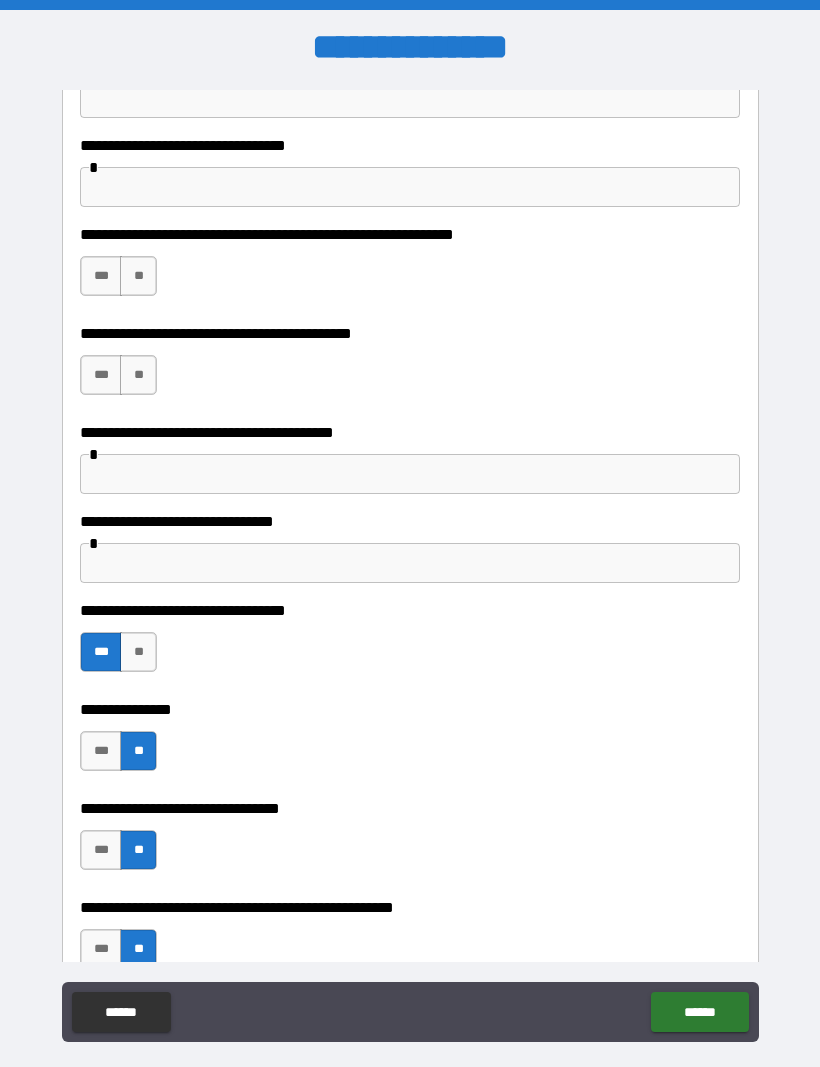 click at bounding box center (410, 474) 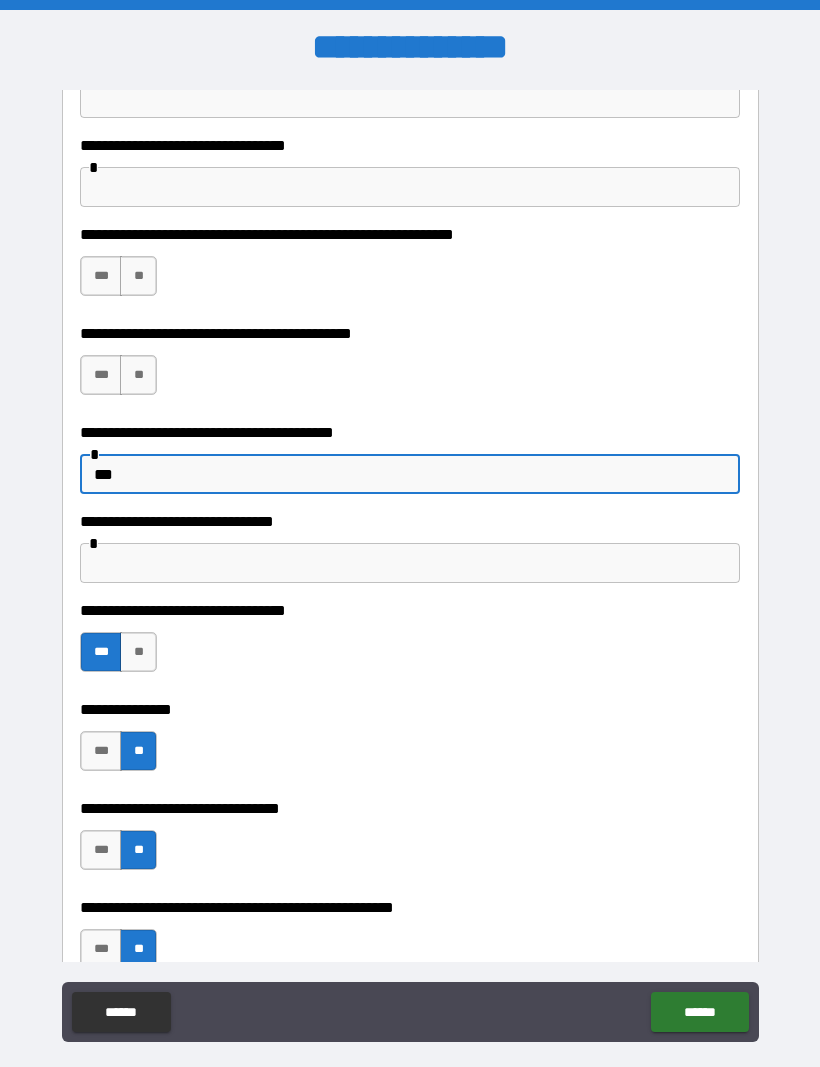 type on "***" 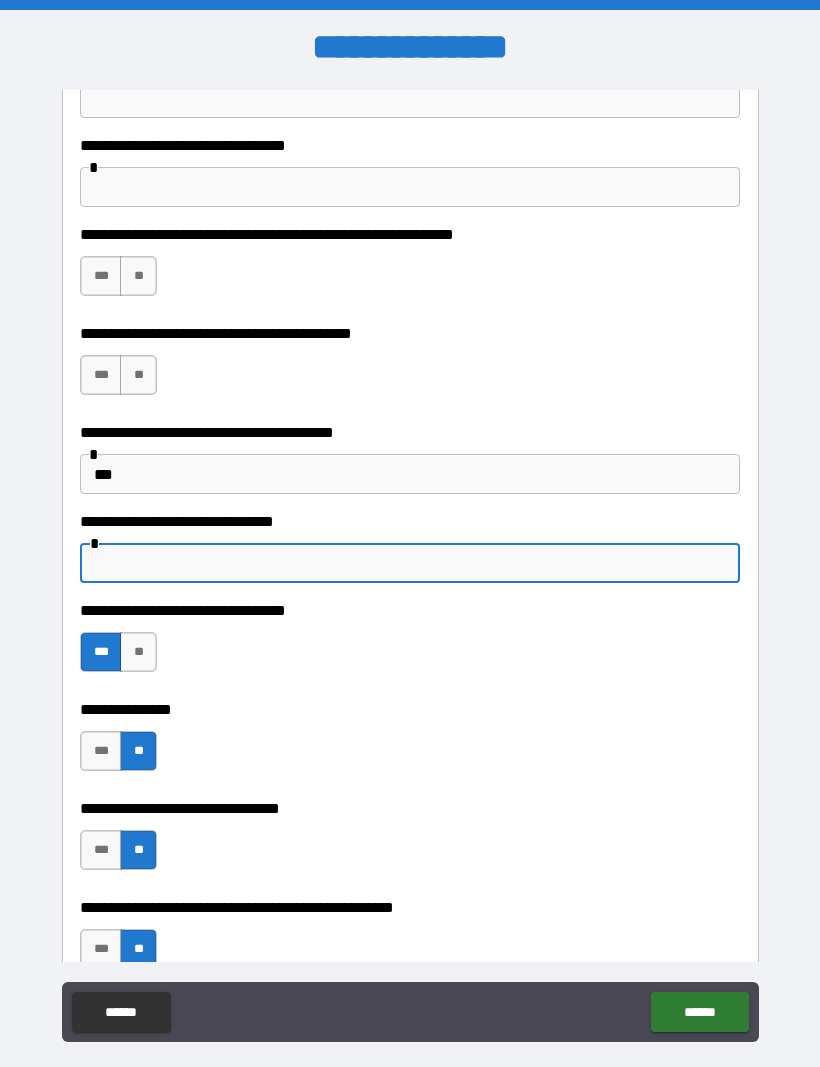 click on "**" at bounding box center [138, 375] 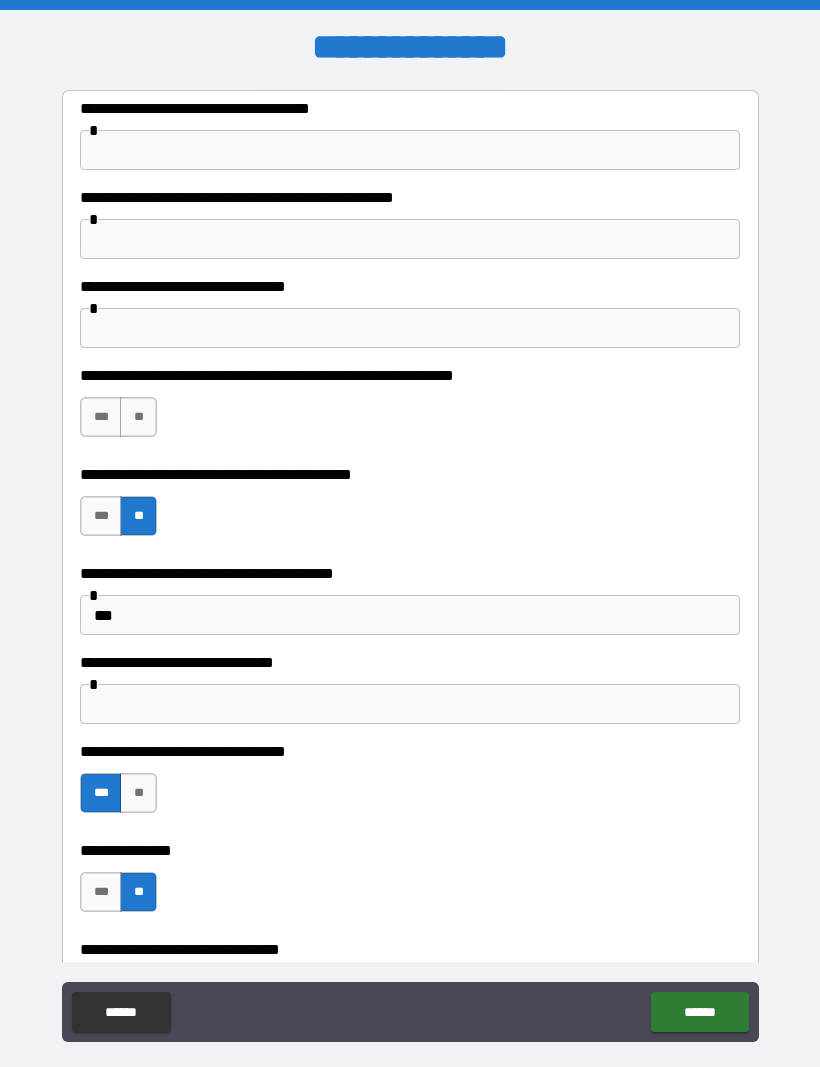 scroll, scrollTop: 0, scrollLeft: 0, axis: both 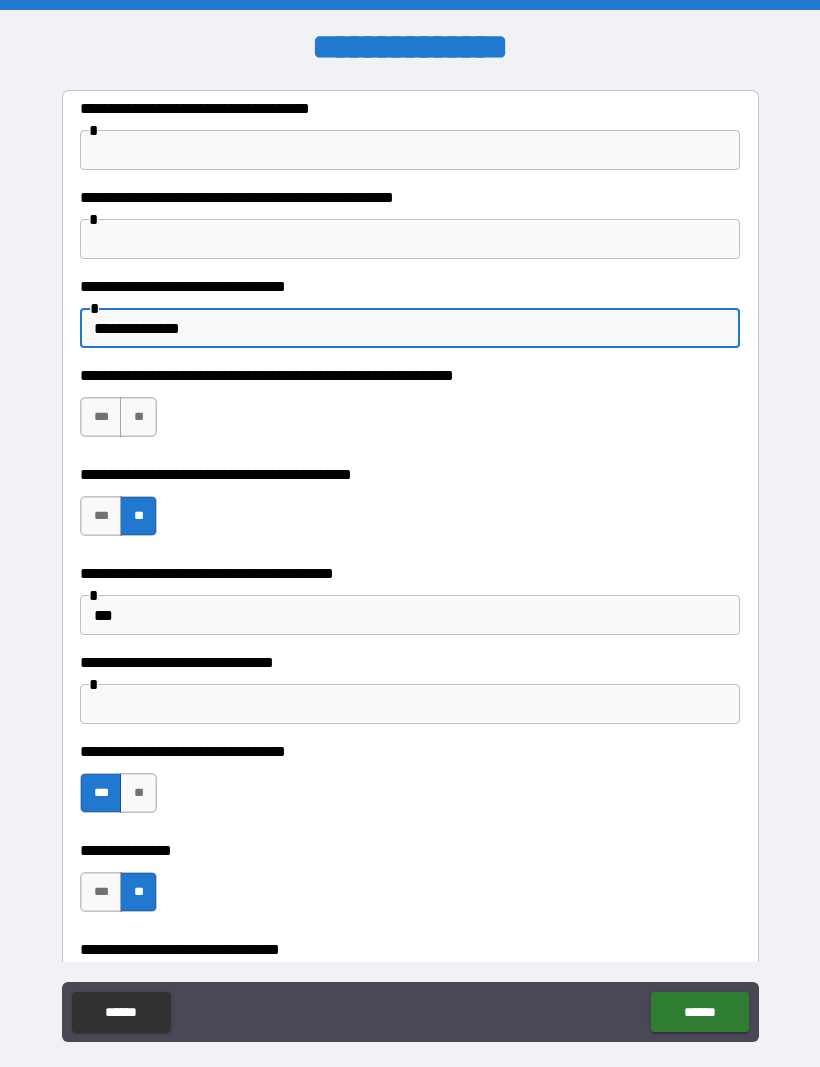 type on "**********" 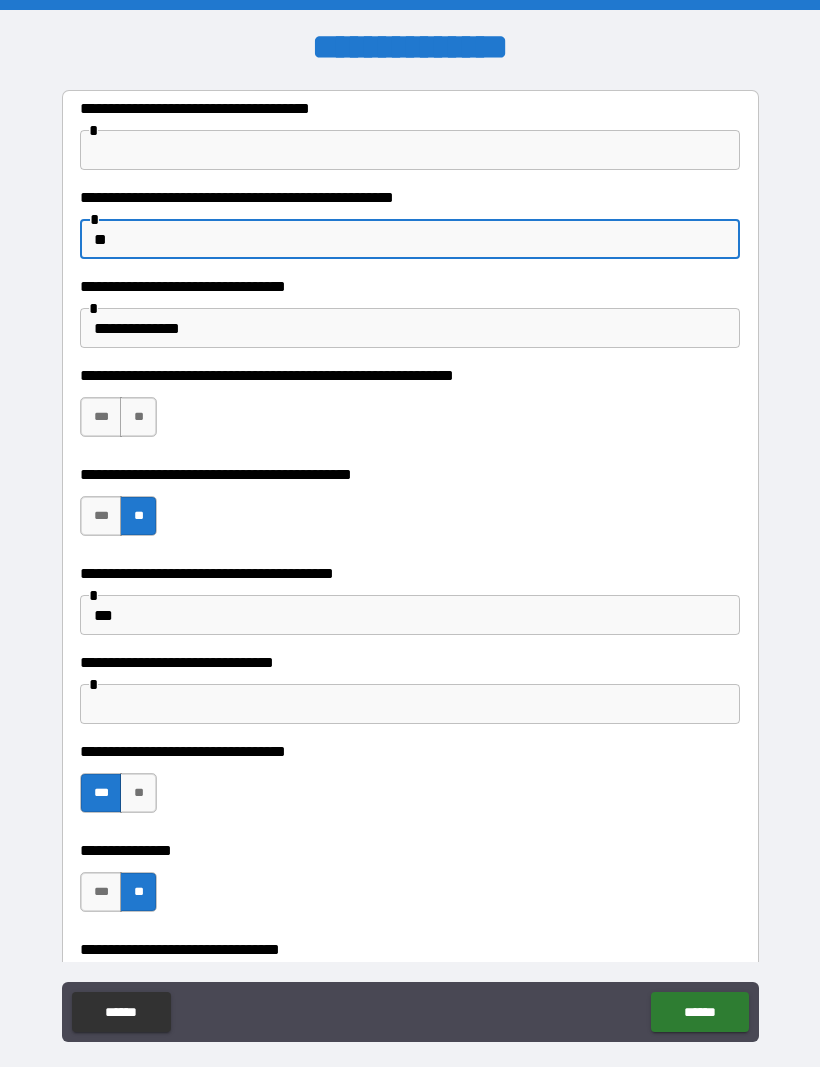 type on "*" 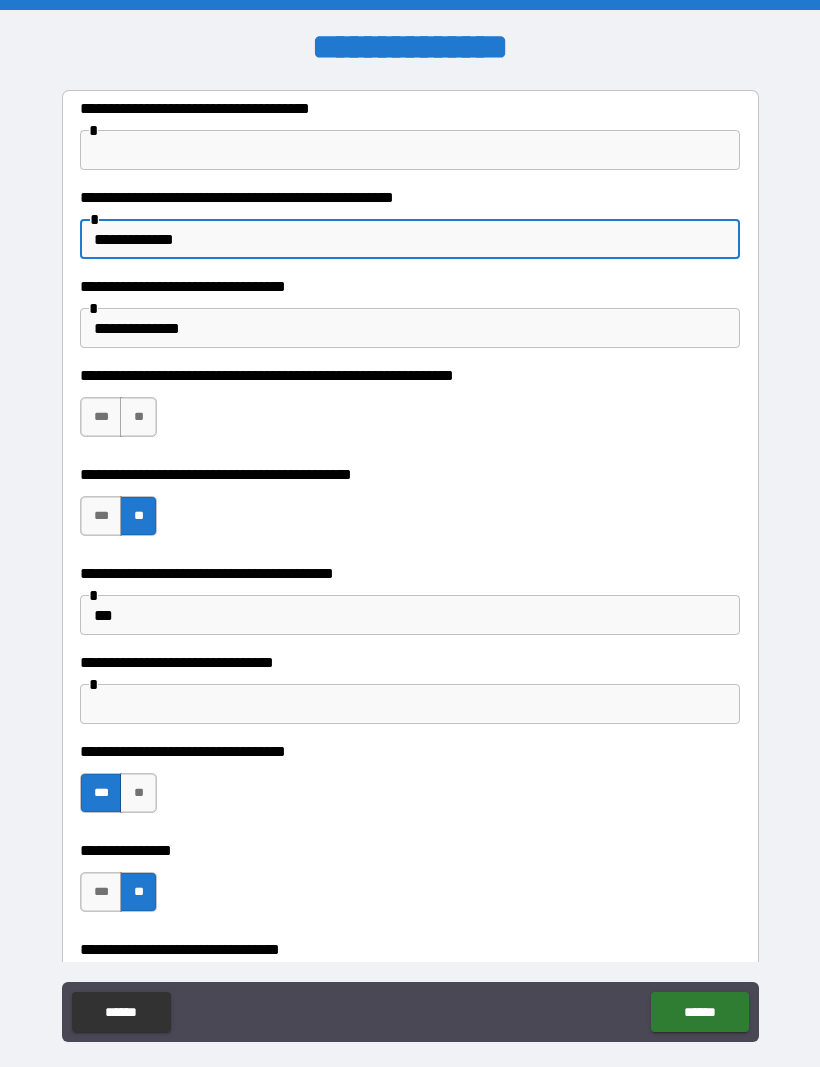 type on "**********" 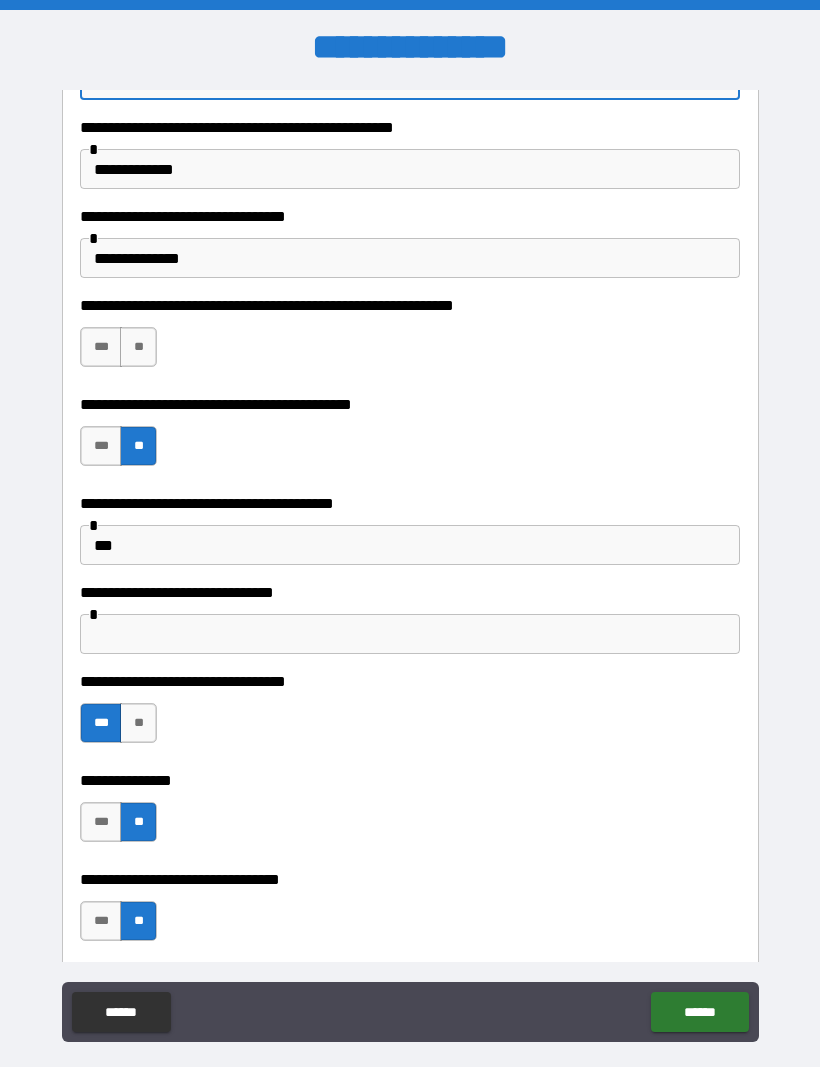scroll, scrollTop: 88, scrollLeft: 0, axis: vertical 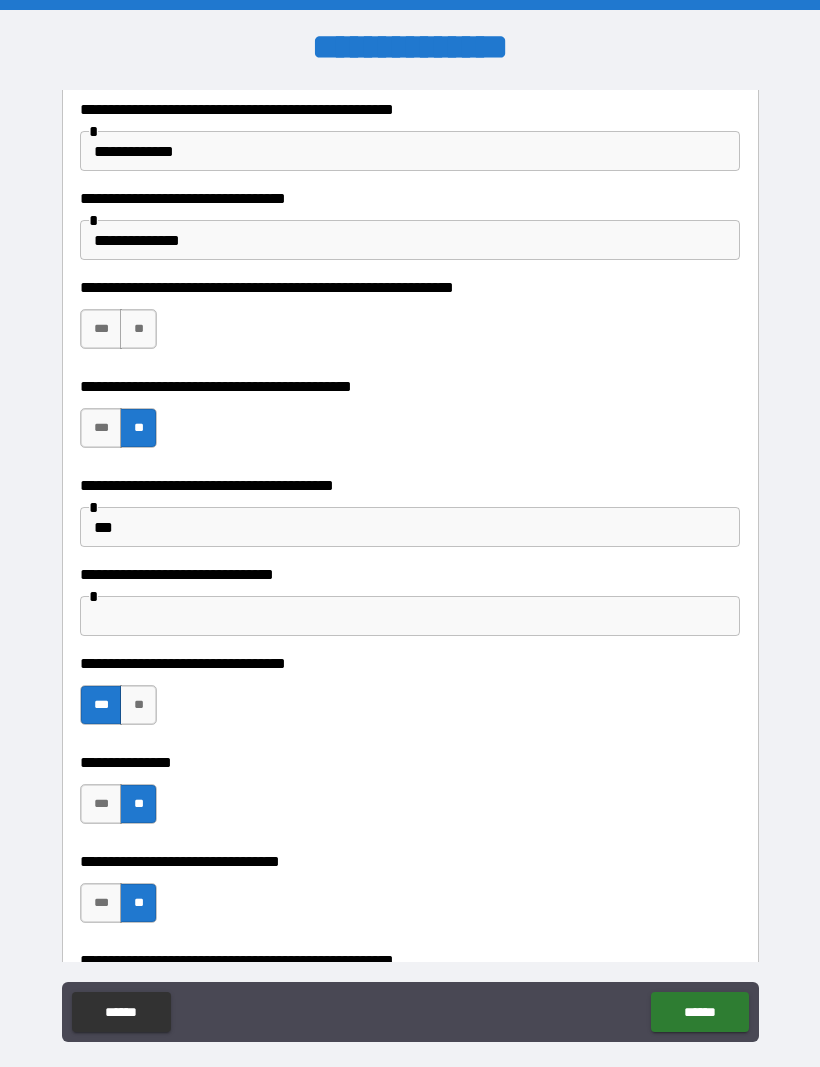 click on "******" at bounding box center [699, 1012] 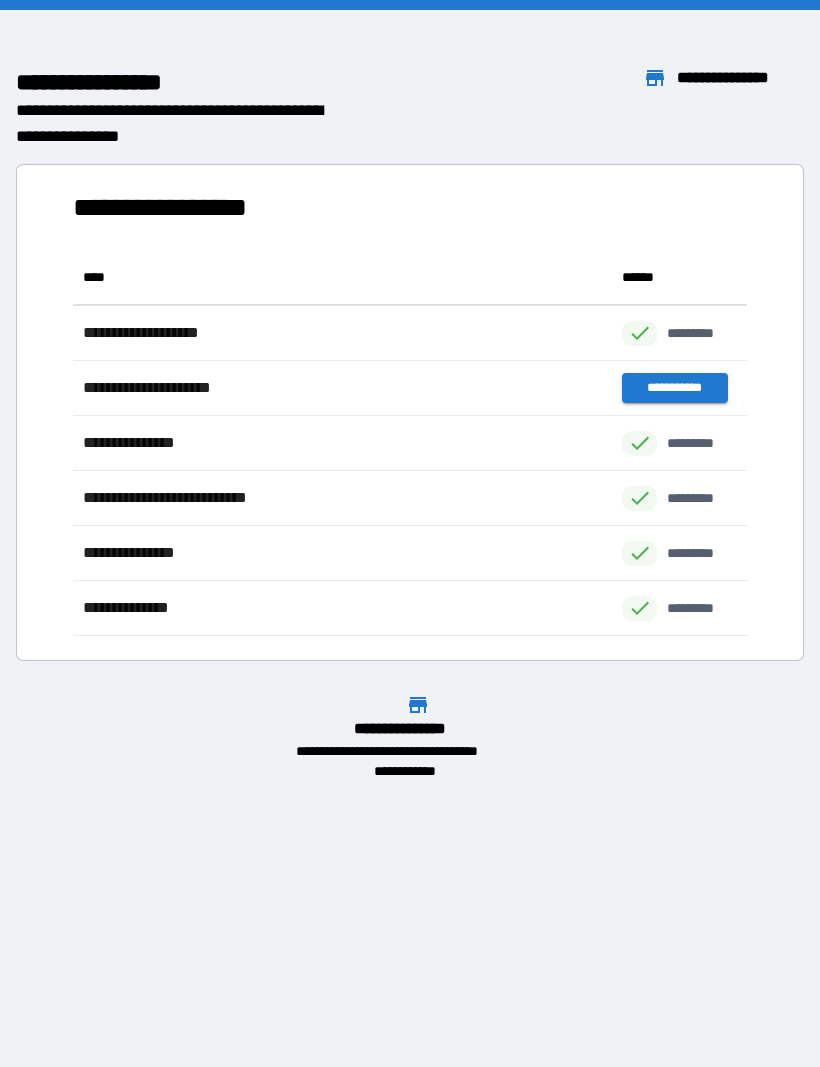 scroll, scrollTop: 1, scrollLeft: 1, axis: both 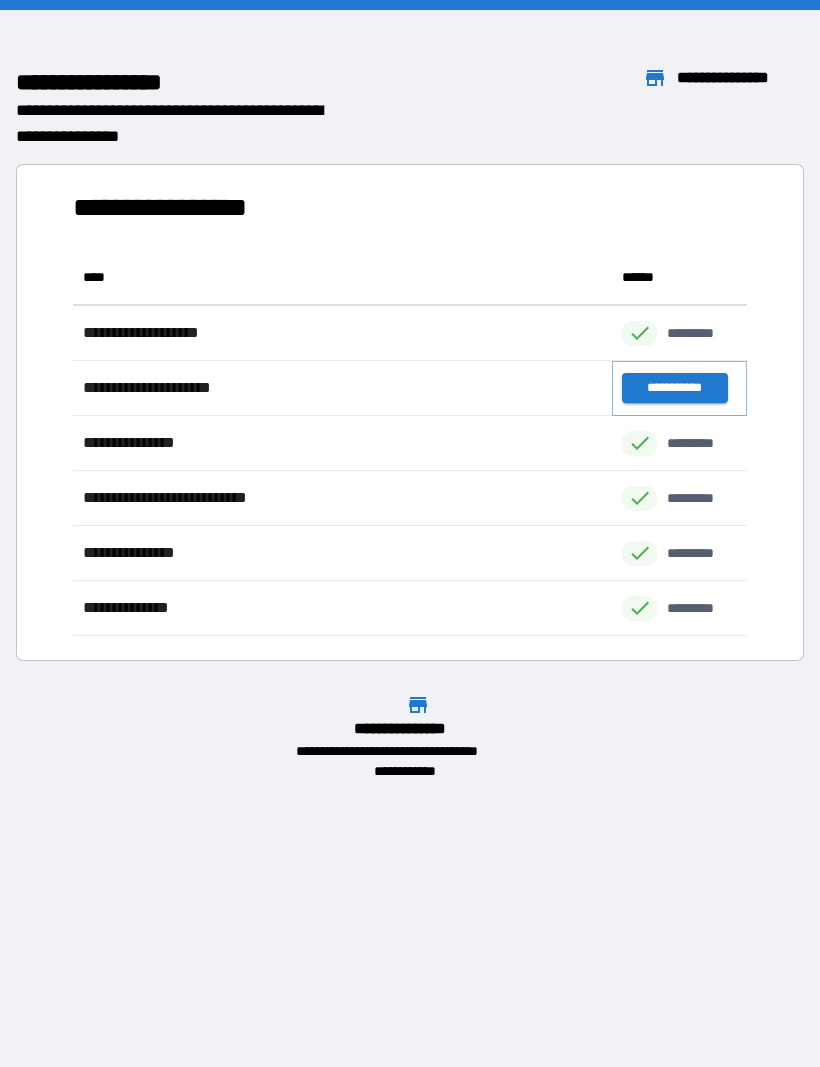 click on "**********" at bounding box center (674, 388) 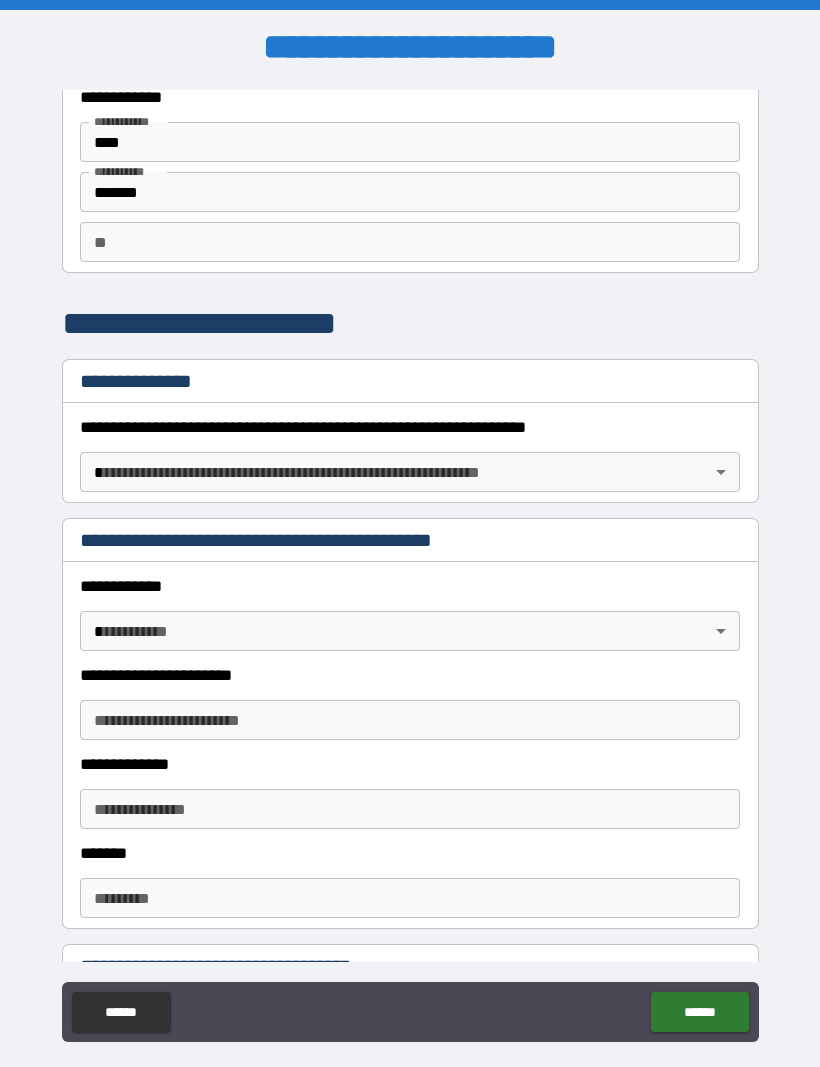 scroll, scrollTop: 60, scrollLeft: 0, axis: vertical 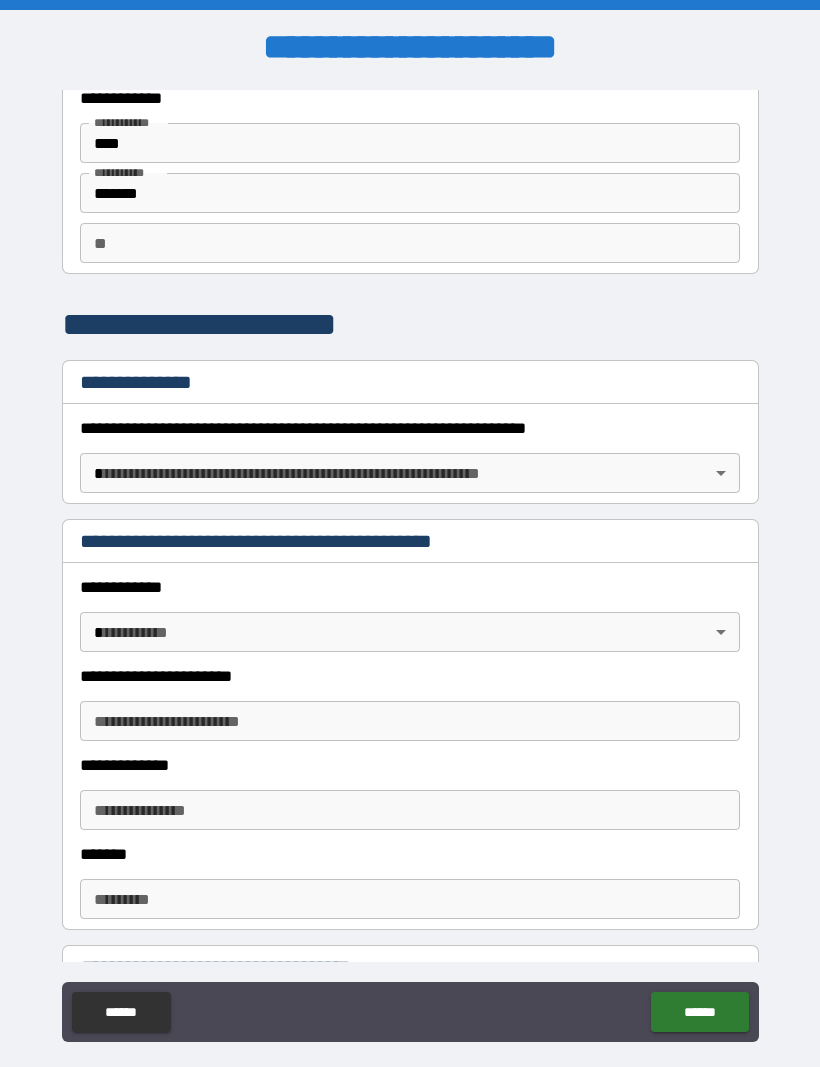 click on "**********" at bounding box center (410, 567) 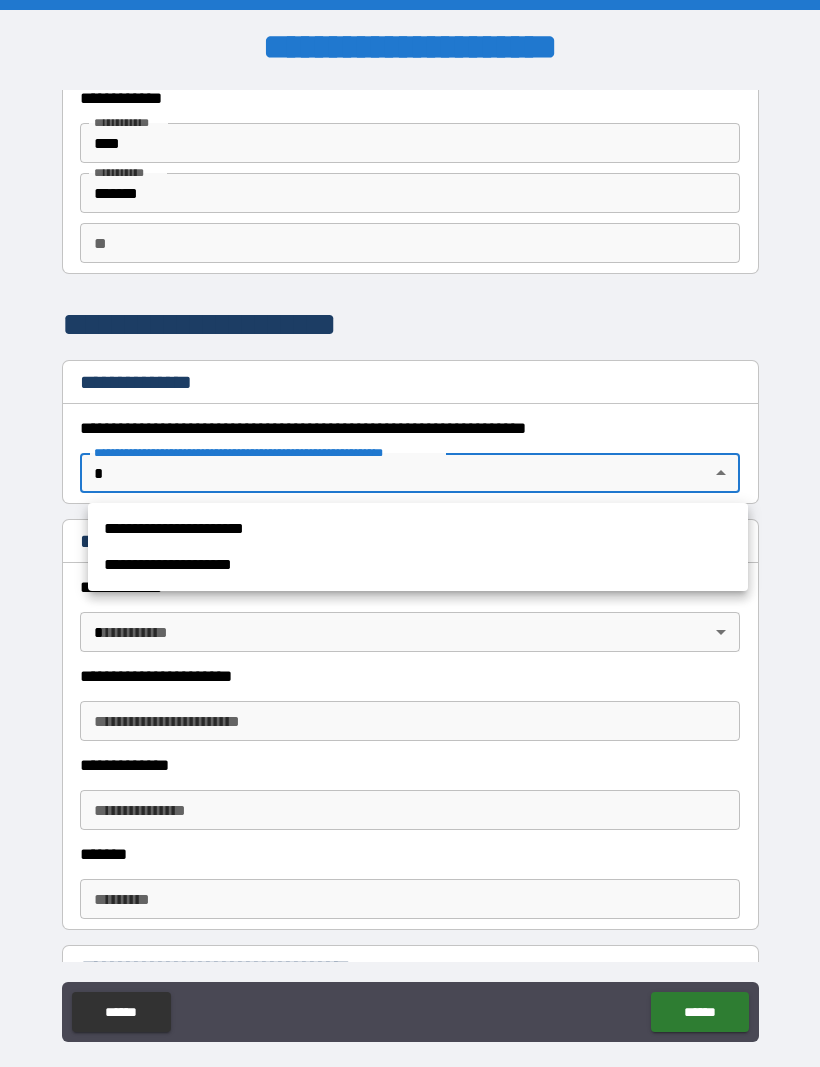 click at bounding box center [410, 533] 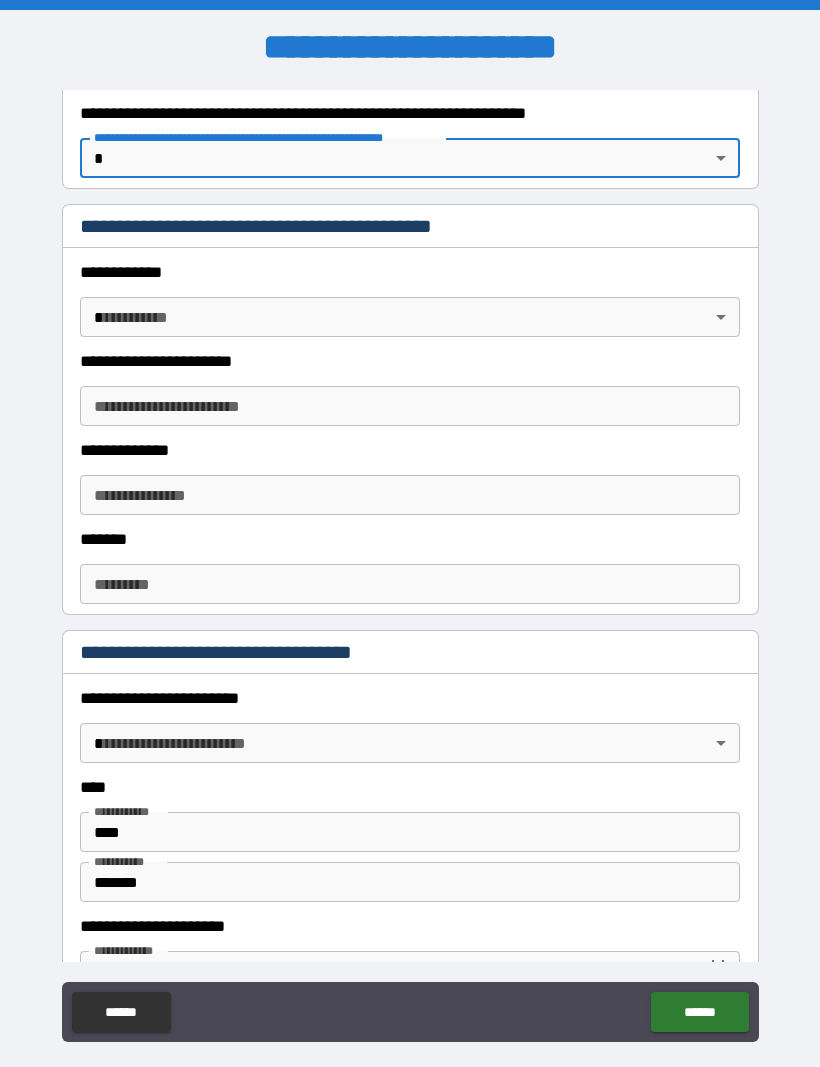 scroll, scrollTop: 375, scrollLeft: 0, axis: vertical 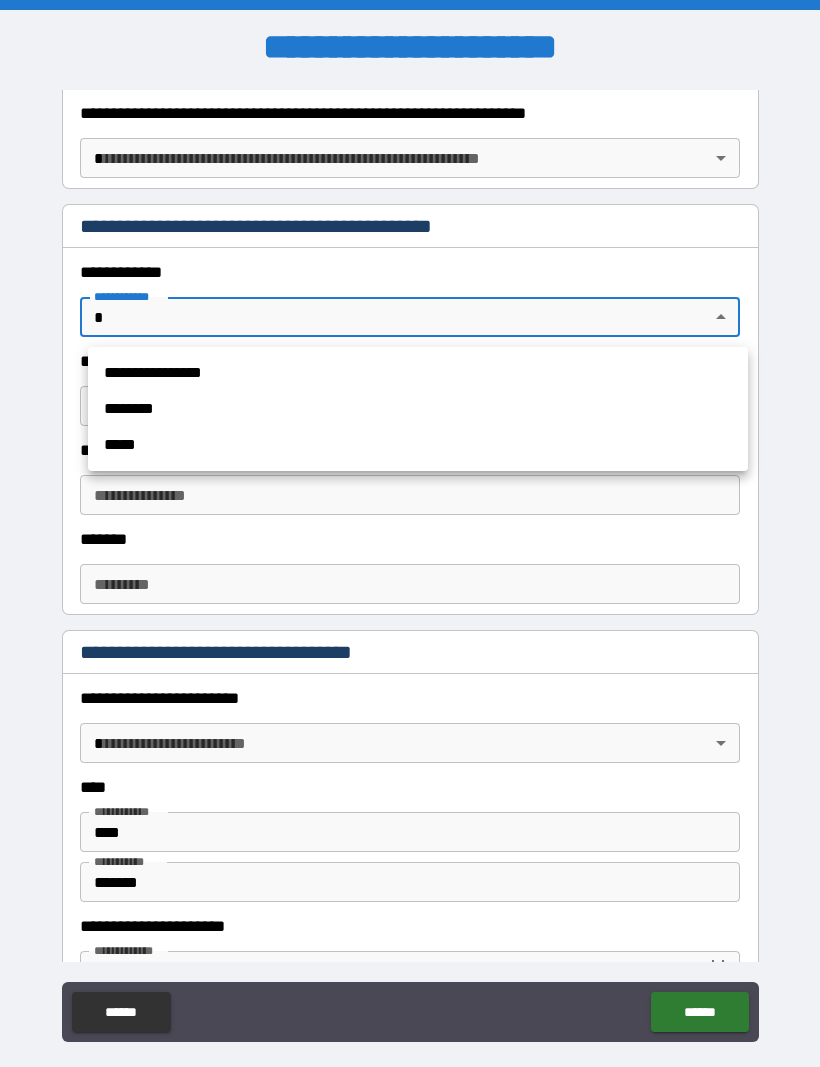 click at bounding box center [410, 533] 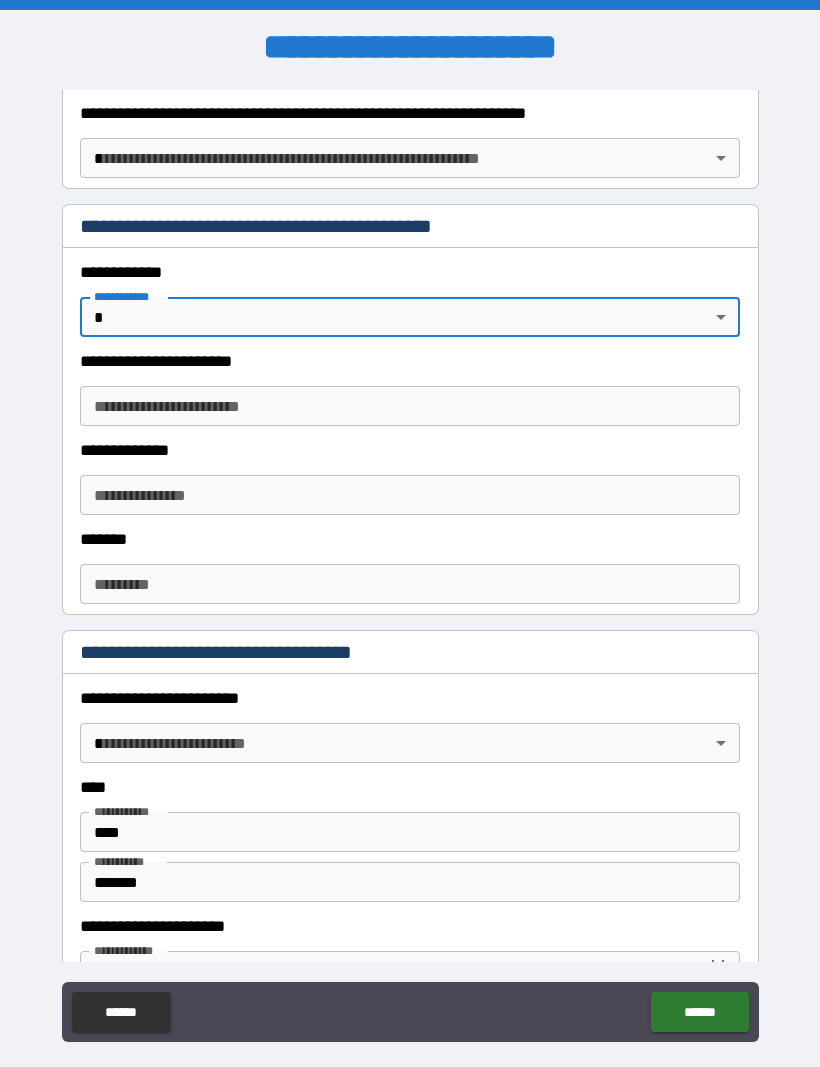 click on "**********" at bounding box center [410, 406] 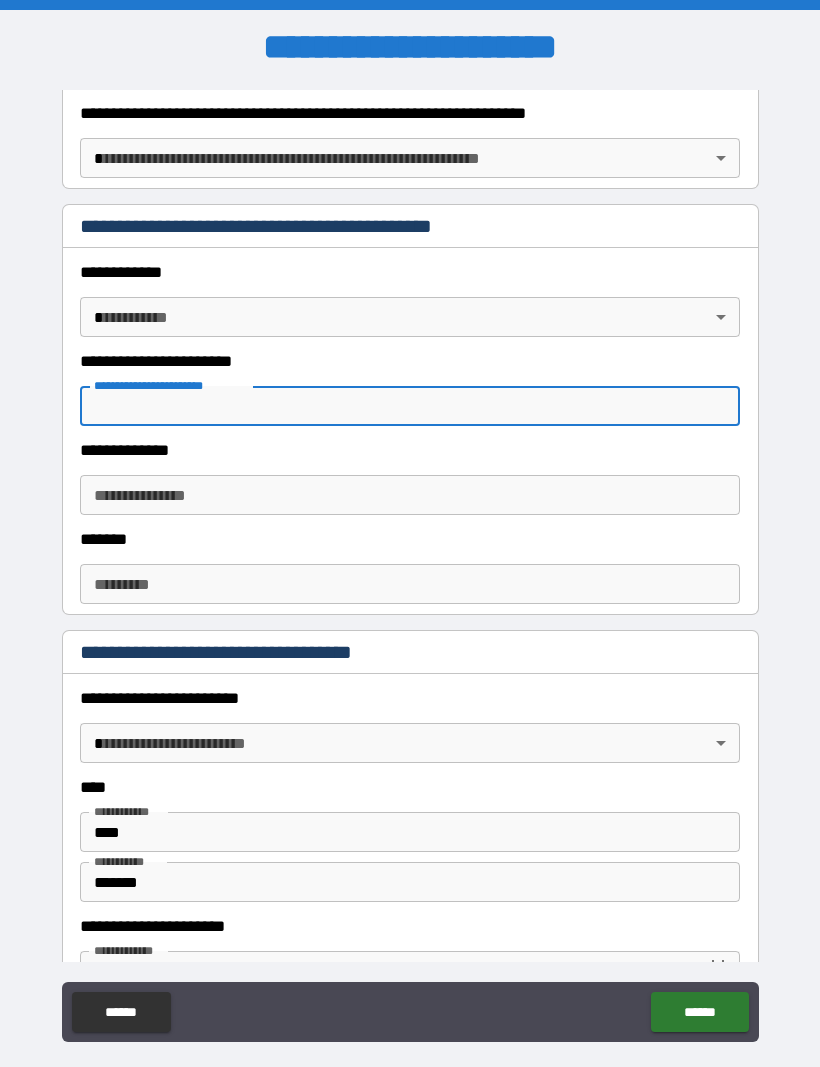 click on "**********" at bounding box center [410, 569] 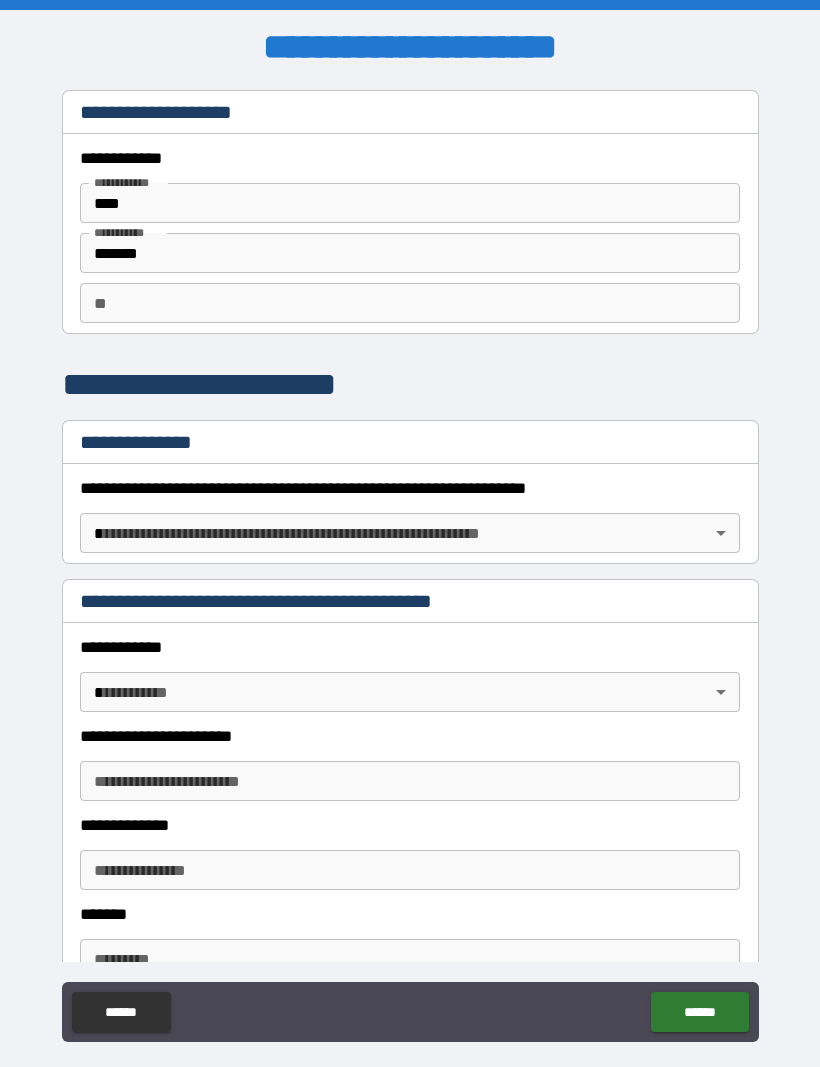 scroll, scrollTop: 1, scrollLeft: 0, axis: vertical 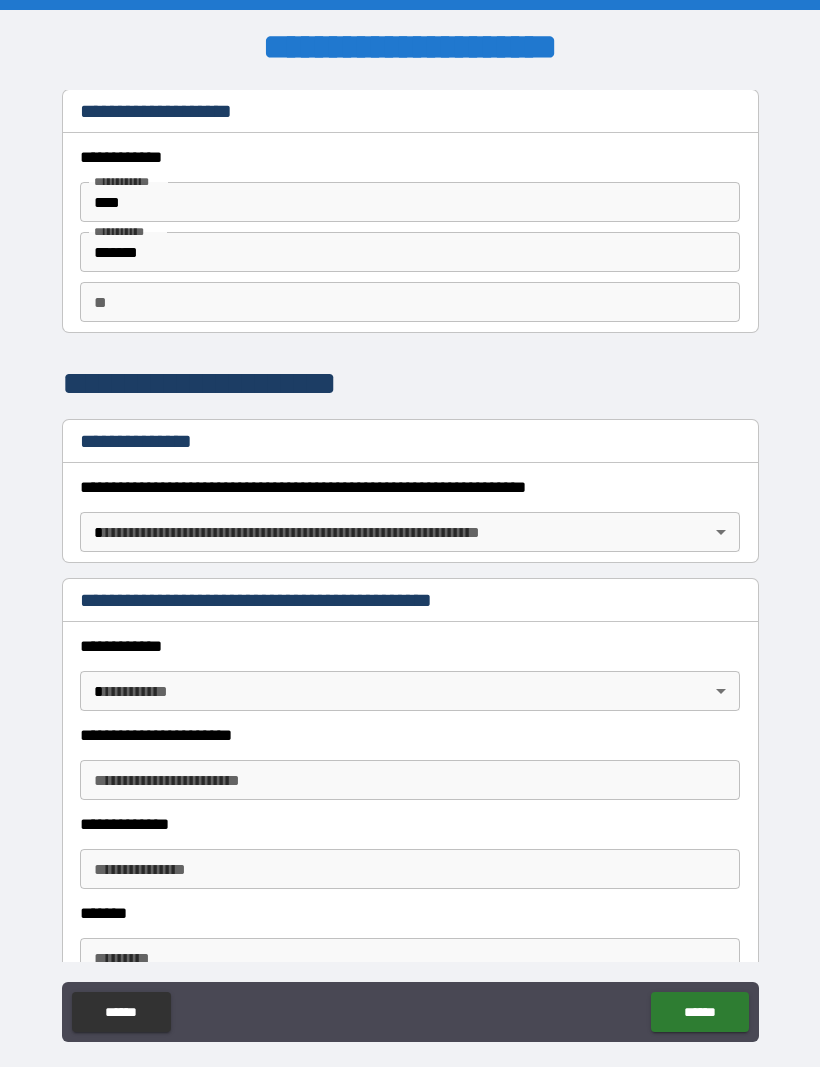 click on "**********" at bounding box center (410, 567) 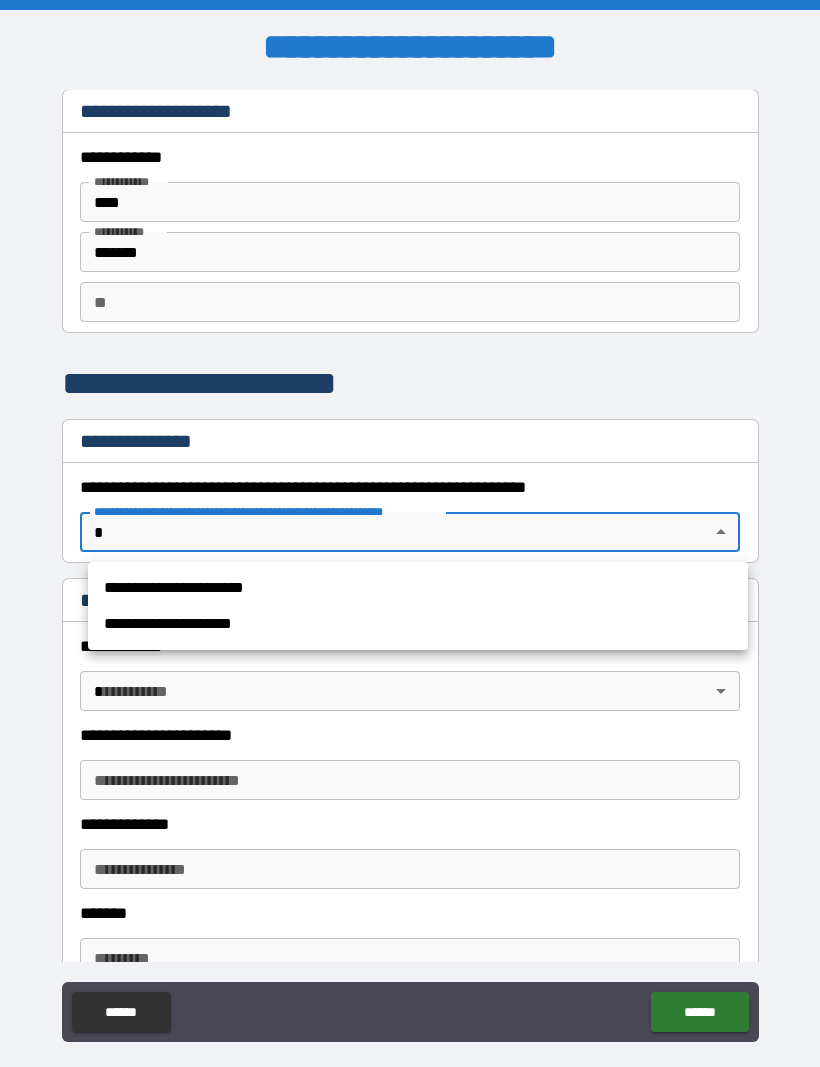 click on "**********" at bounding box center (418, 624) 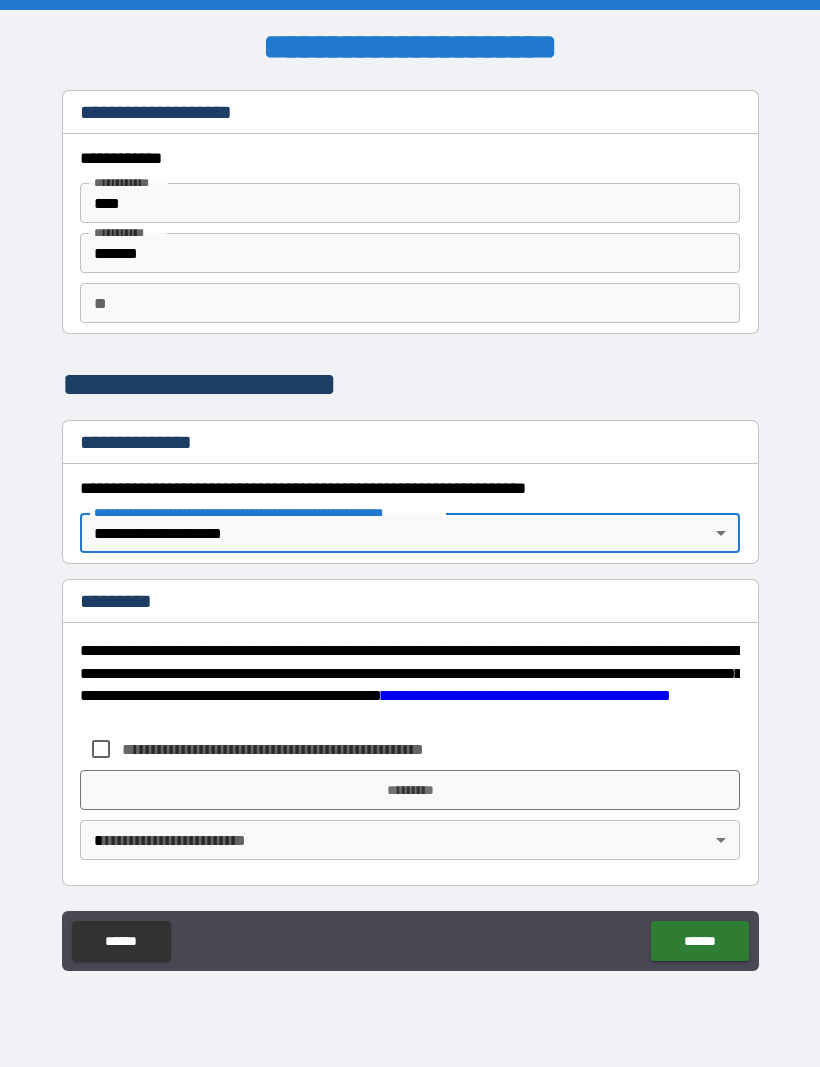 click on "**********" at bounding box center (306, 749) 